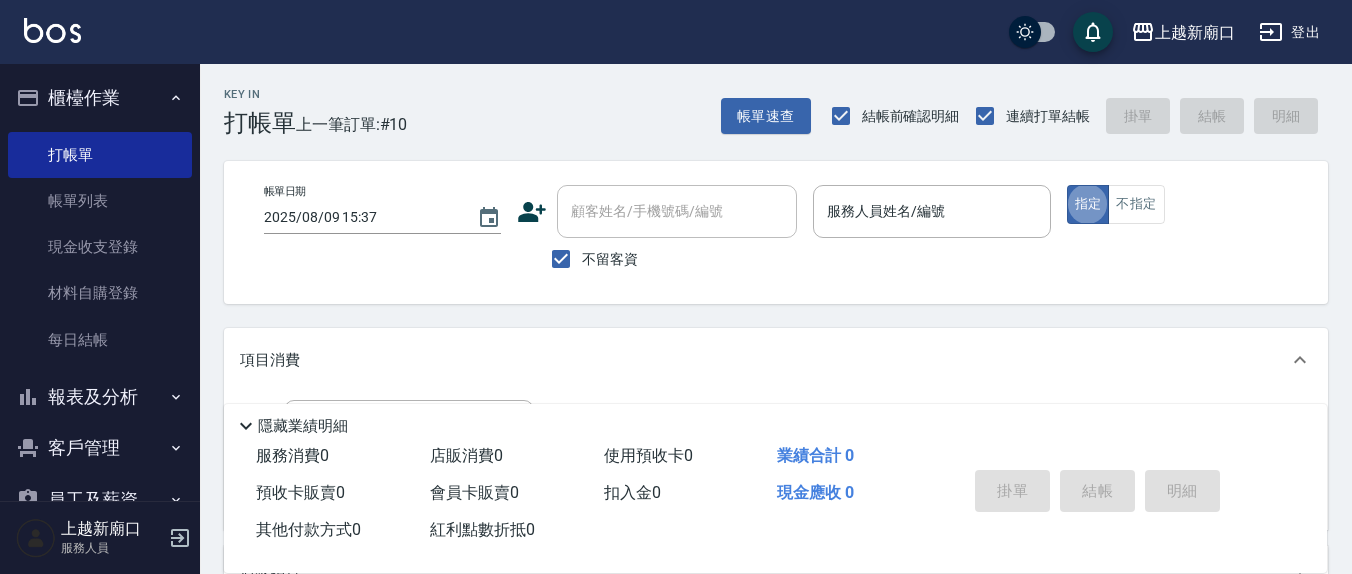 scroll, scrollTop: 0, scrollLeft: 0, axis: both 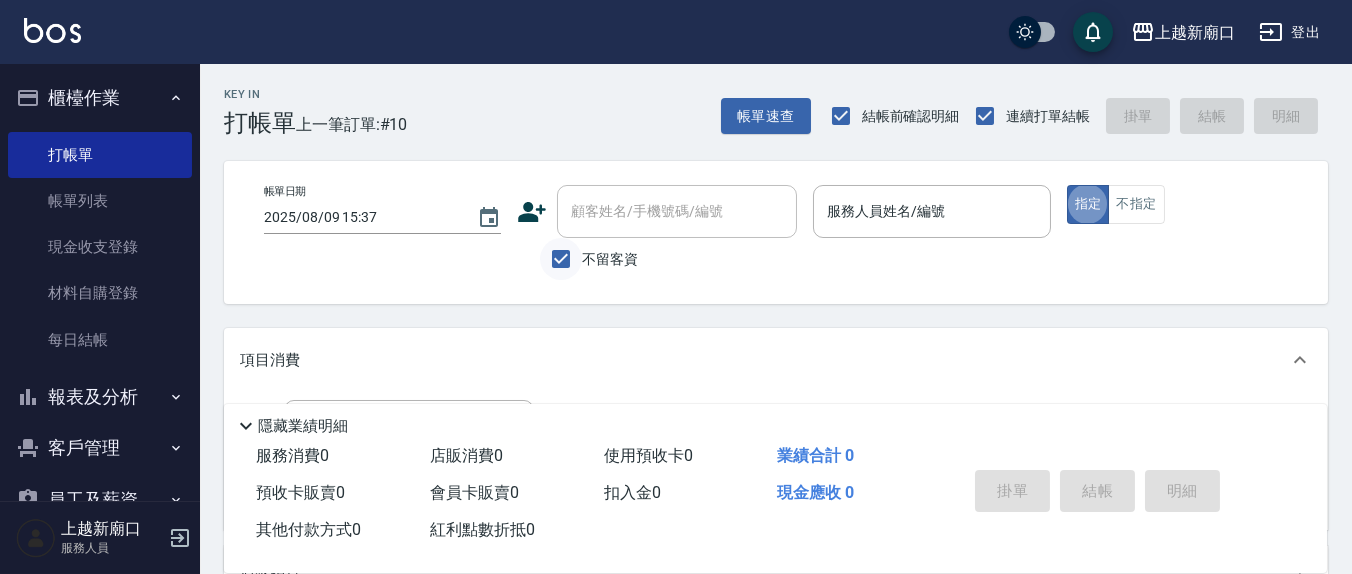 click on "不留客資" at bounding box center (561, 259) 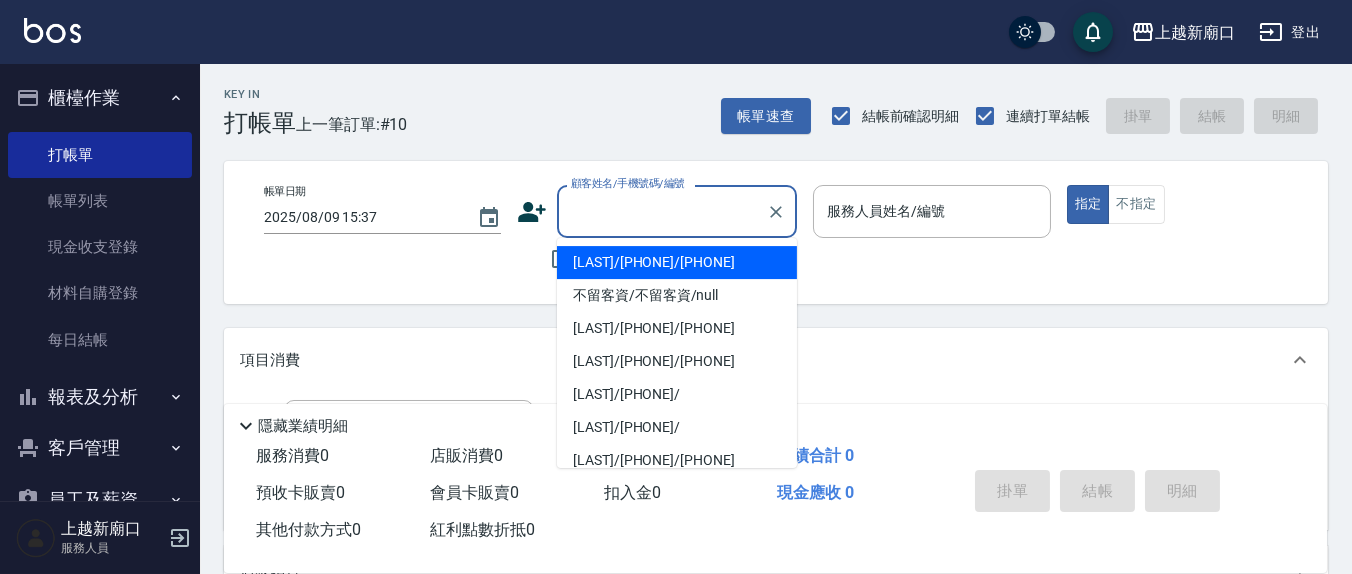 click on "顧客姓名/手機號碼/編號" at bounding box center [662, 211] 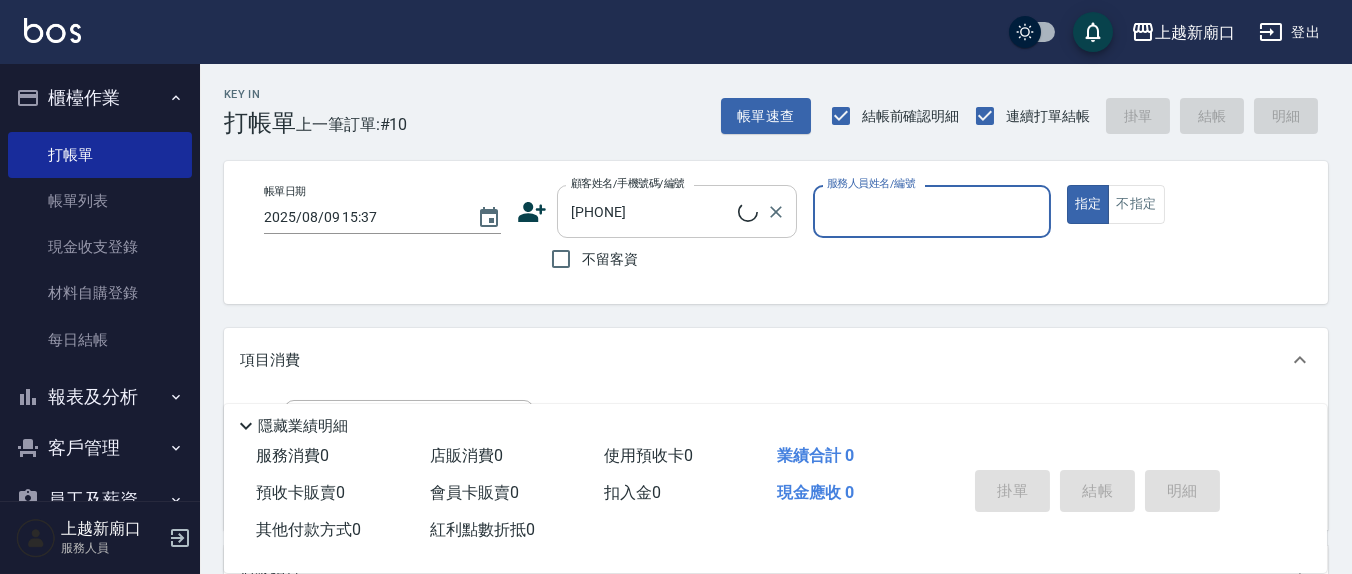 type on "[LAST]/[PHONE]/[PHONE]" 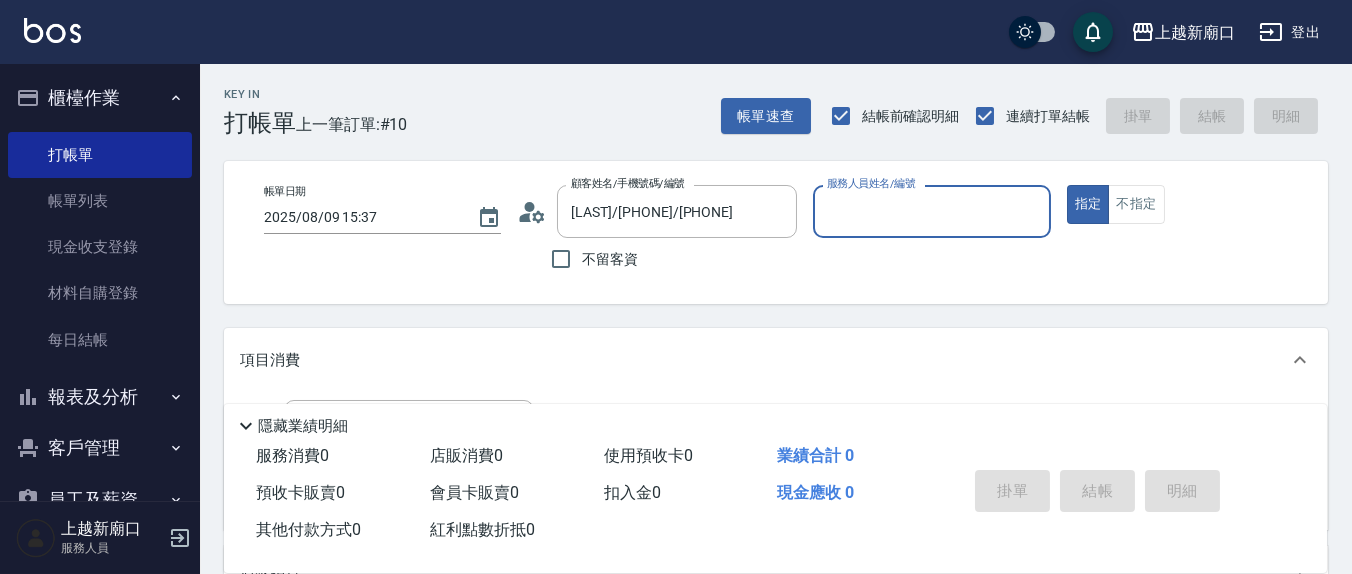 click on "服務人員姓名/編號" at bounding box center [931, 211] 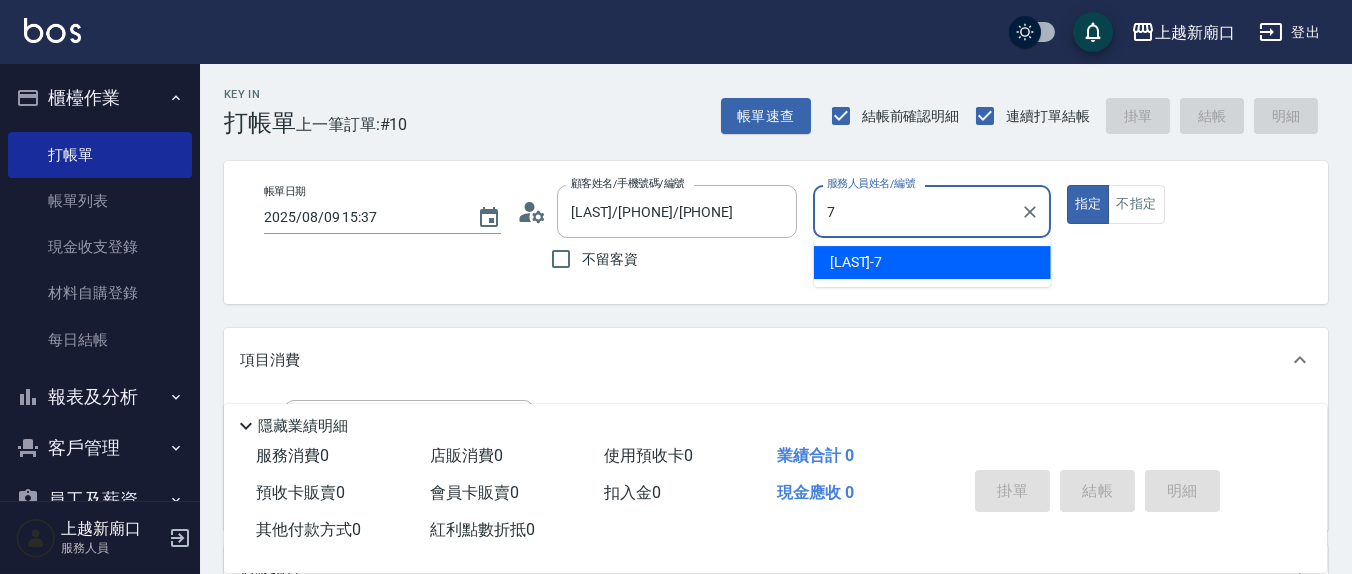 type on "7" 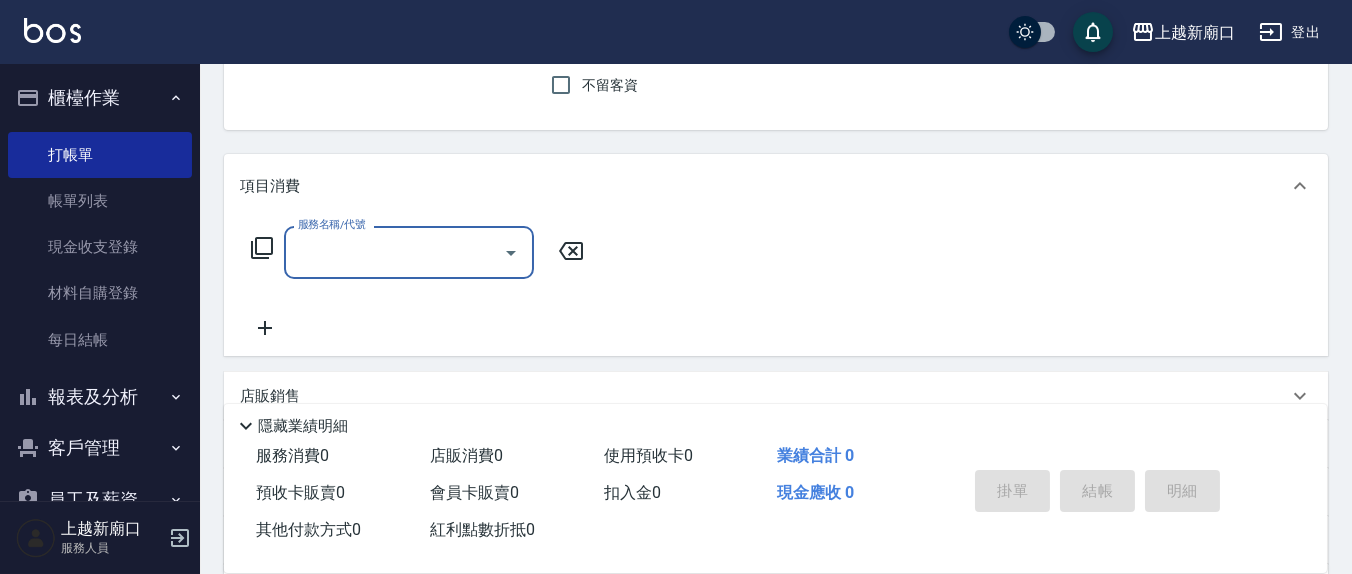 scroll, scrollTop: 208, scrollLeft: 0, axis: vertical 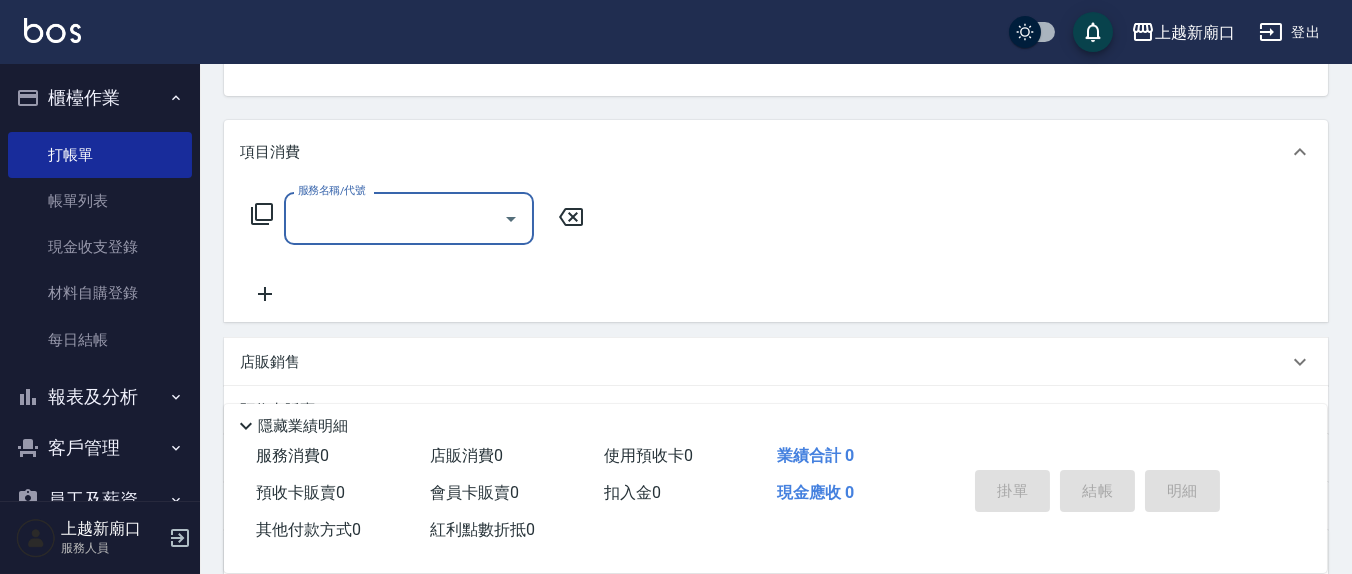 click on "服務名稱/代號" at bounding box center [394, 218] 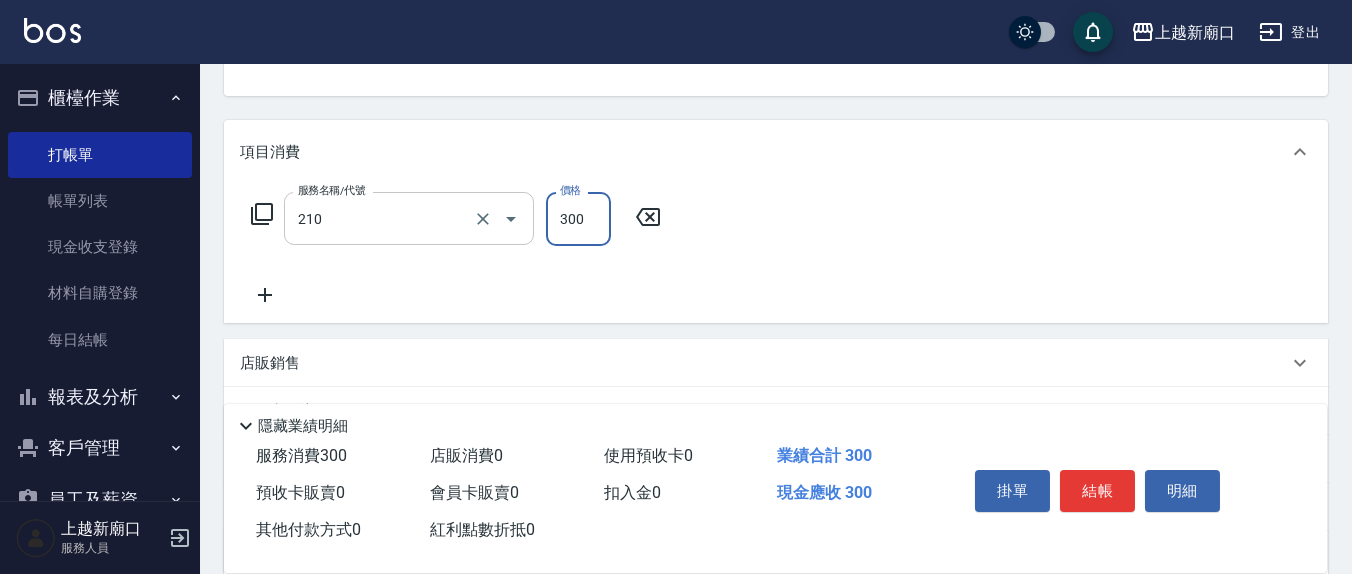 type on "歐娜洗髮精(210)" 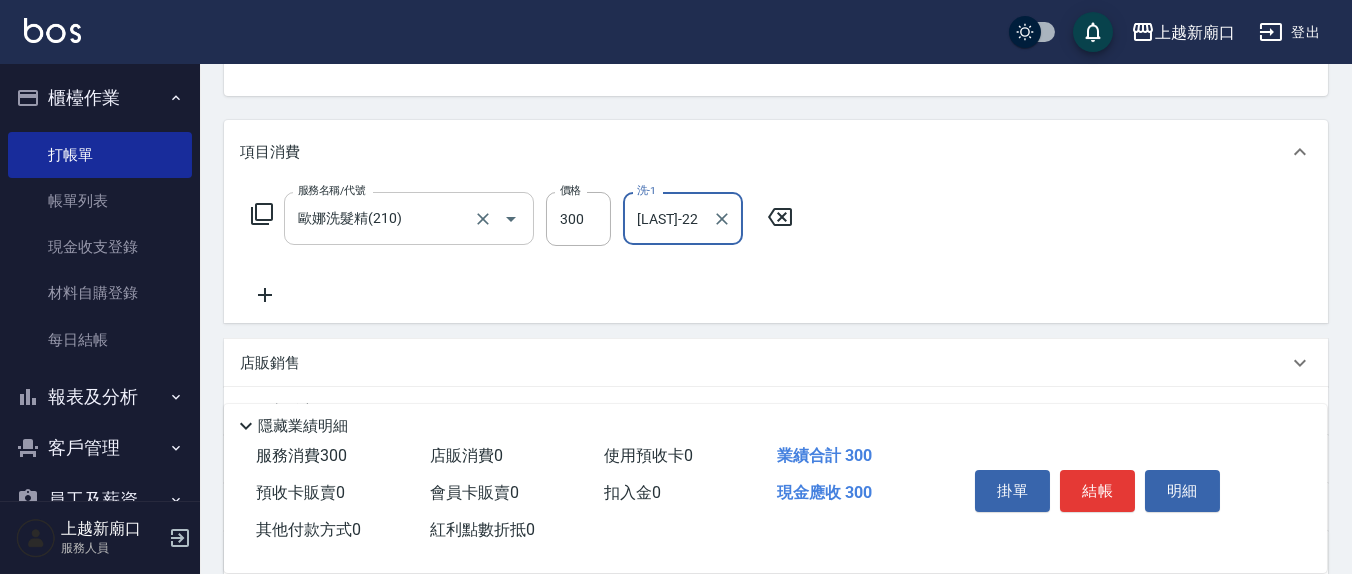 type on "[LAST]-22" 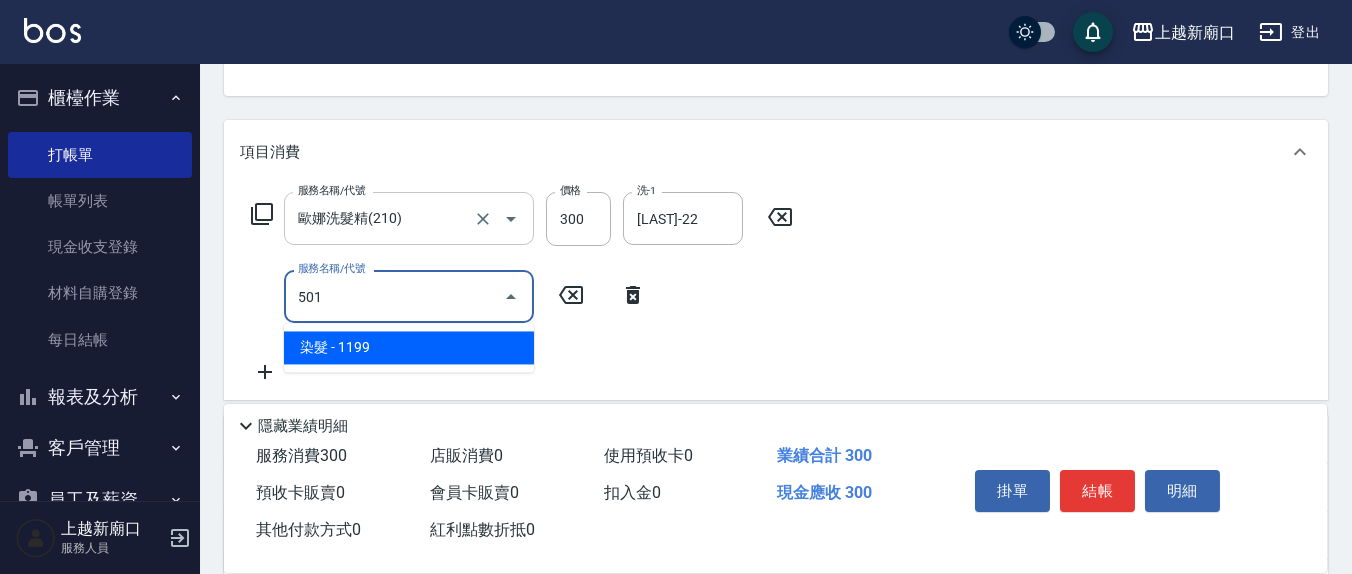 type on "染髮(501)" 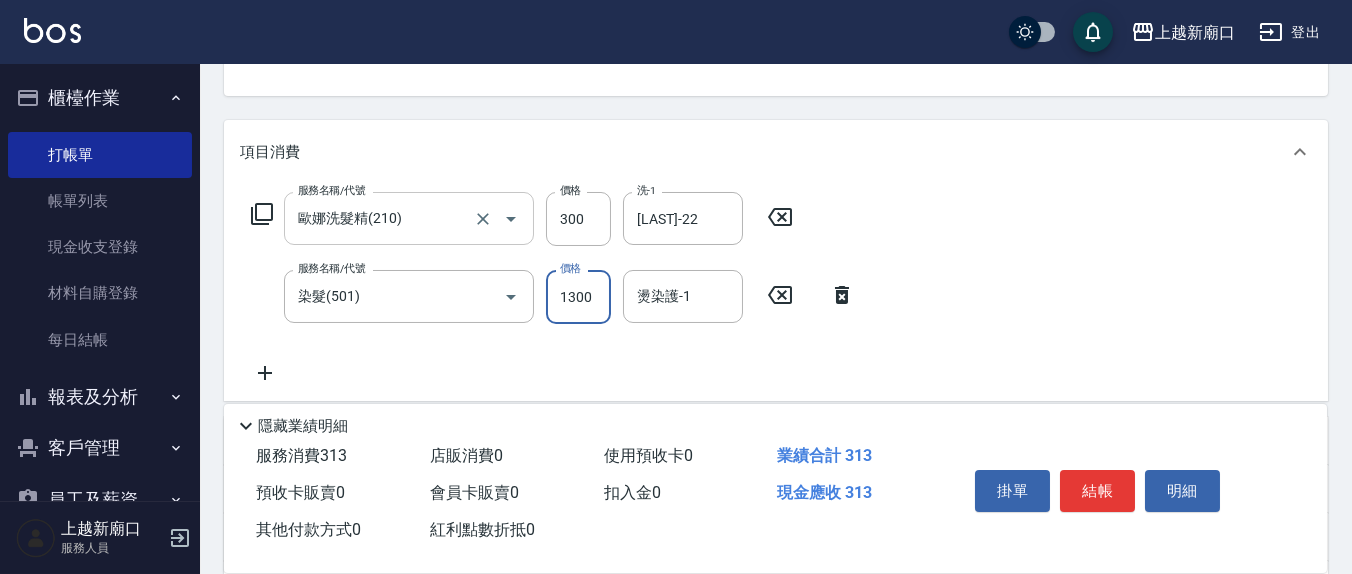 type on "1300" 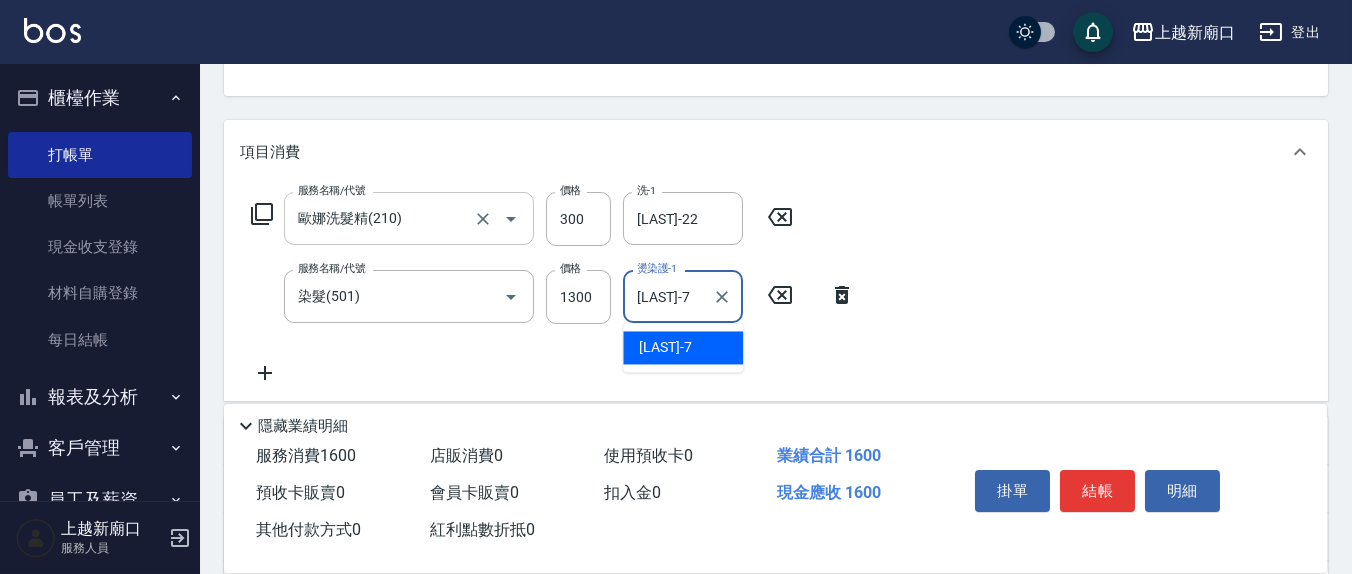 type on "[LAST]-7" 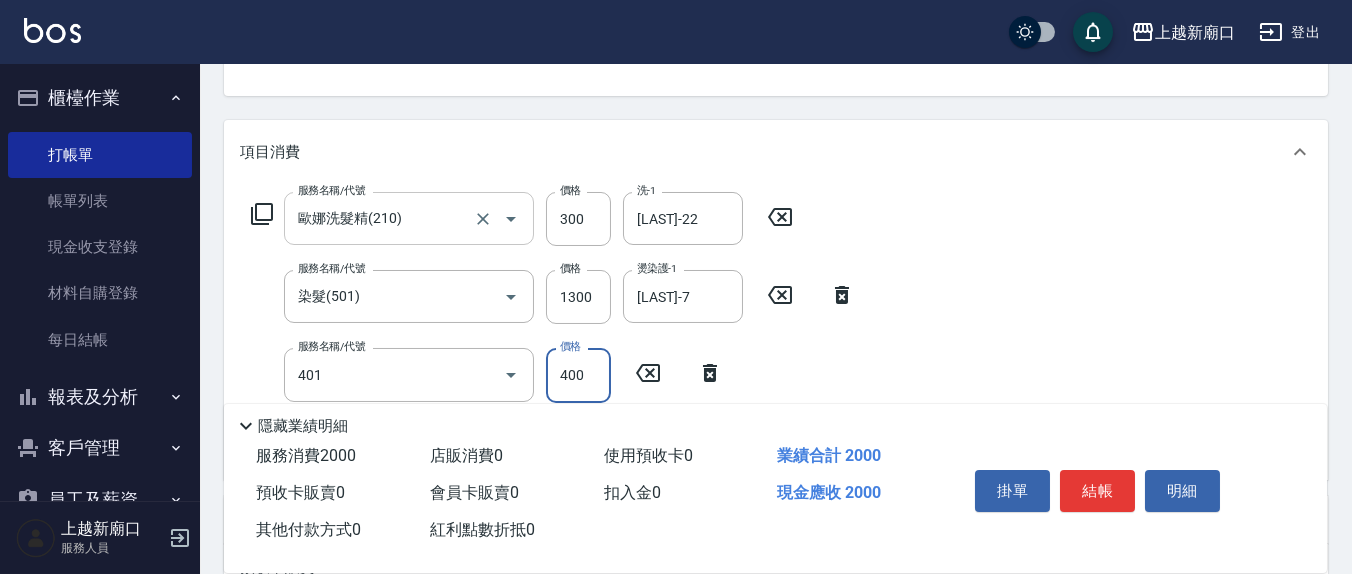 type on "剪髮(401)" 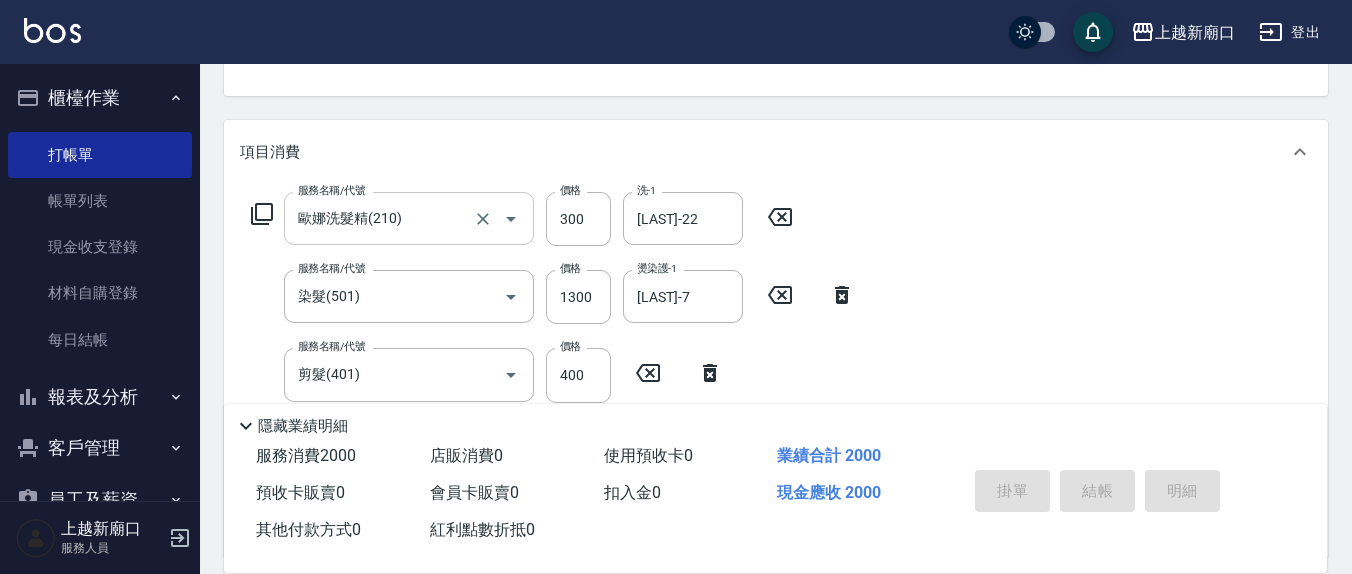 type on "2025/08/09 18:08" 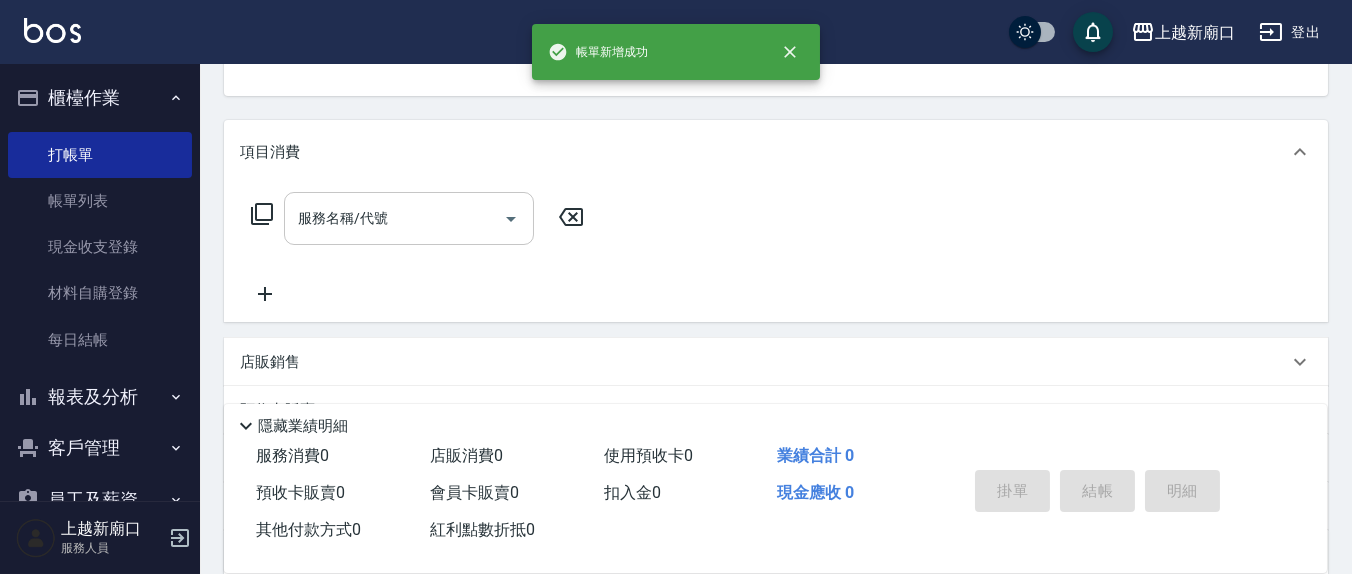scroll, scrollTop: 193, scrollLeft: 0, axis: vertical 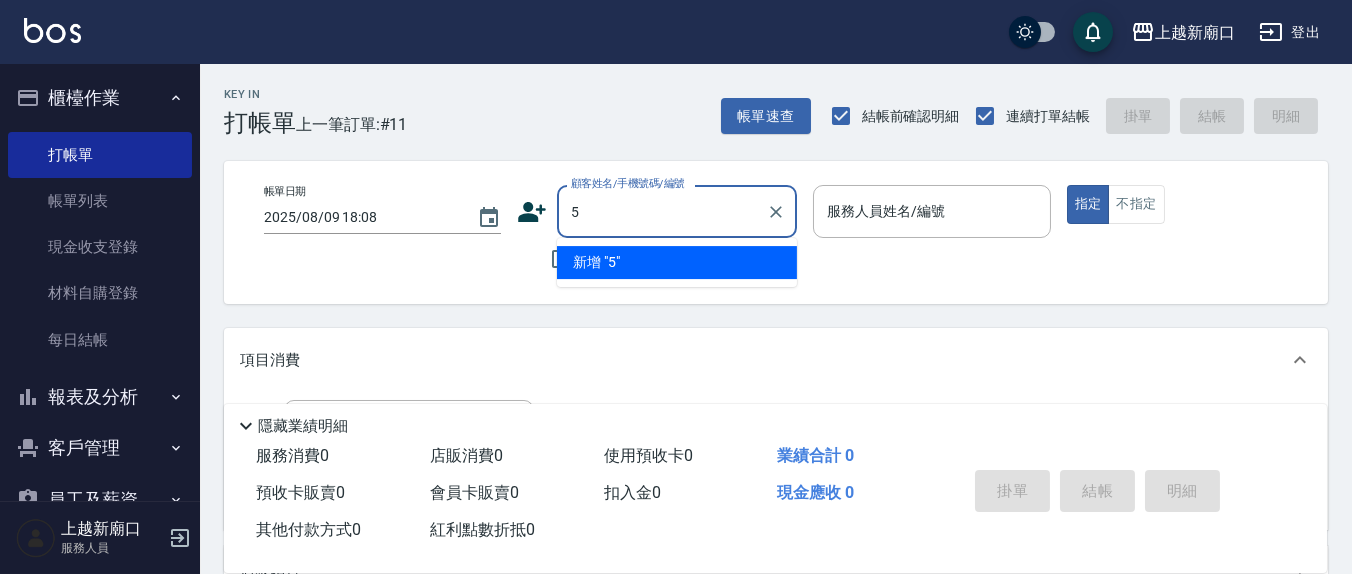 type on "5" 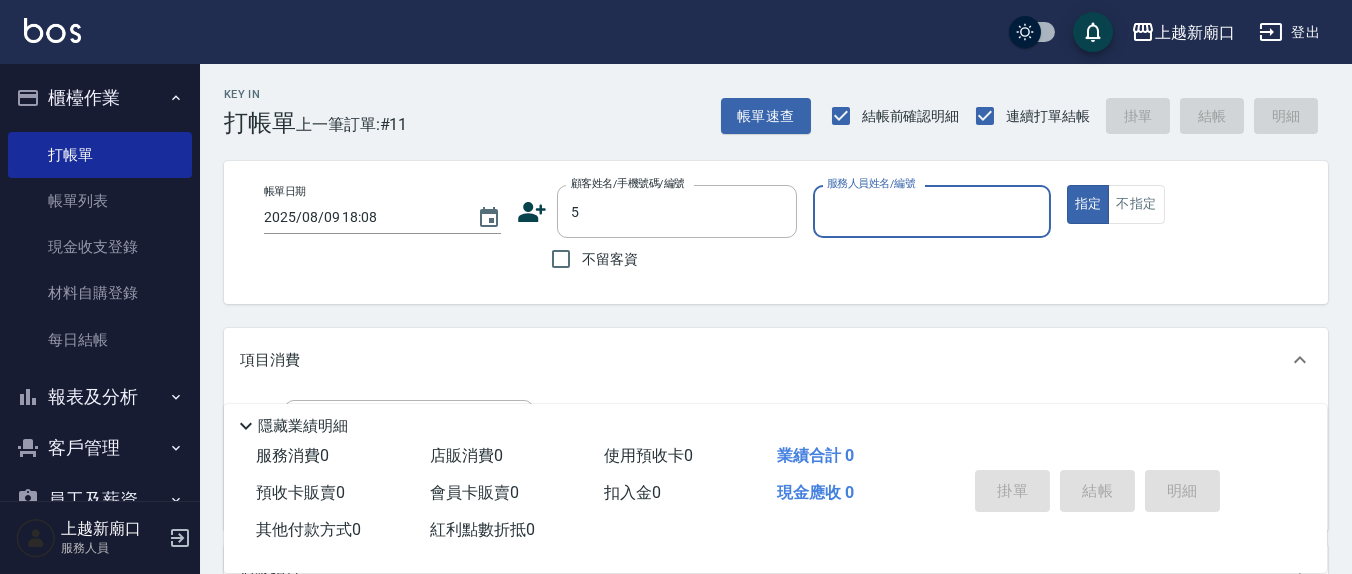 click on "指定" at bounding box center (1088, 204) 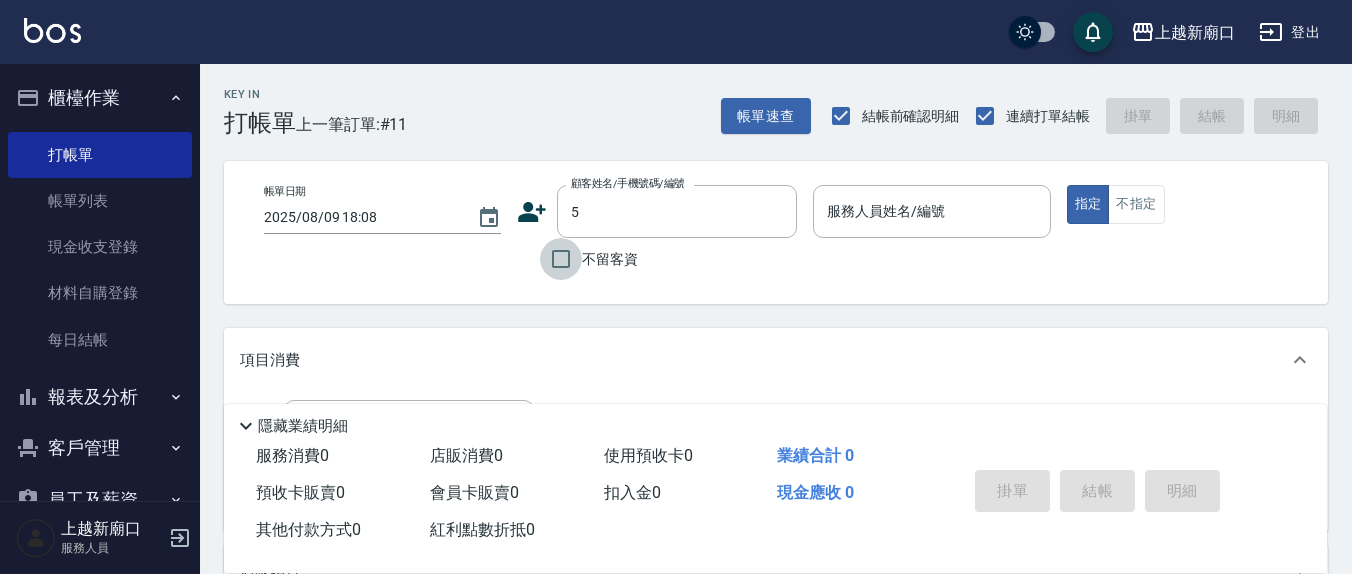 drag, startPoint x: 552, startPoint y: 258, endPoint x: 856, endPoint y: 210, distance: 307.76614 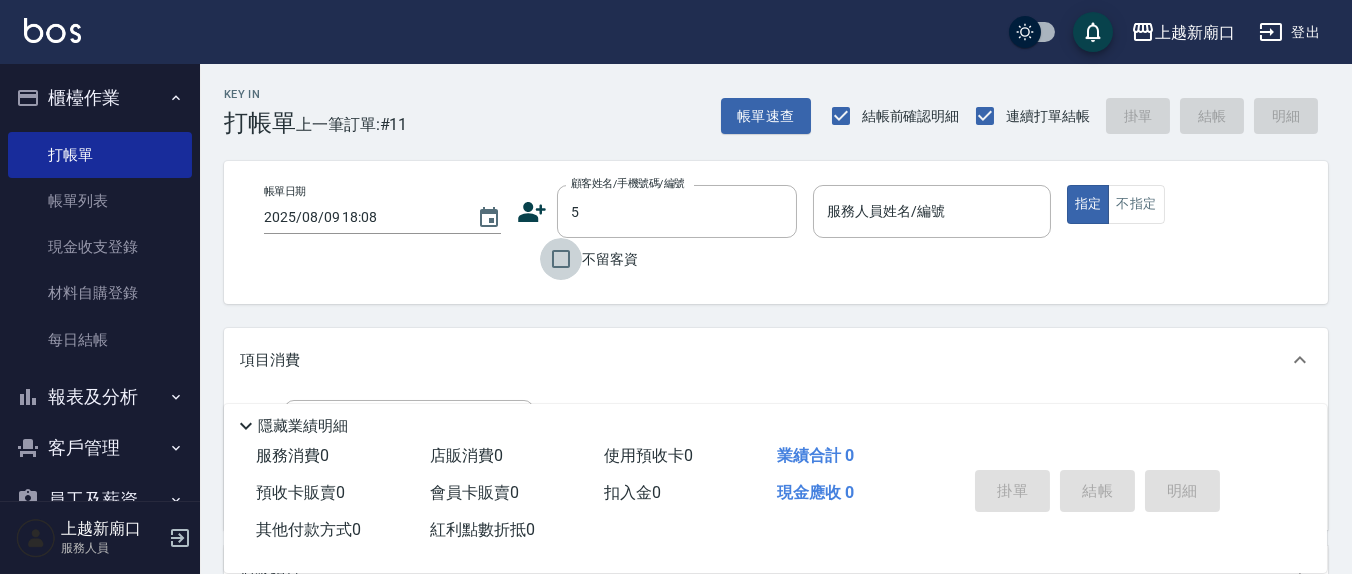 click on "不留客資" at bounding box center [561, 259] 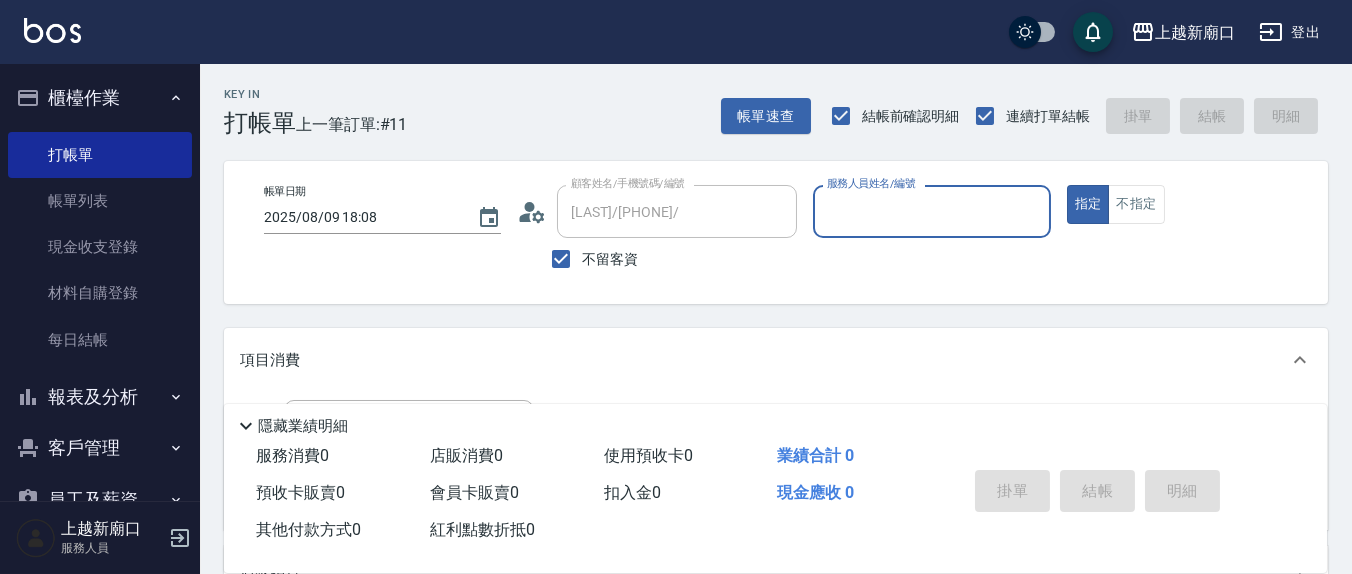 click on "服務人員姓名/編號" at bounding box center (931, 211) 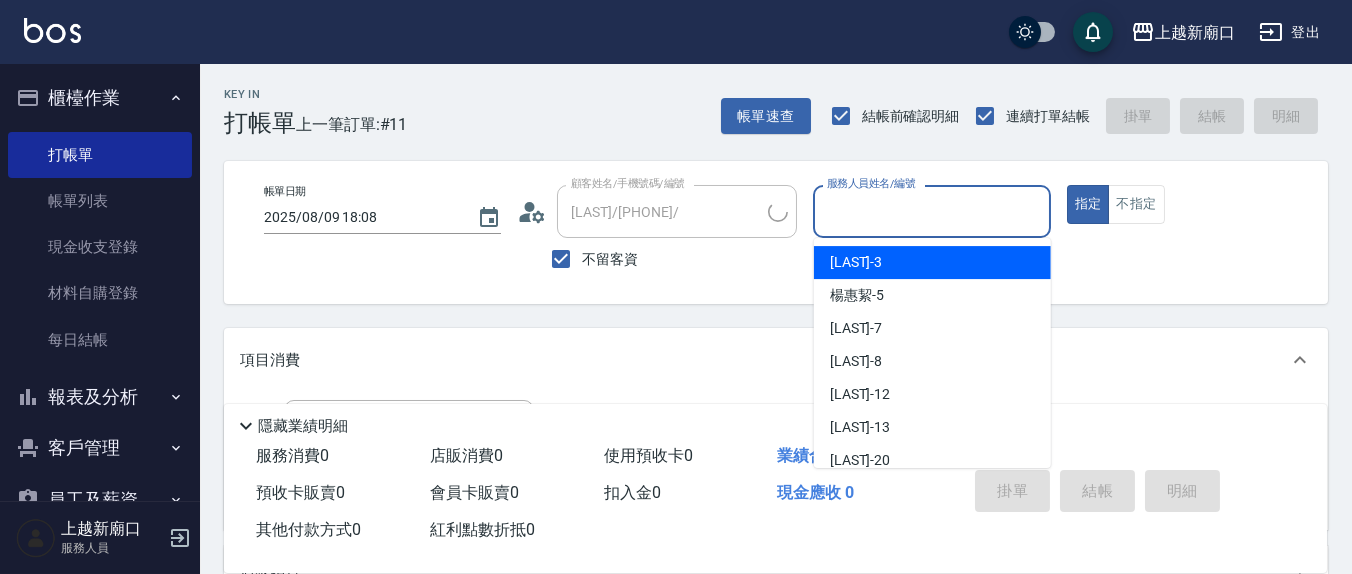 type on "[LAST]/[PHONE]/" 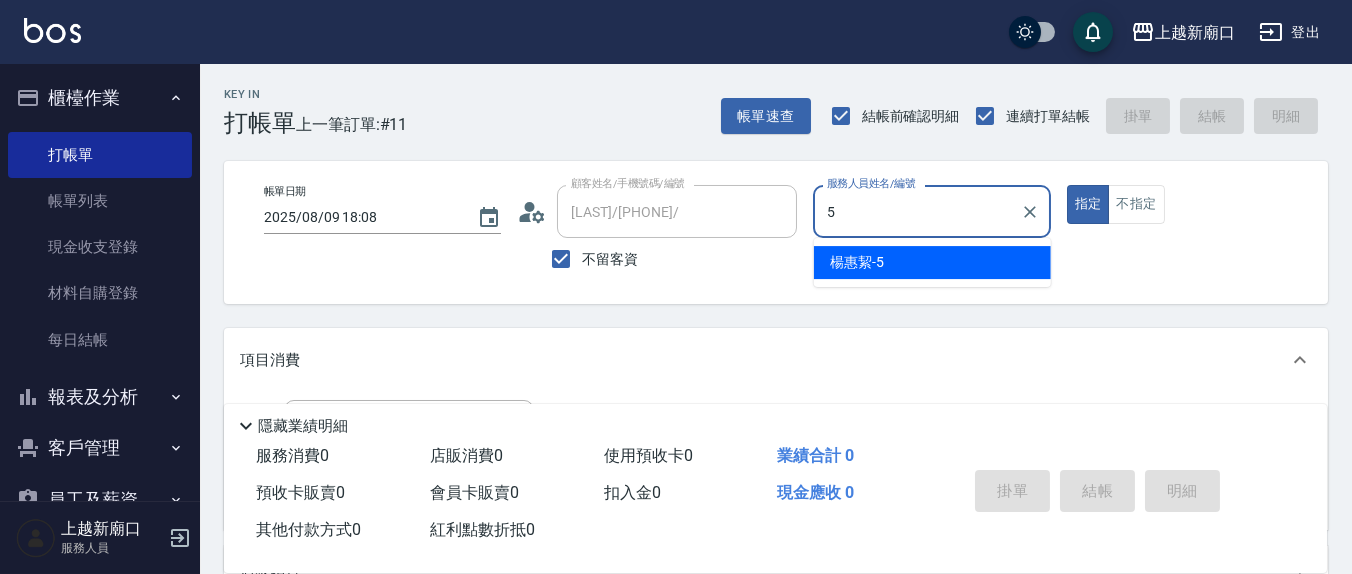 type on "楊惠絜-5" 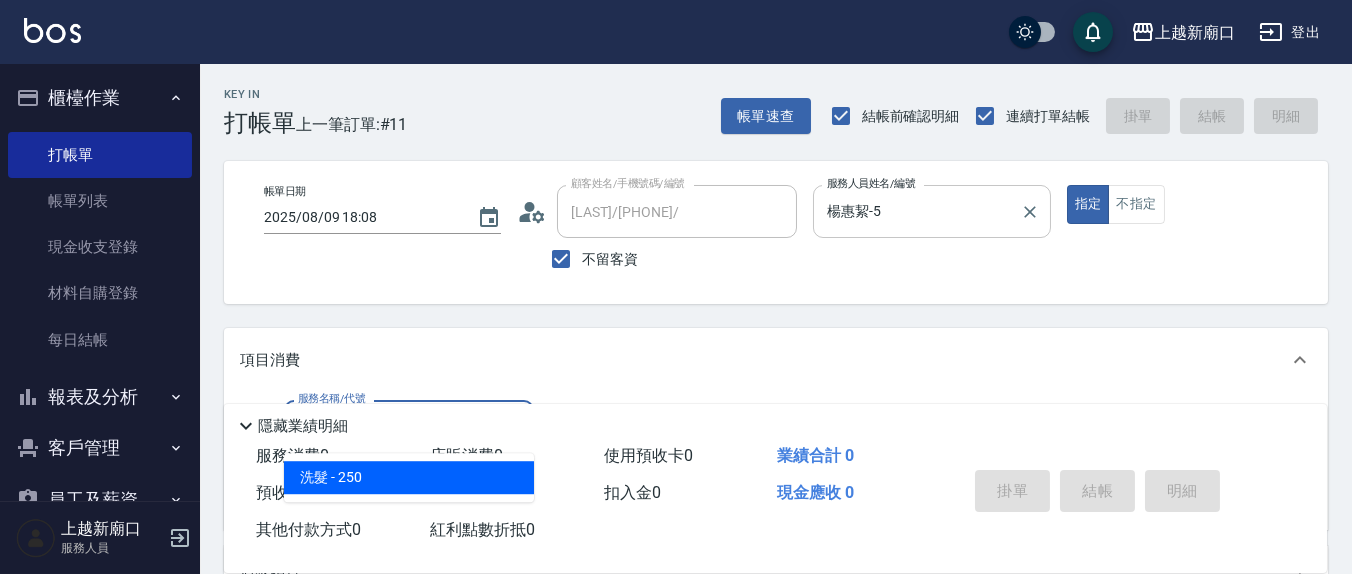 type on "洗髮(201)" 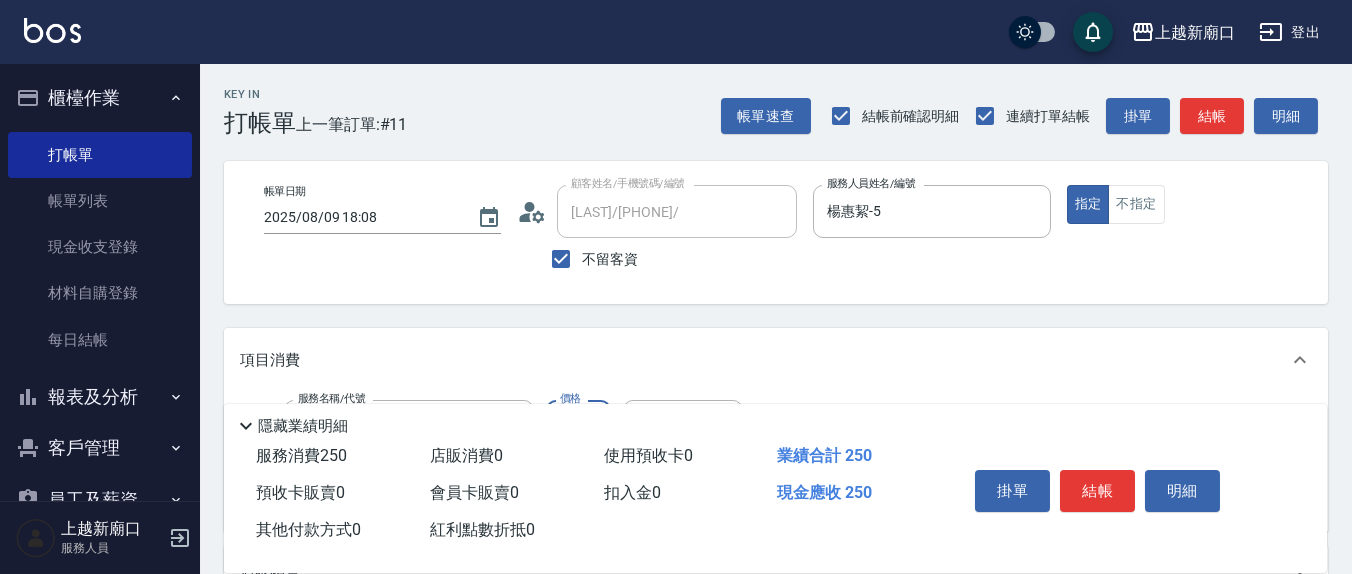 scroll, scrollTop: 208, scrollLeft: 0, axis: vertical 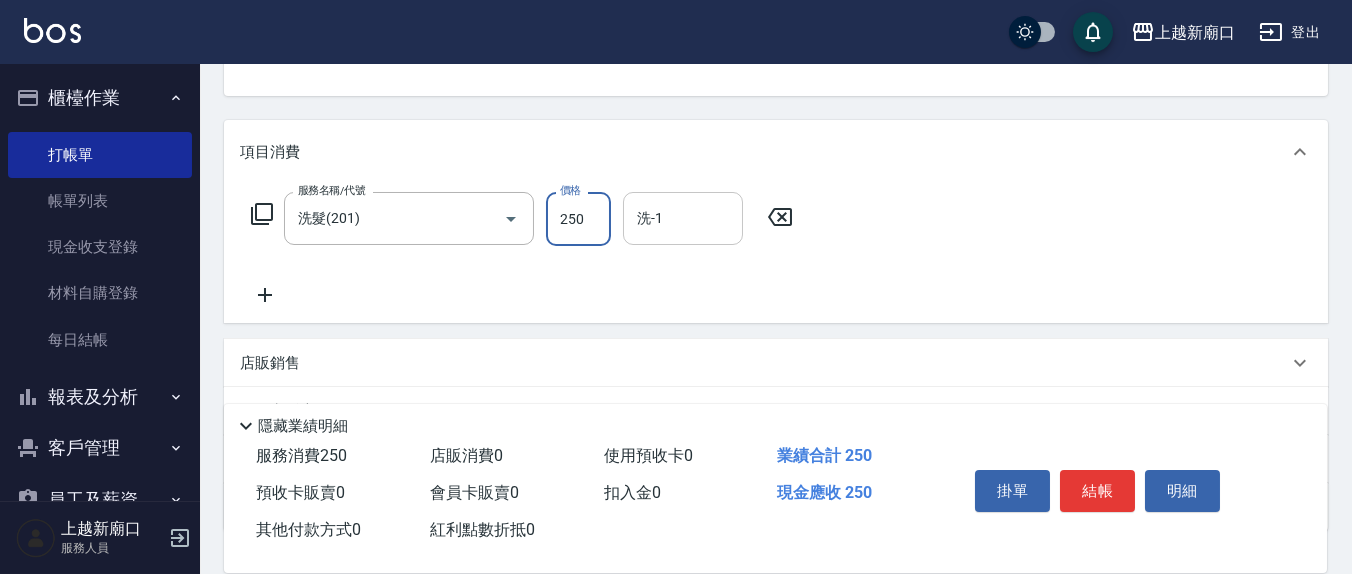 click on "洗-1" at bounding box center (683, 218) 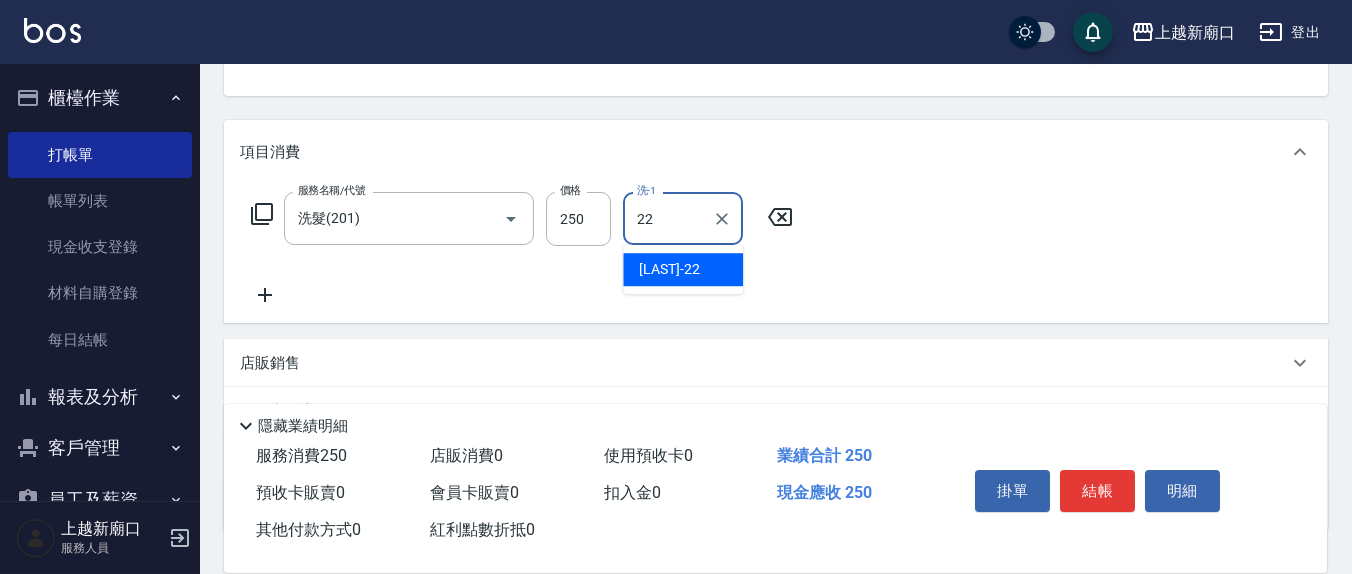 type on "[LAST]-22" 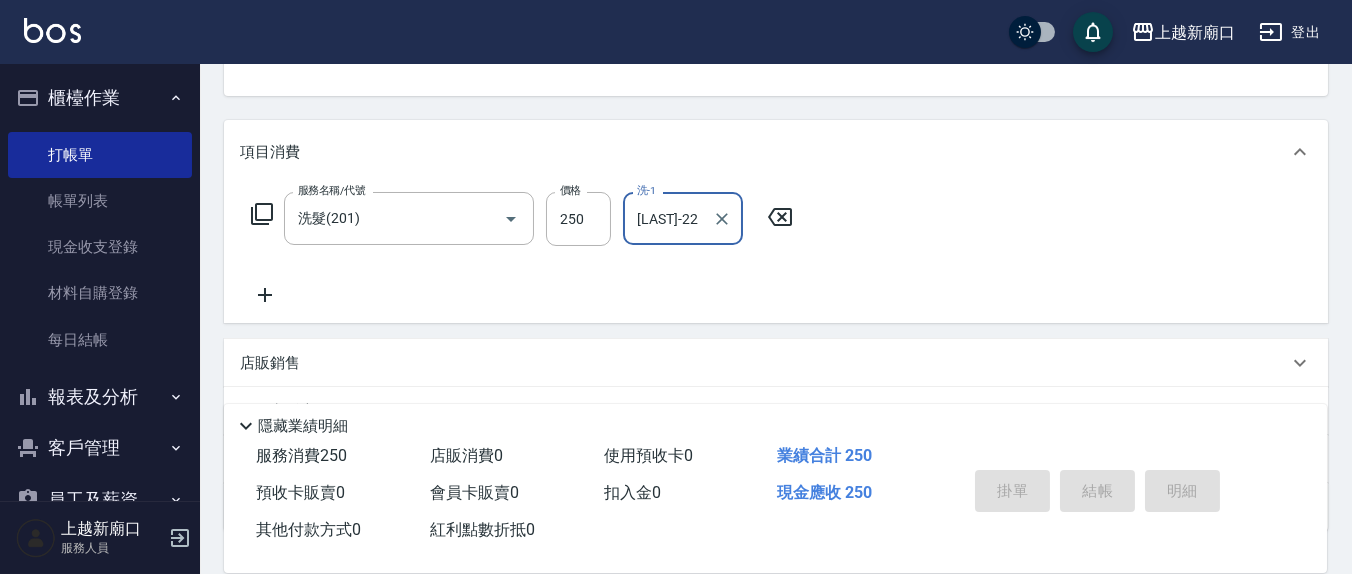 type 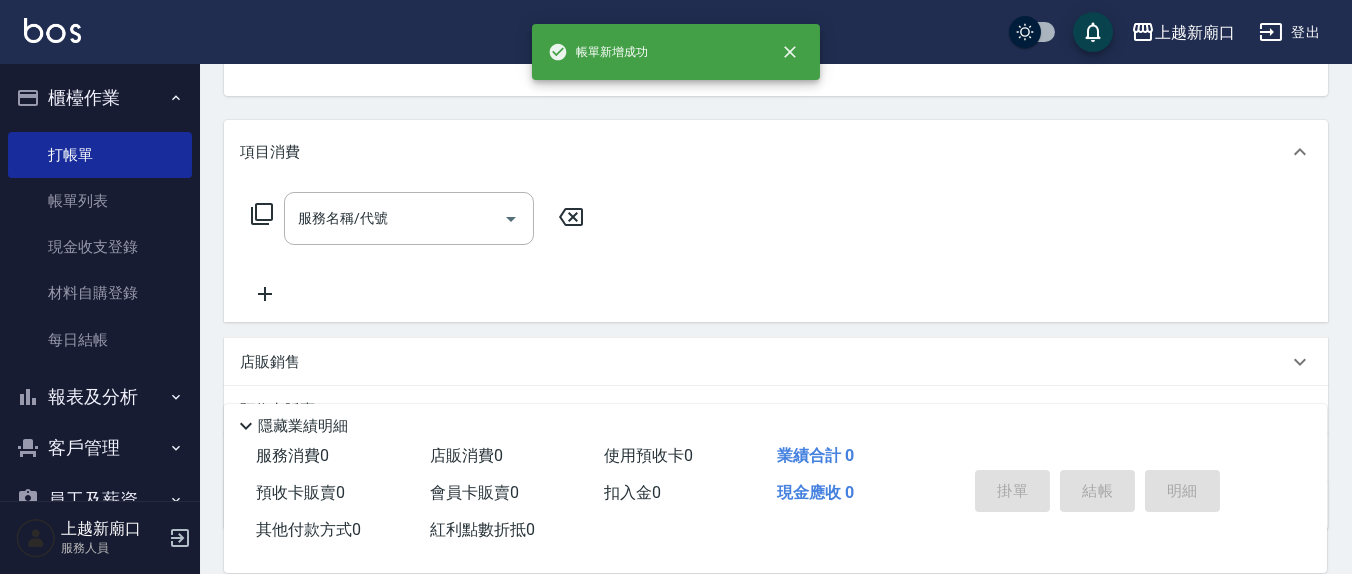 scroll, scrollTop: 185, scrollLeft: 0, axis: vertical 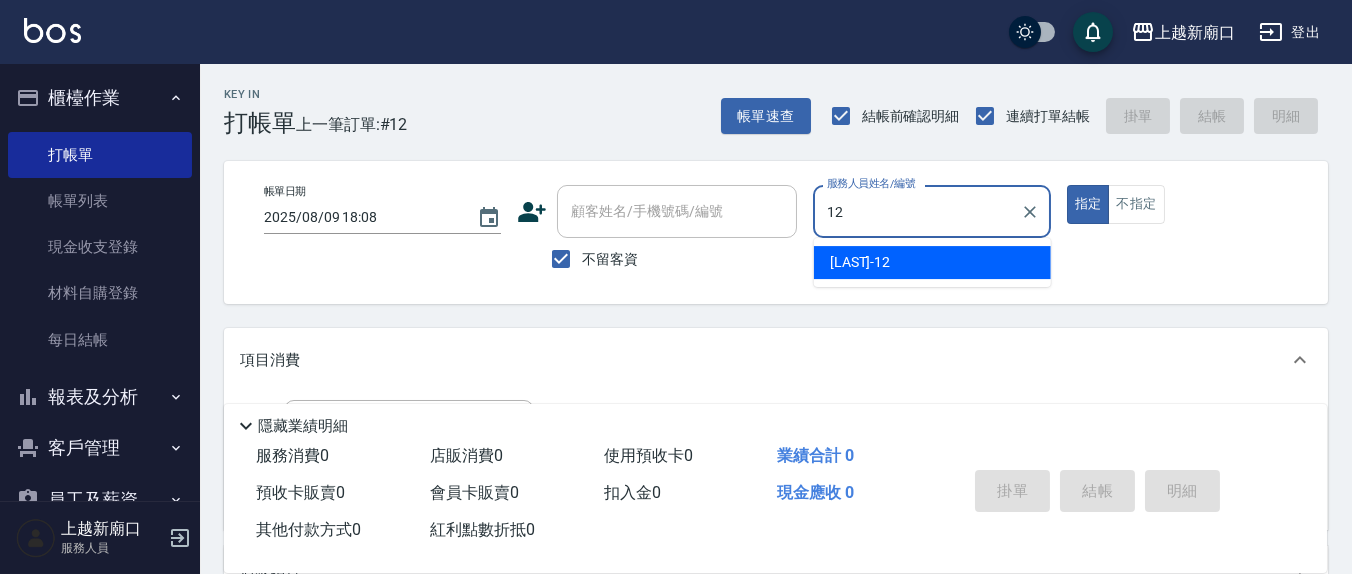 type on "呂桂花-12" 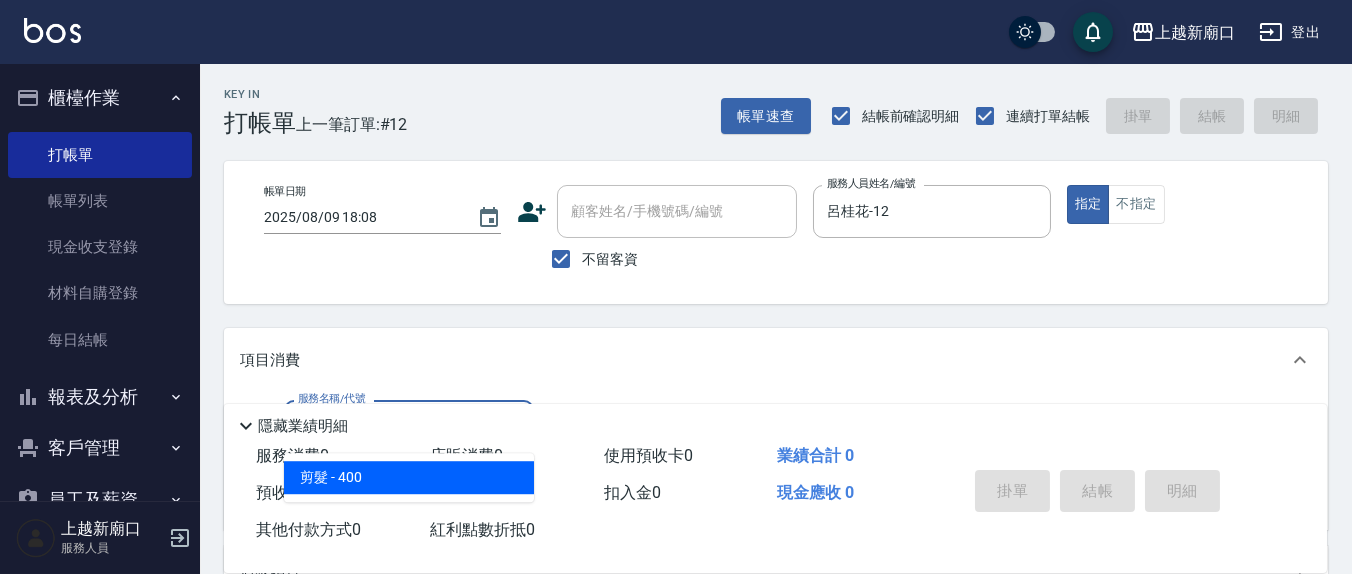 type on "剪髮(401)" 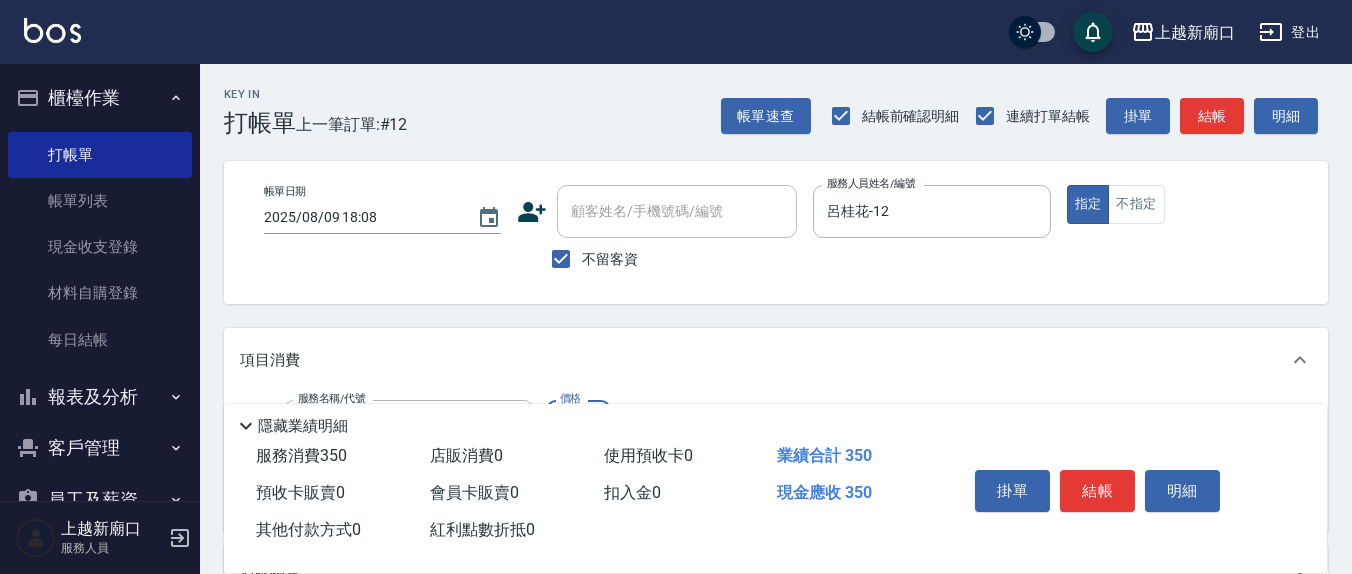 type on "350" 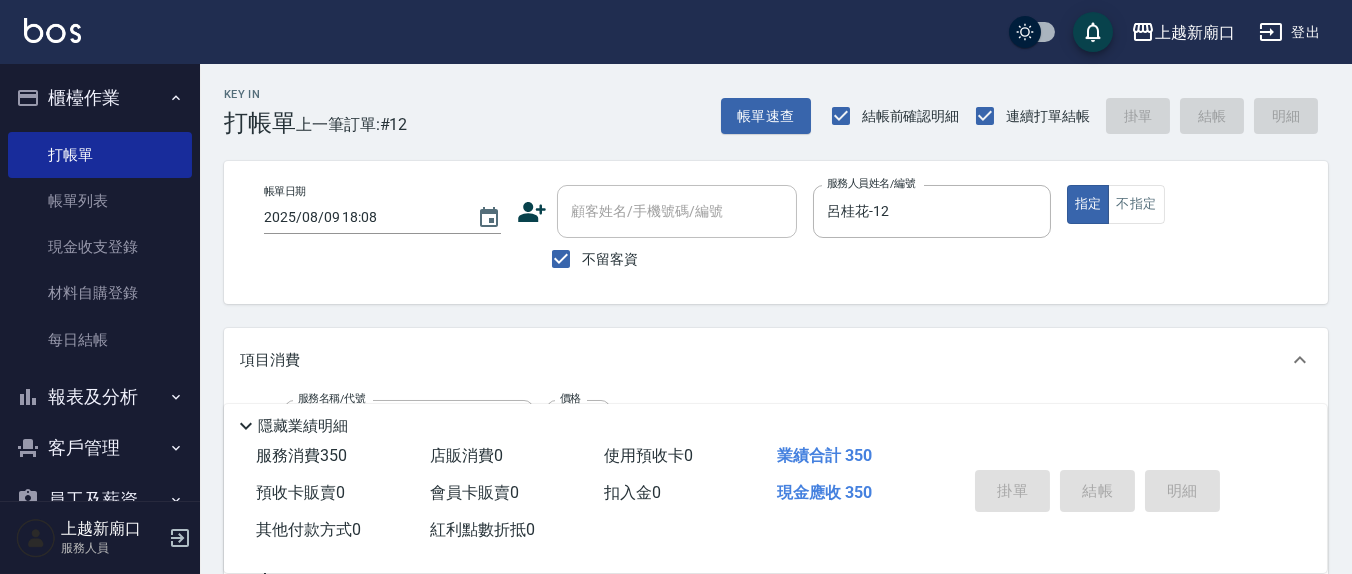 type 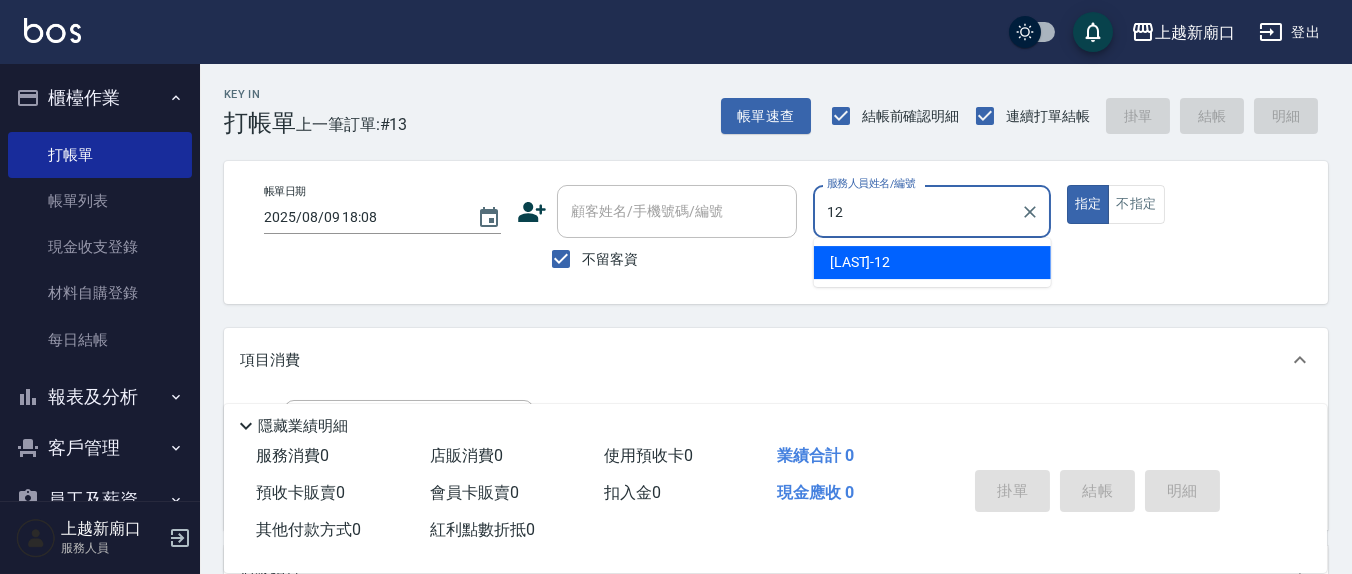 type on "呂桂花-12" 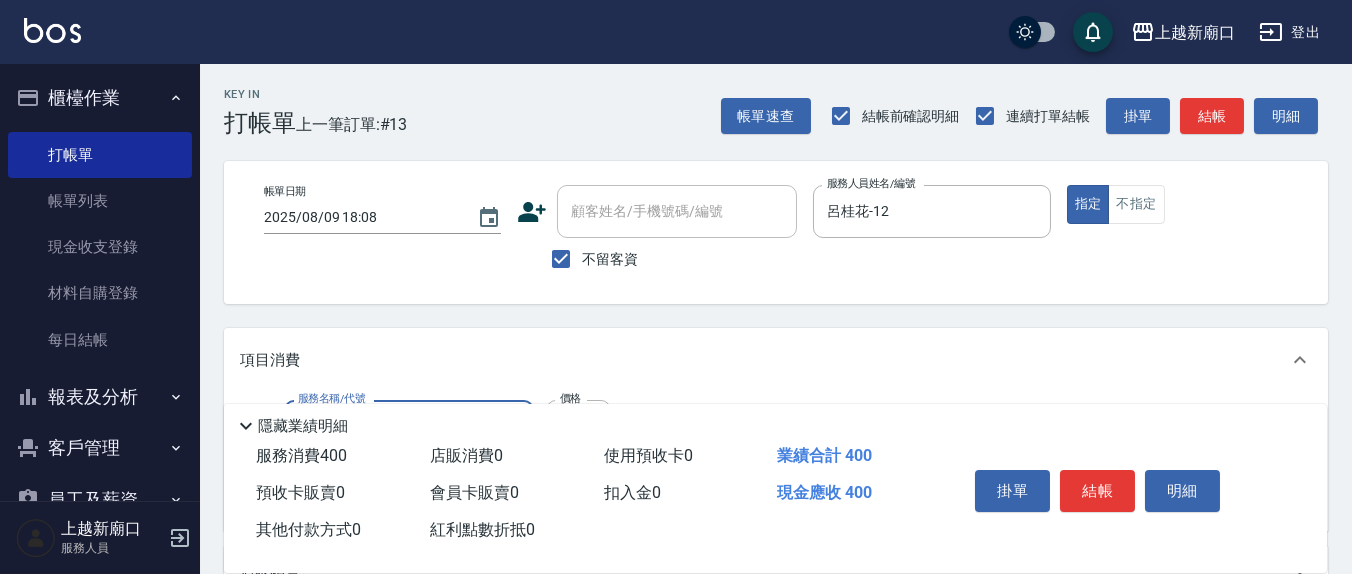 type on "健康洗(206)" 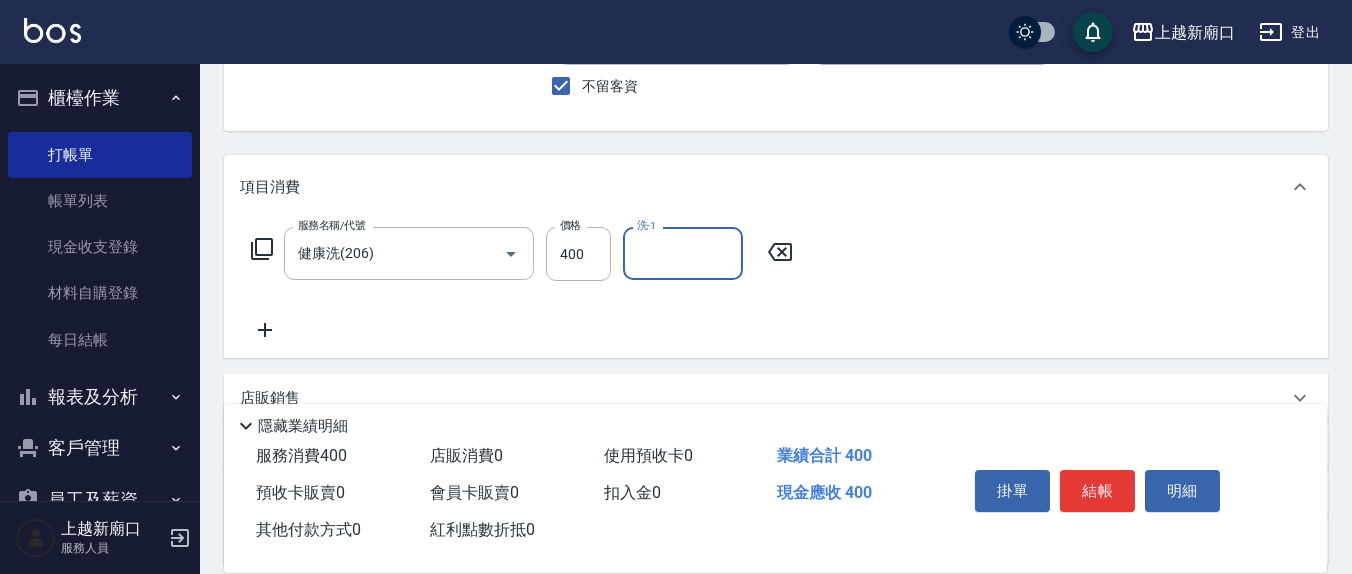 scroll, scrollTop: 208, scrollLeft: 0, axis: vertical 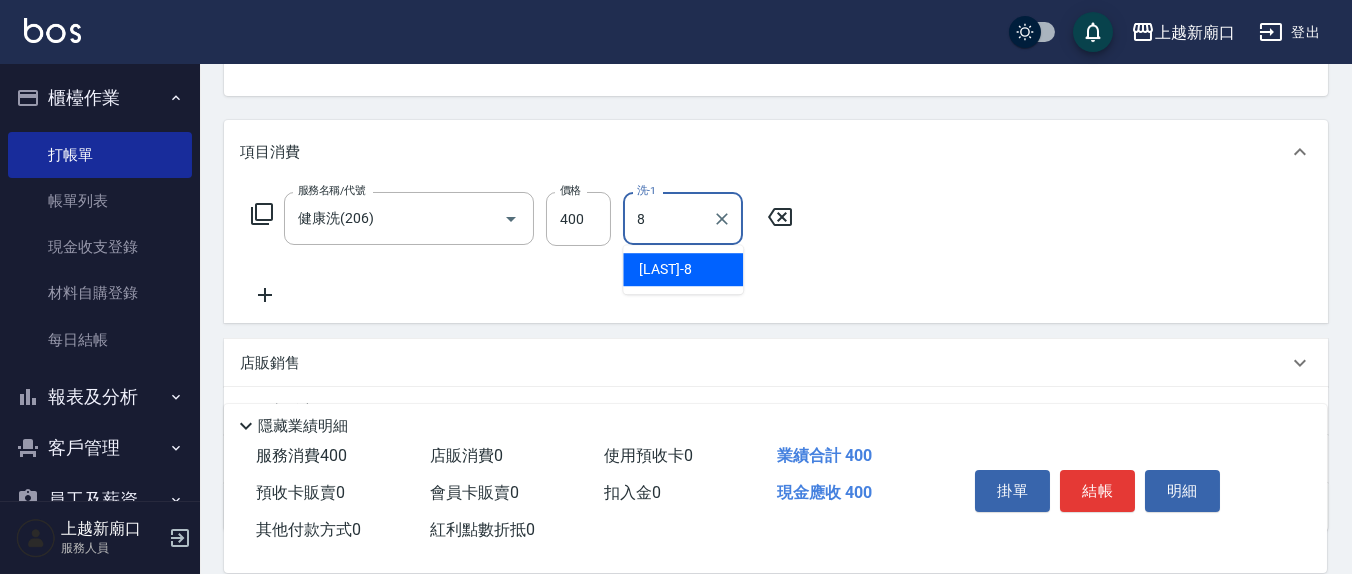 type on "林育萱-8" 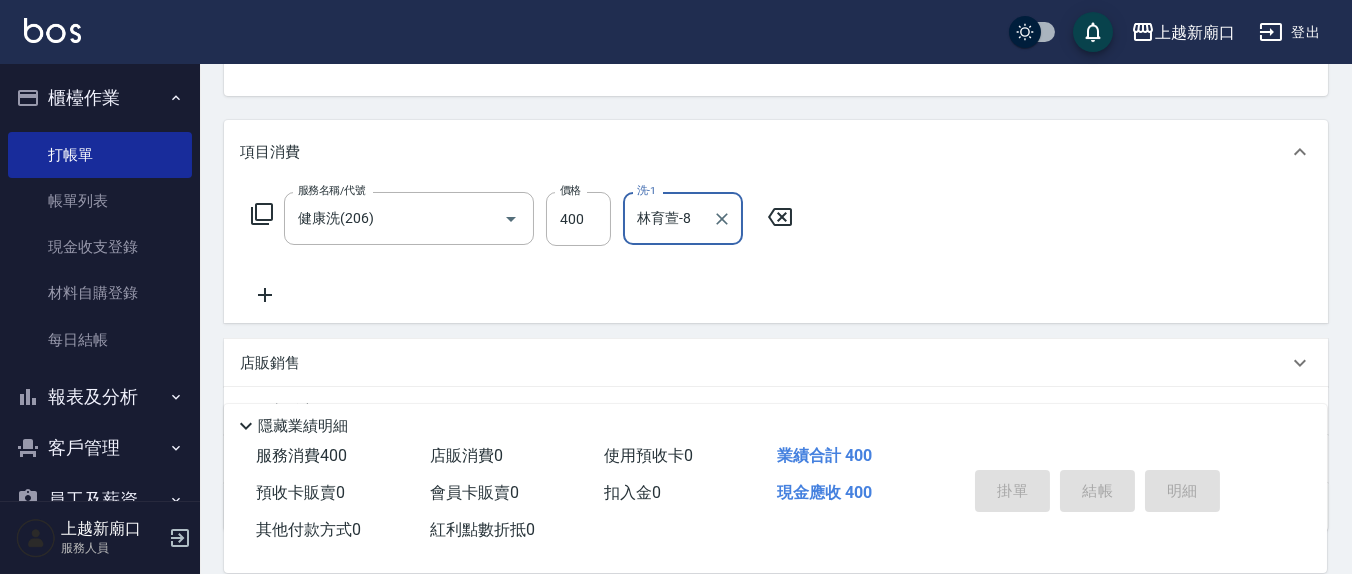 type 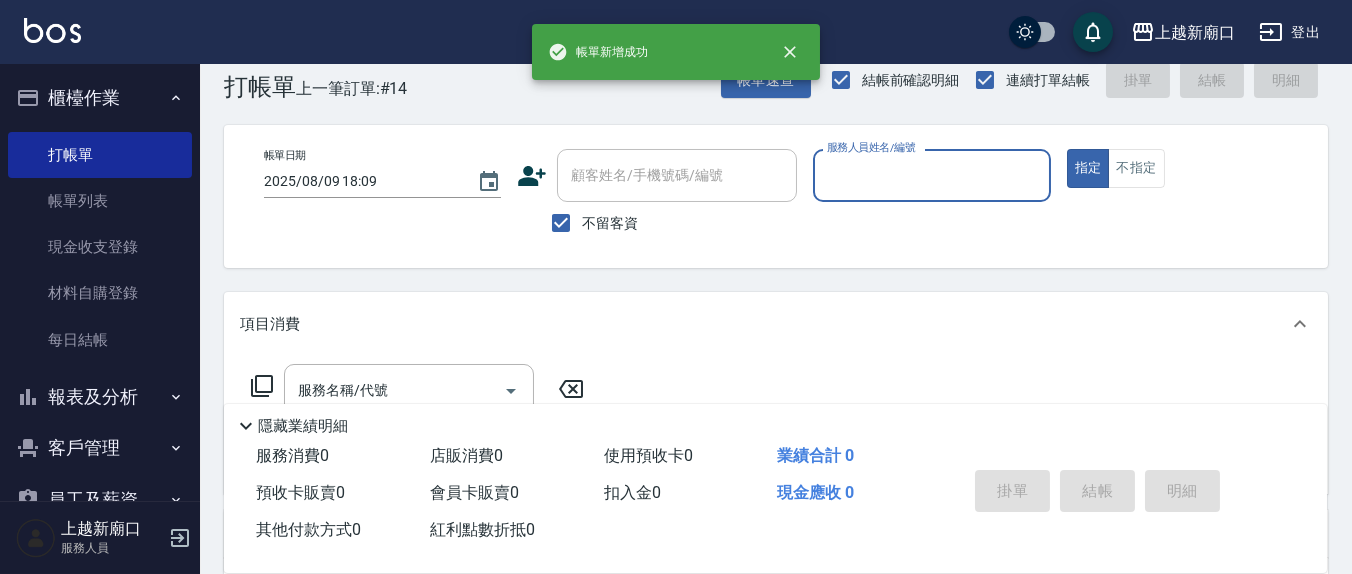 scroll, scrollTop: 0, scrollLeft: 0, axis: both 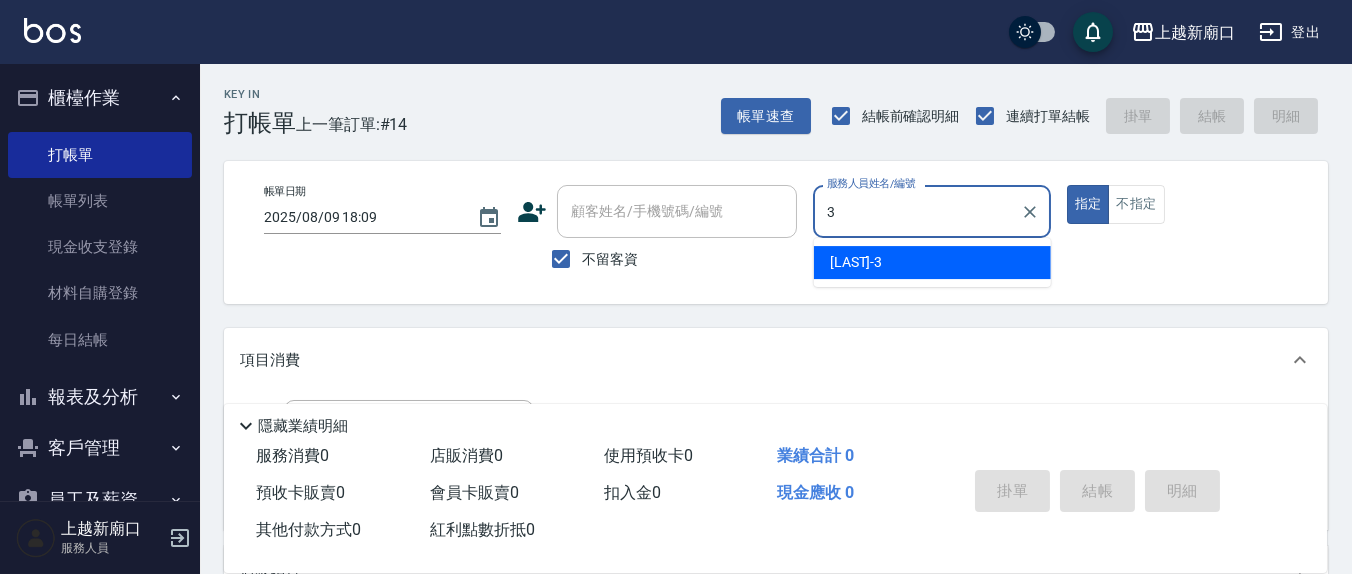 type on "游雅淇-3" 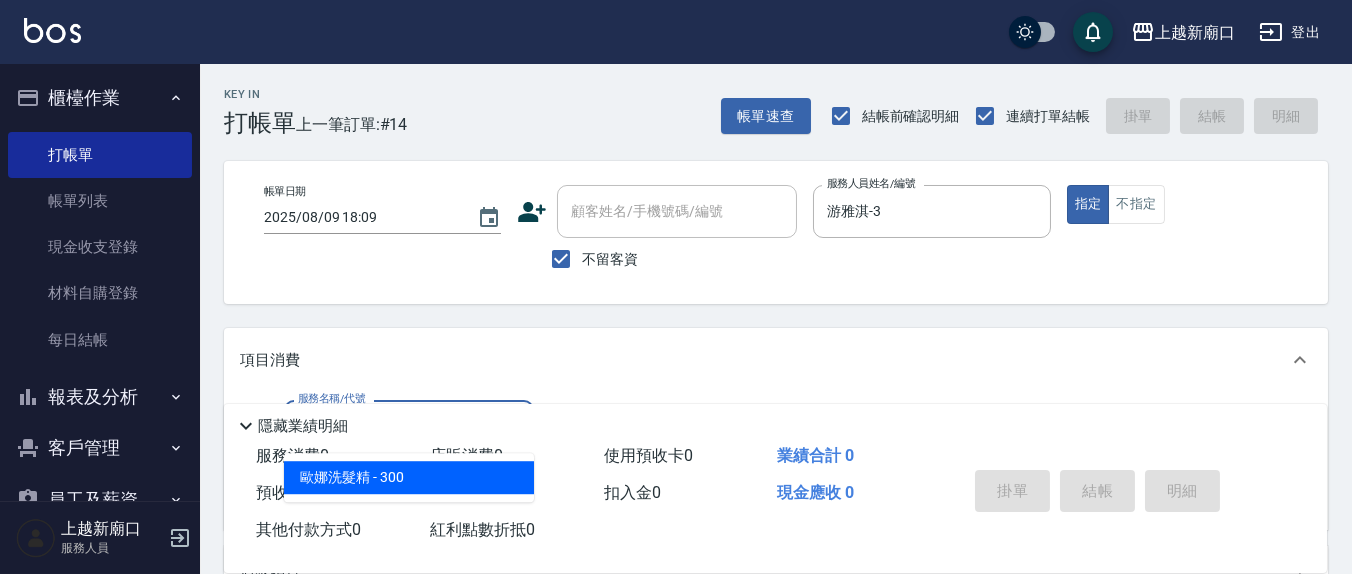 type on "歐娜洗髮精(210)" 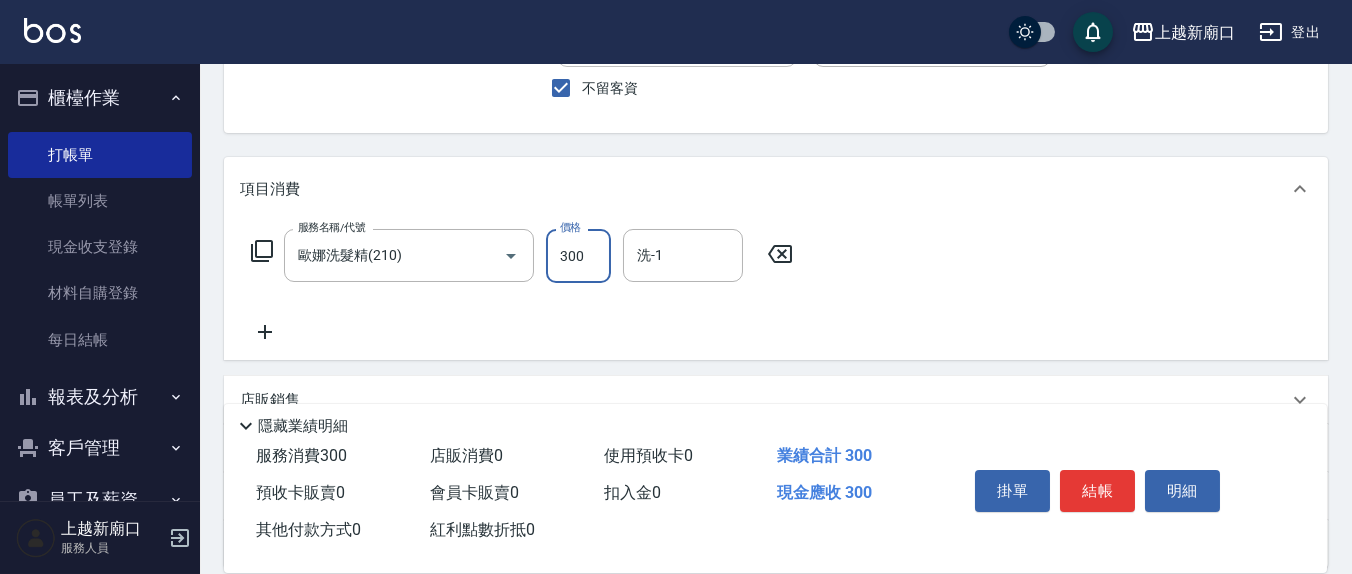 scroll, scrollTop: 208, scrollLeft: 0, axis: vertical 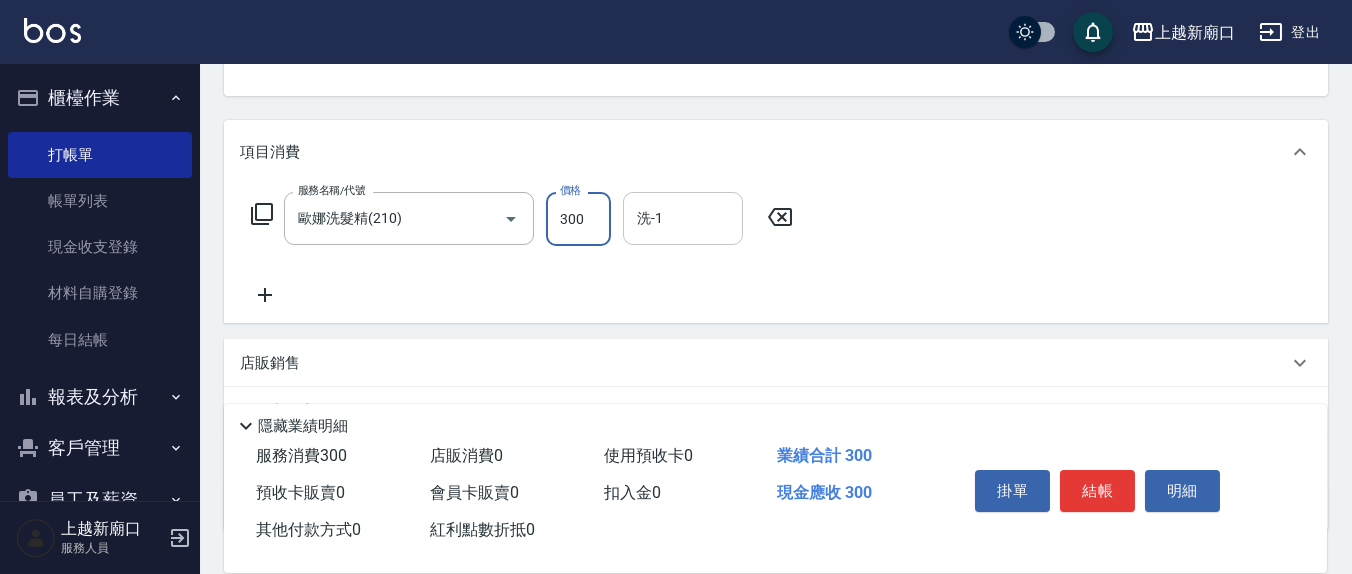 click on "洗-1" at bounding box center [683, 218] 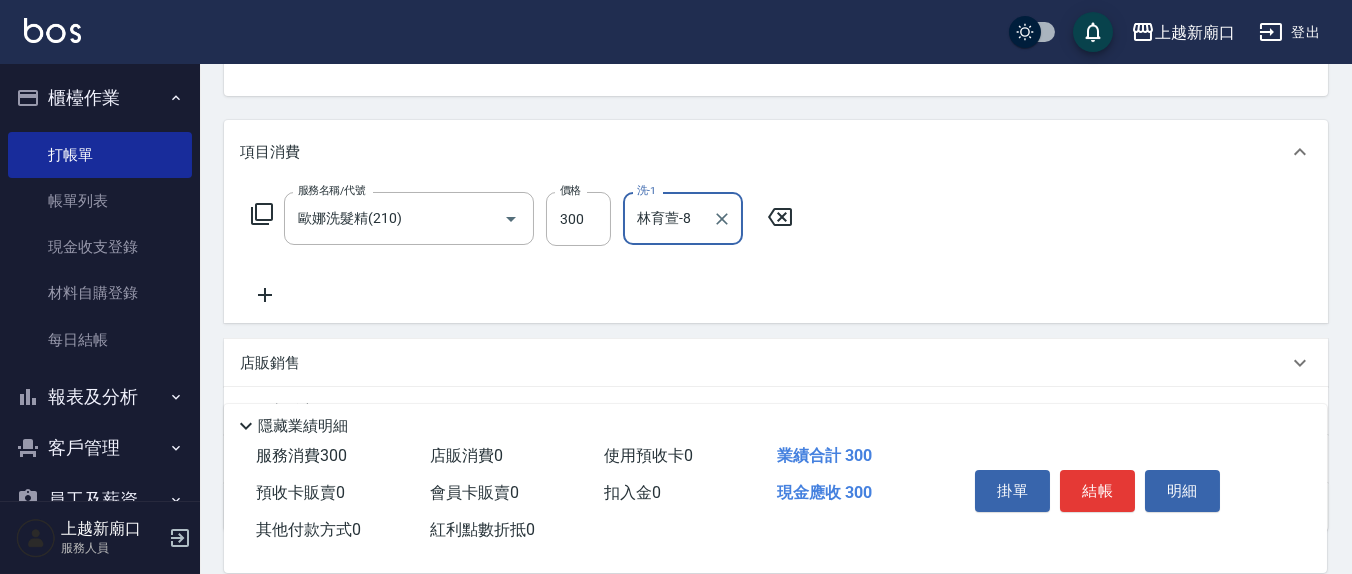 type on "林育萱-8" 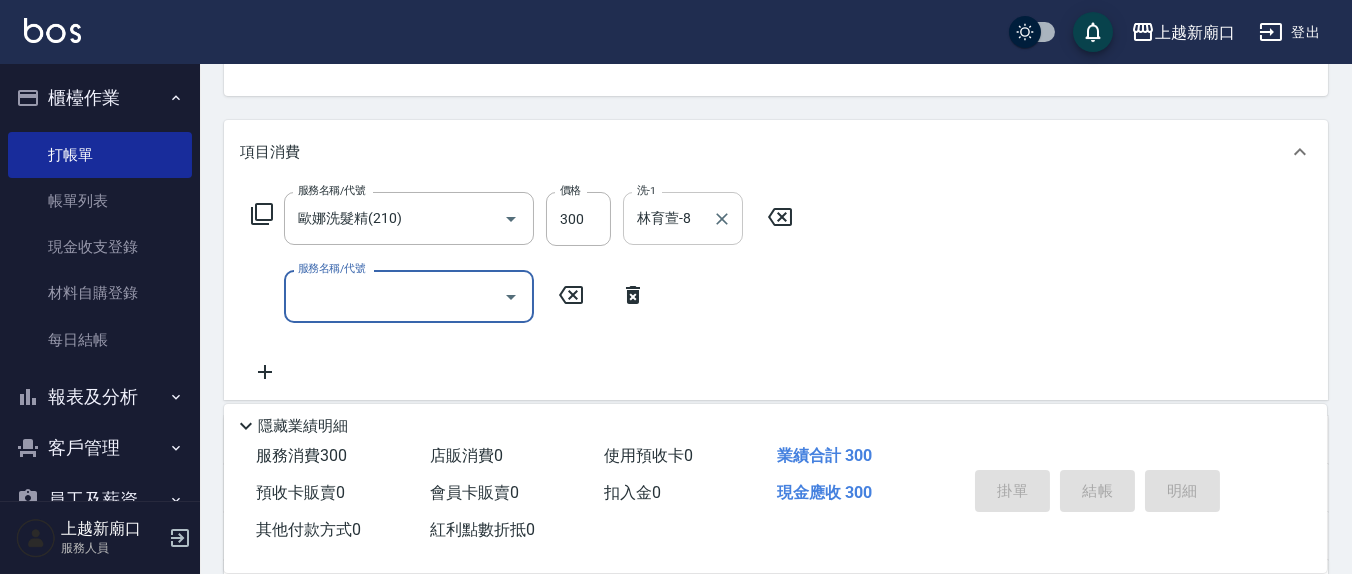 type 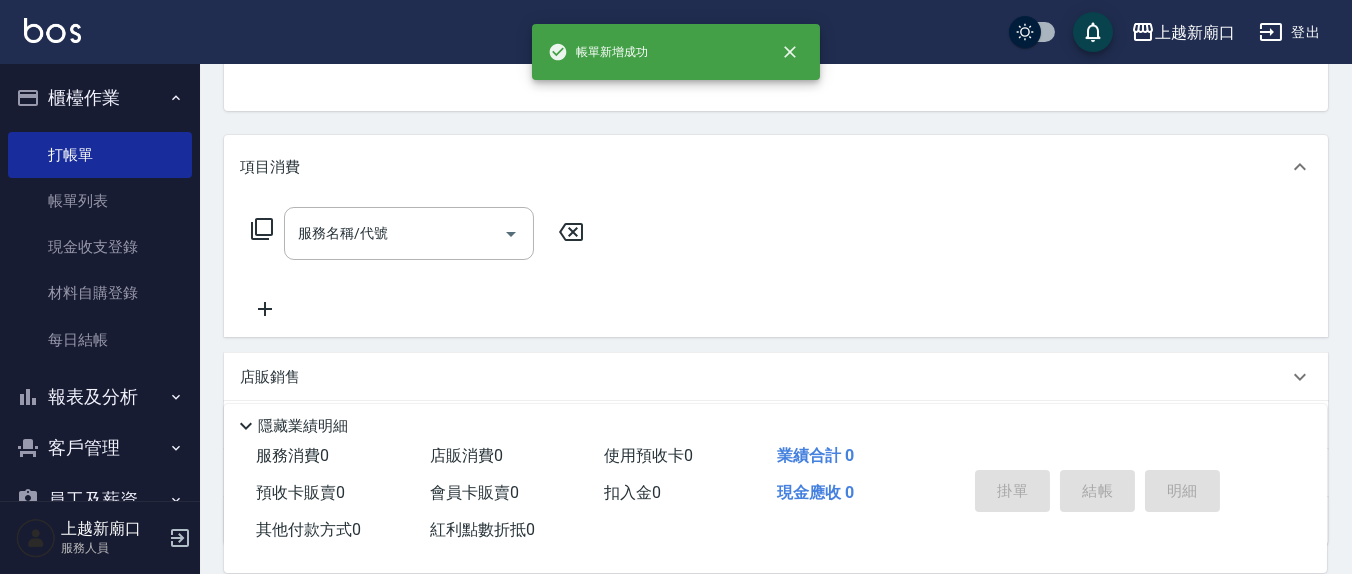 click on "指定" at bounding box center [1088, 11] 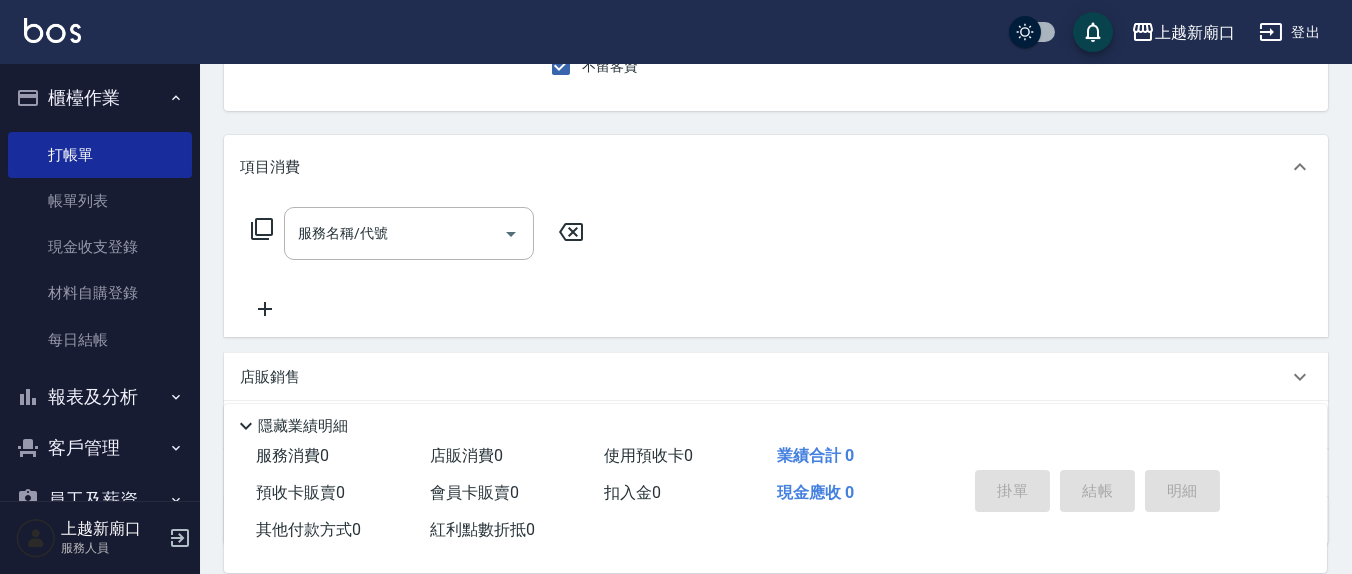 scroll, scrollTop: 185, scrollLeft: 0, axis: vertical 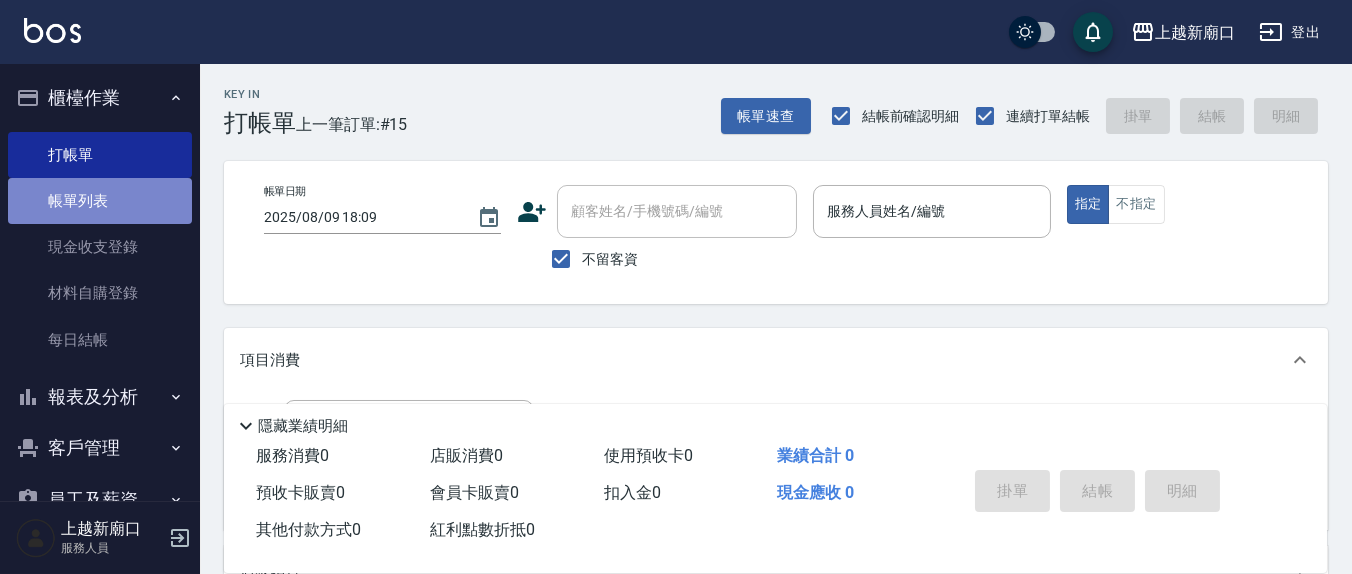 click on "帳單列表" at bounding box center [100, 201] 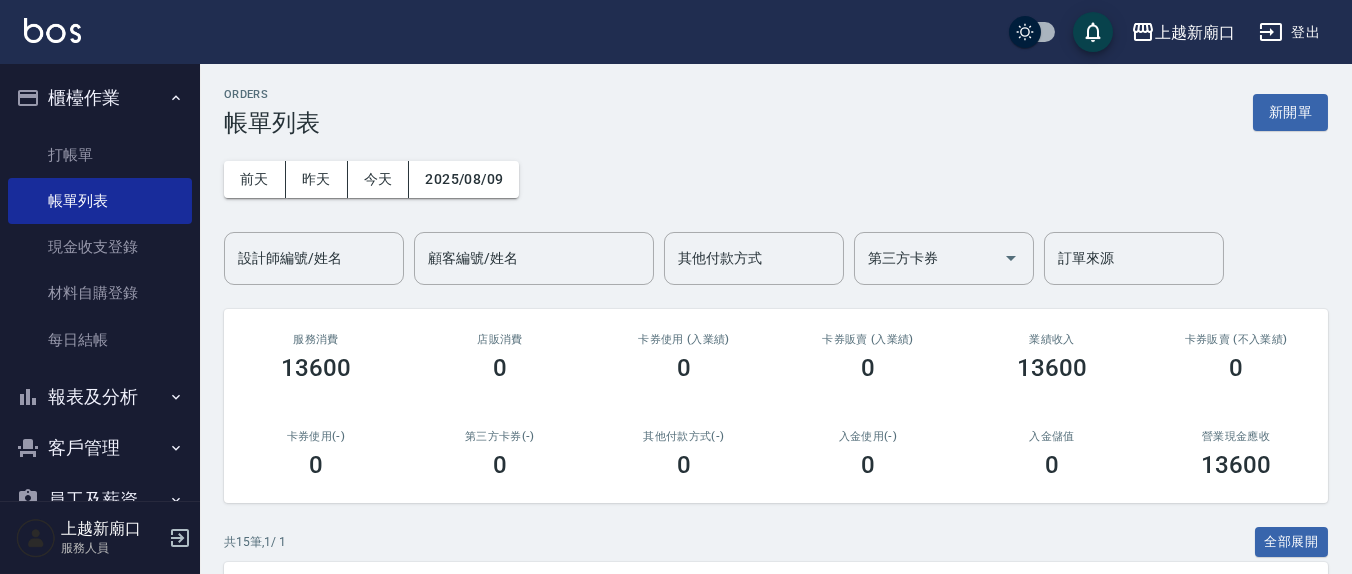 scroll, scrollTop: 416, scrollLeft: 0, axis: vertical 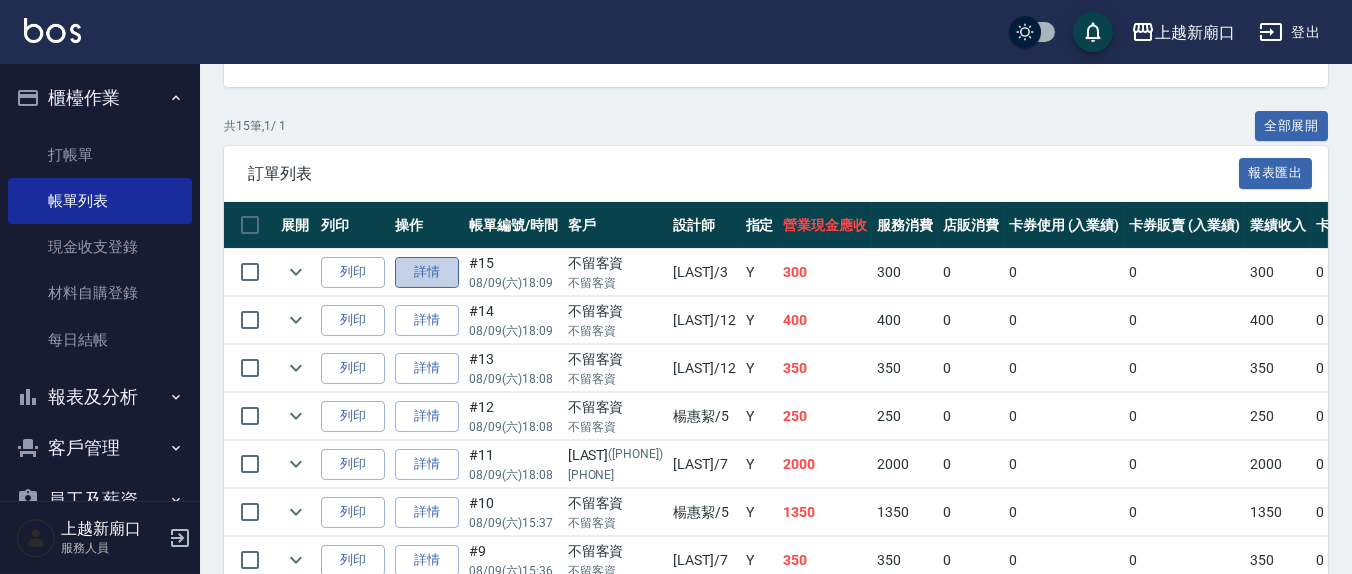 click on "詳情" at bounding box center (427, 272) 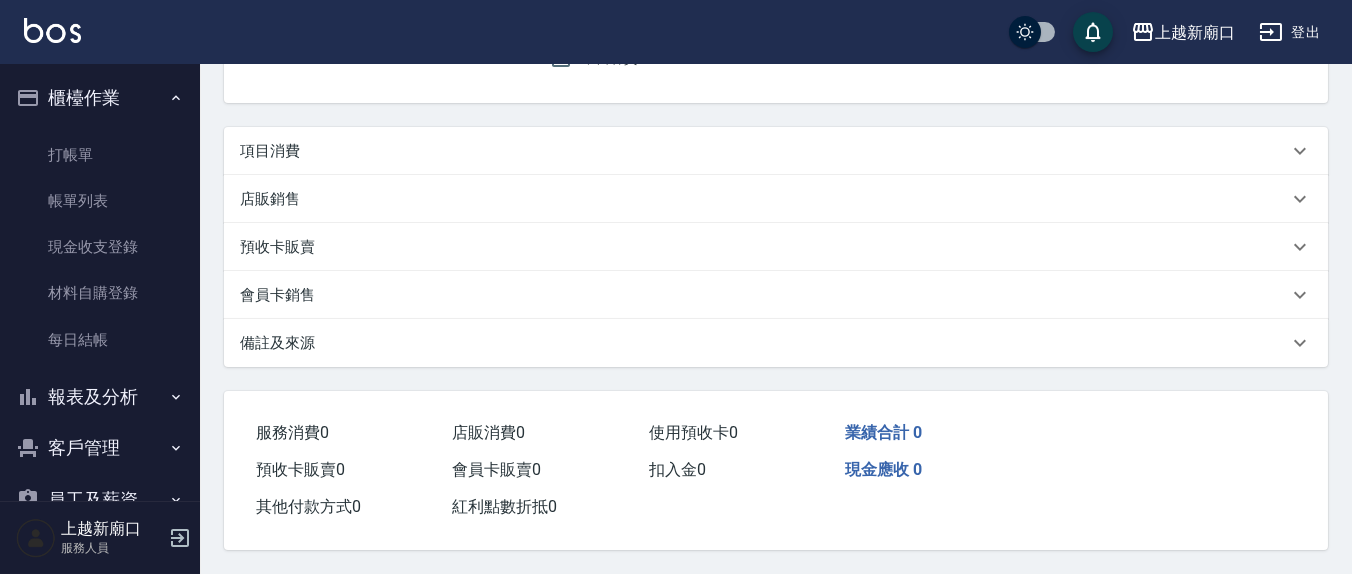 scroll, scrollTop: 0, scrollLeft: 0, axis: both 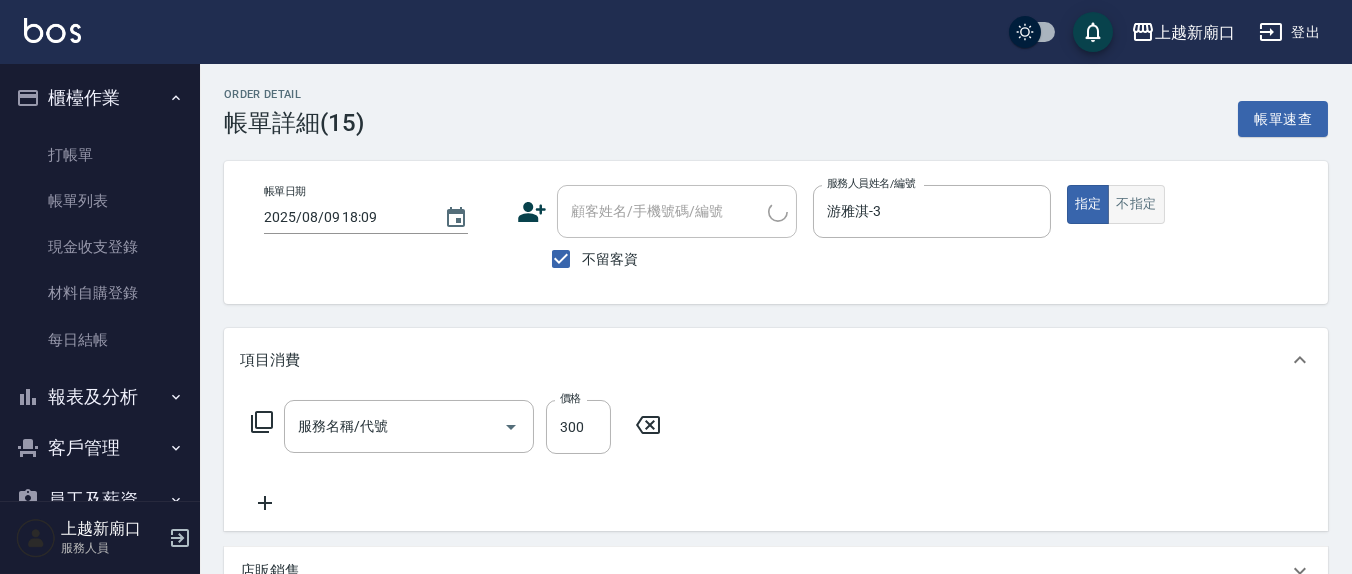checkbox on "true" 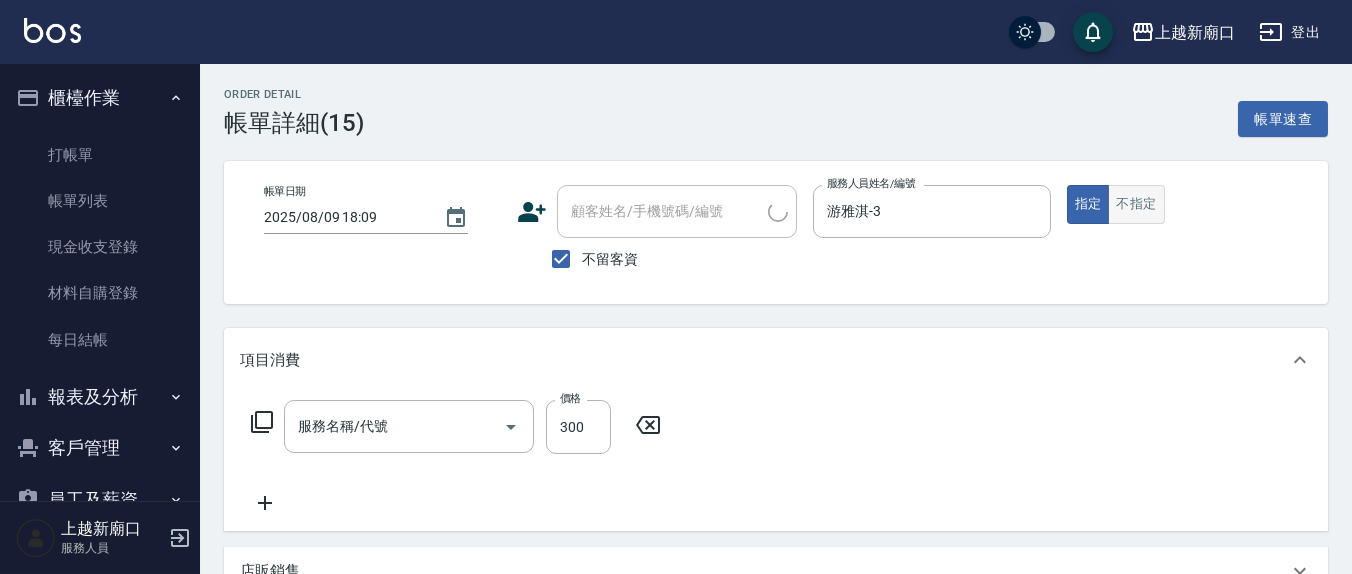 type on "游雅淇-3" 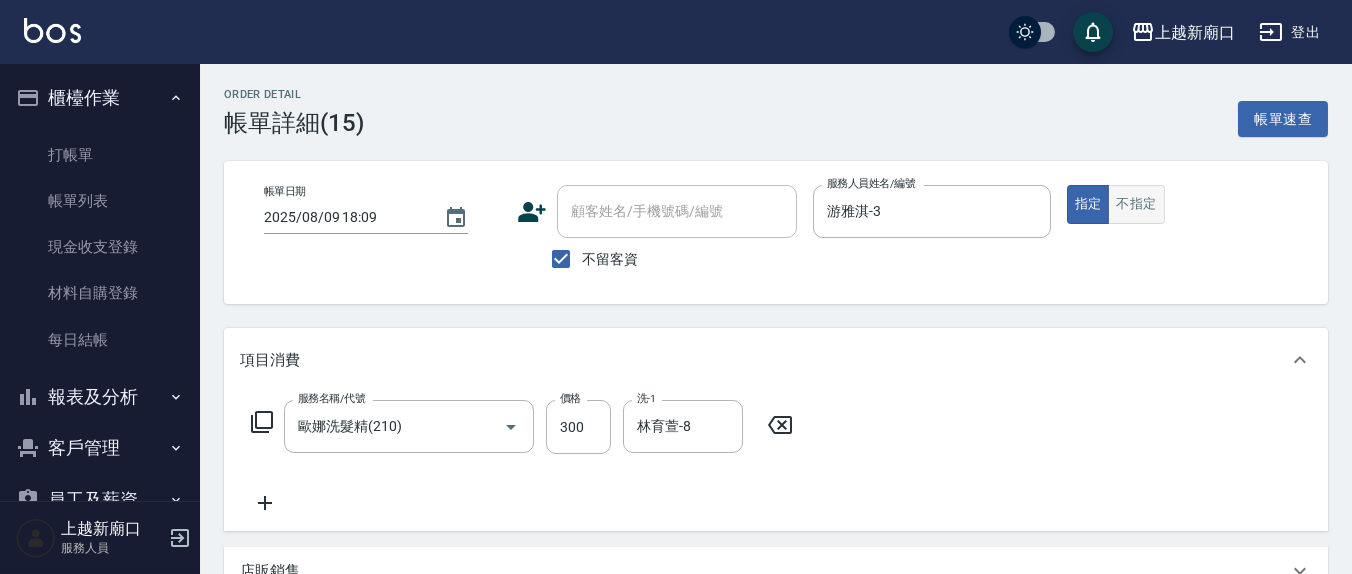type on "歐娜洗髮精(210)" 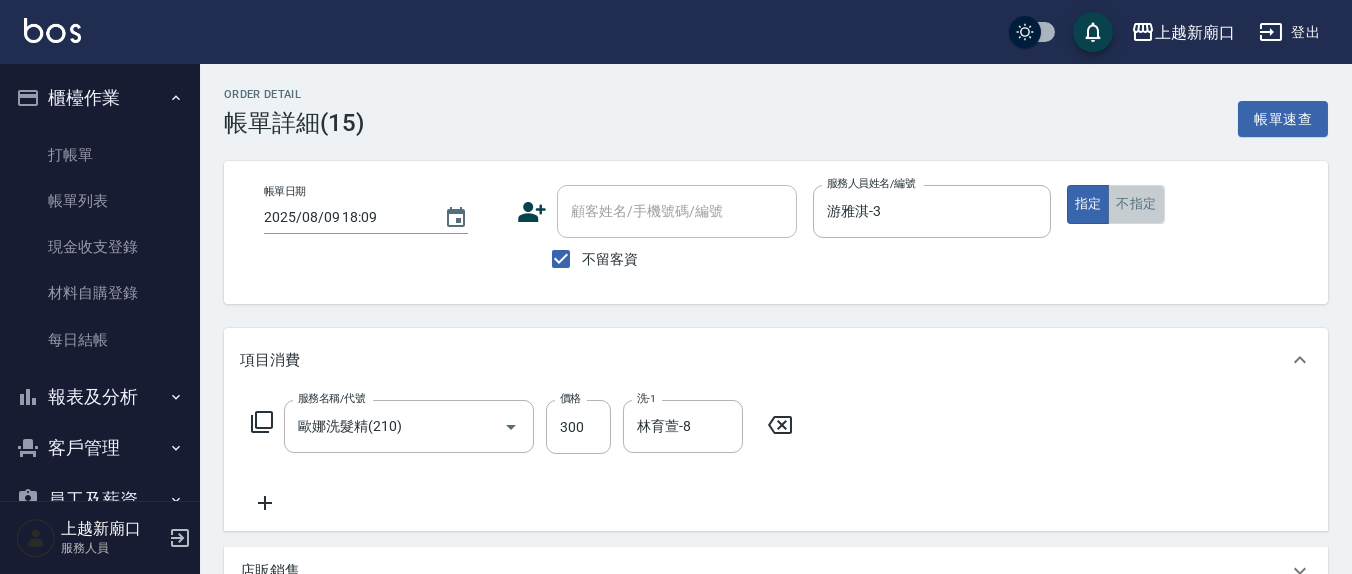 click on "不指定" at bounding box center [1136, 204] 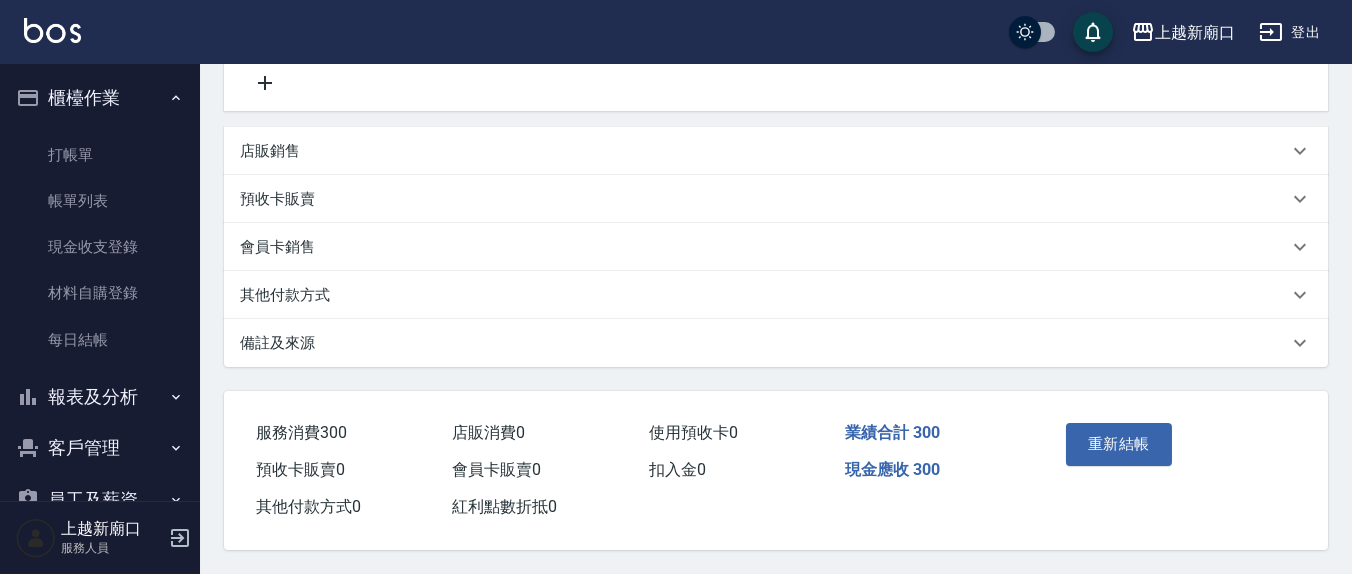 scroll, scrollTop: 426, scrollLeft: 0, axis: vertical 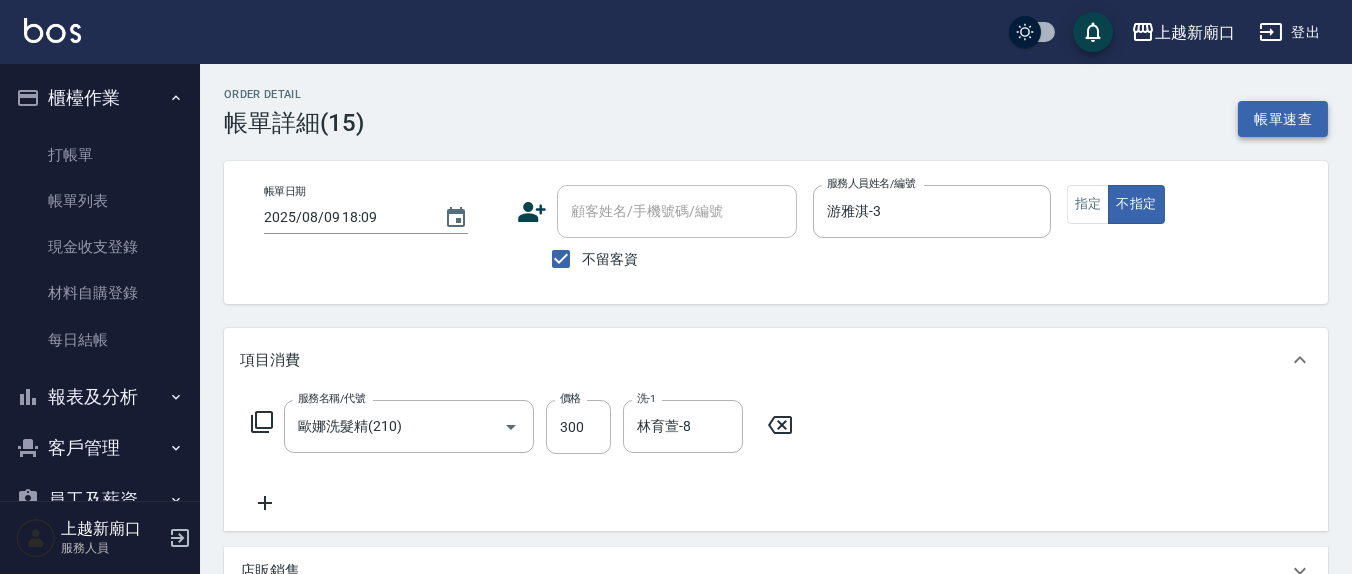 click on "帳單速查" at bounding box center [1283, 119] 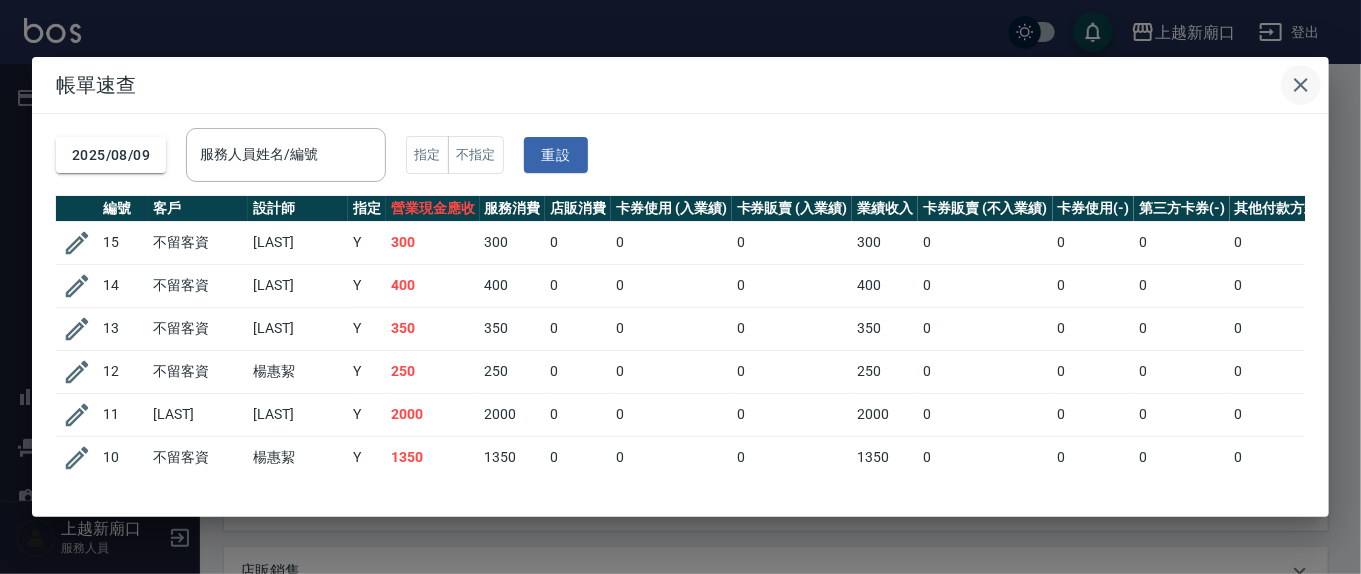 click 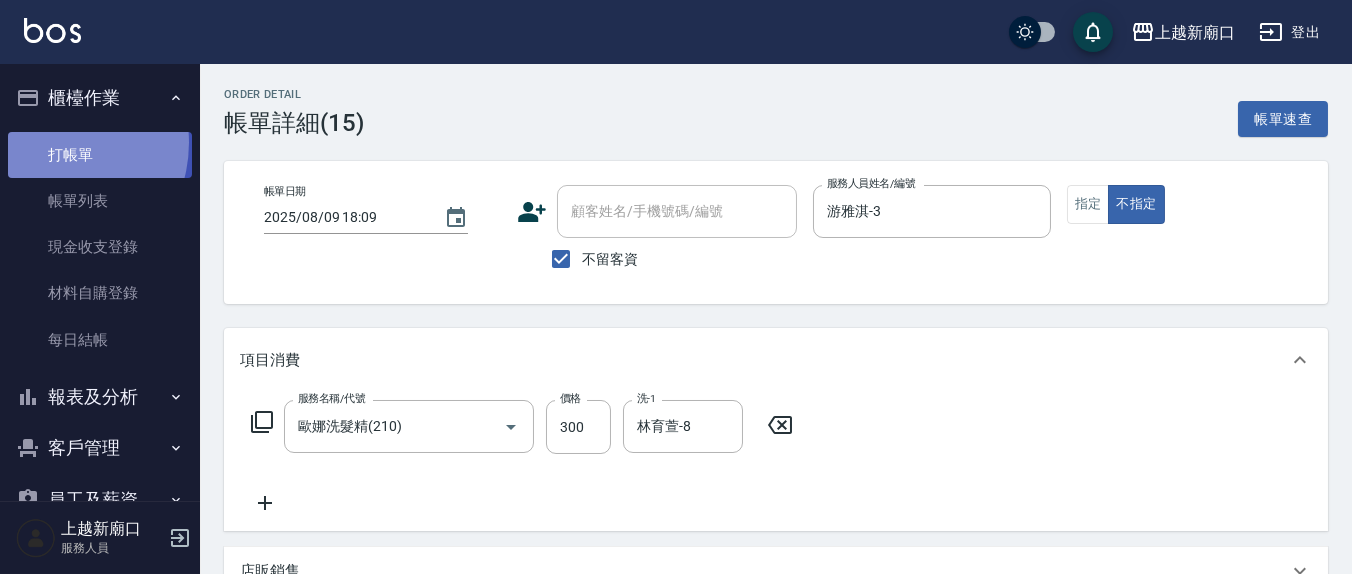 click on "打帳單" at bounding box center [100, 155] 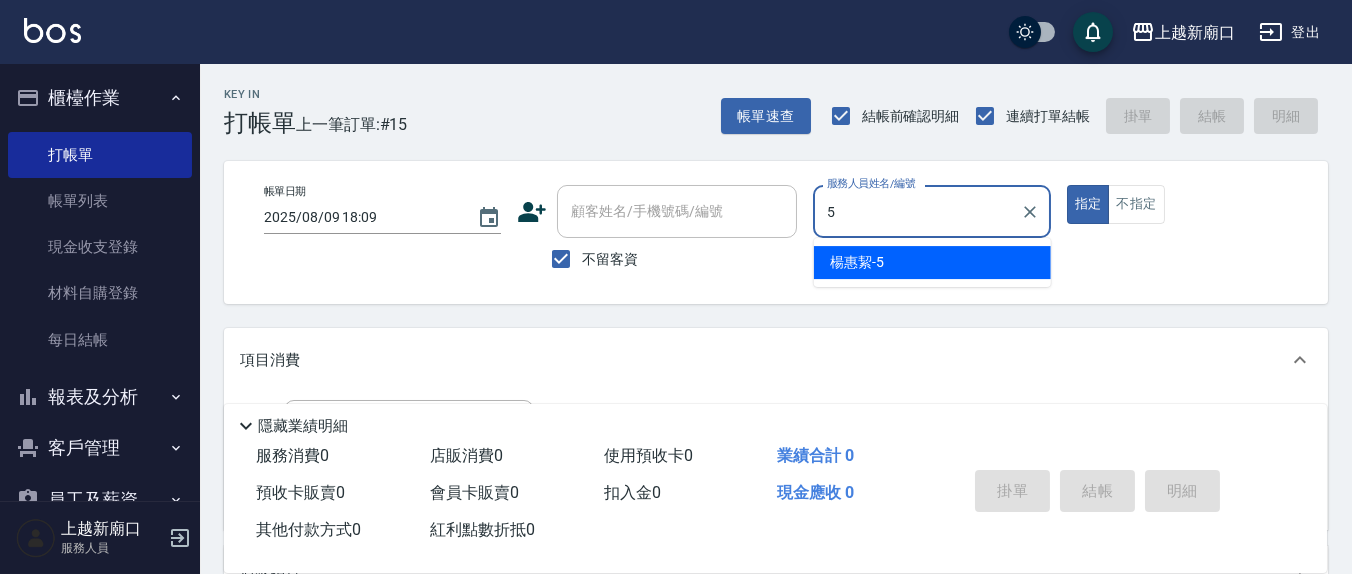 type on "5" 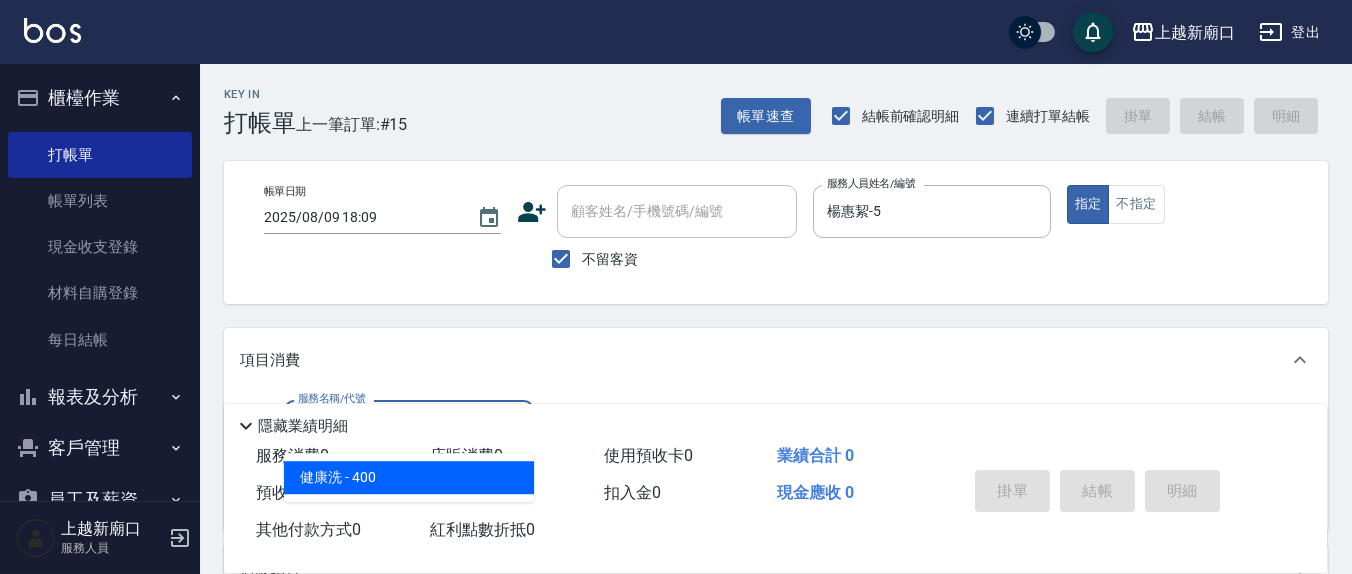 type on "健康洗(206)" 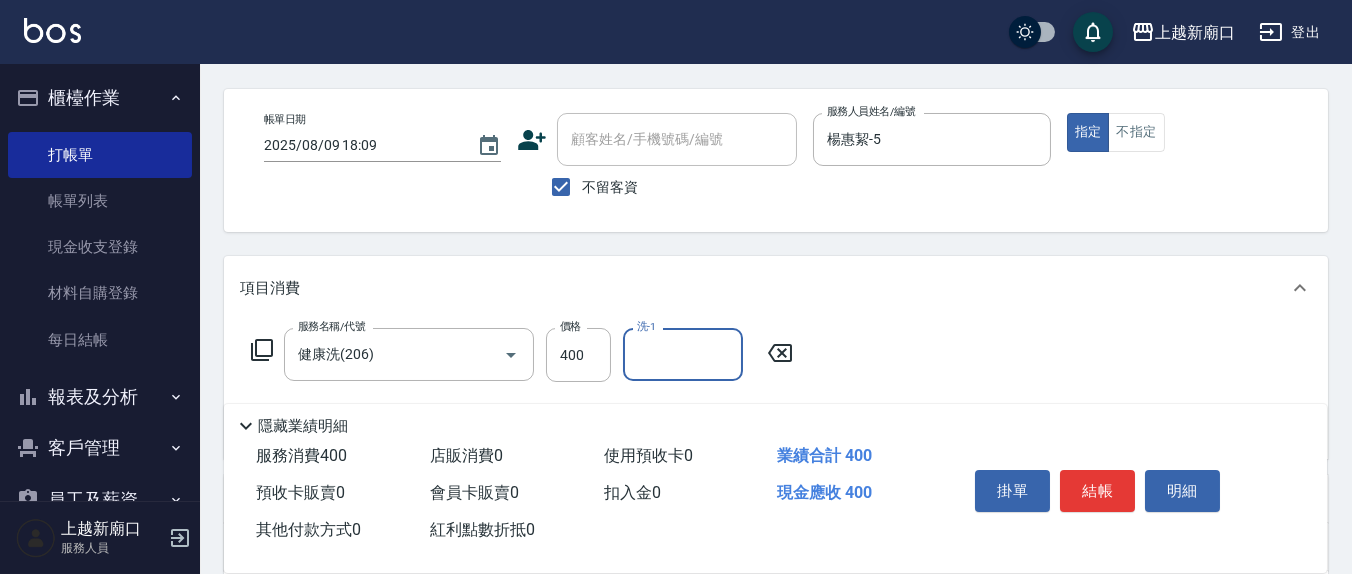 scroll, scrollTop: 208, scrollLeft: 0, axis: vertical 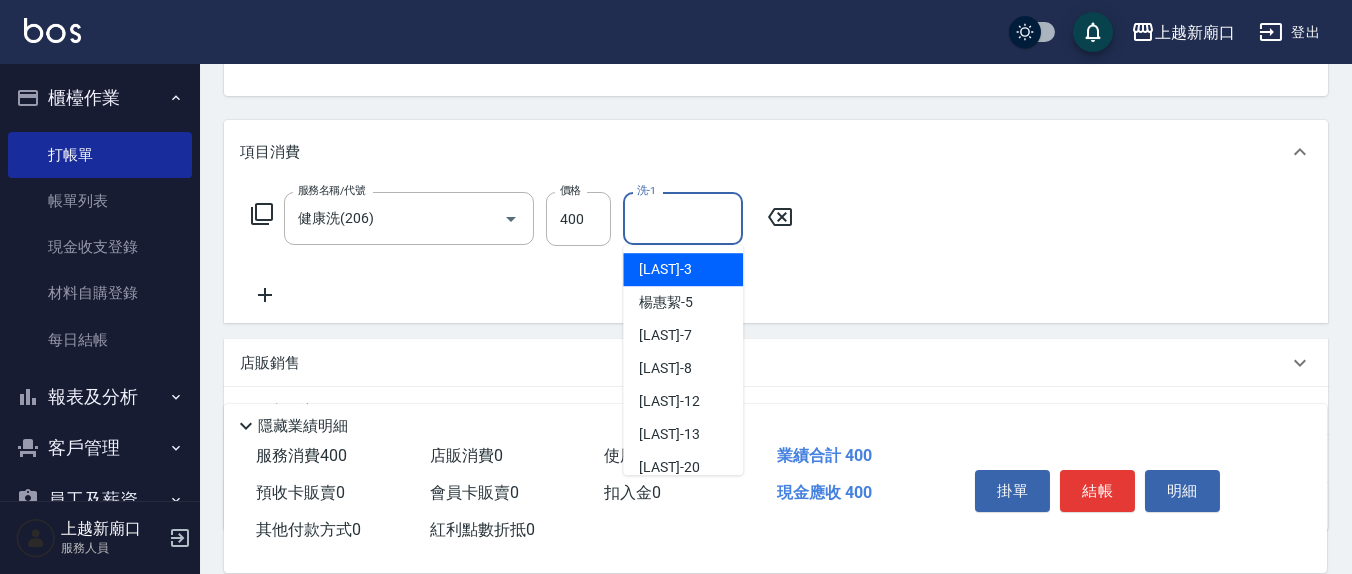 click on "洗-1" at bounding box center [683, 218] 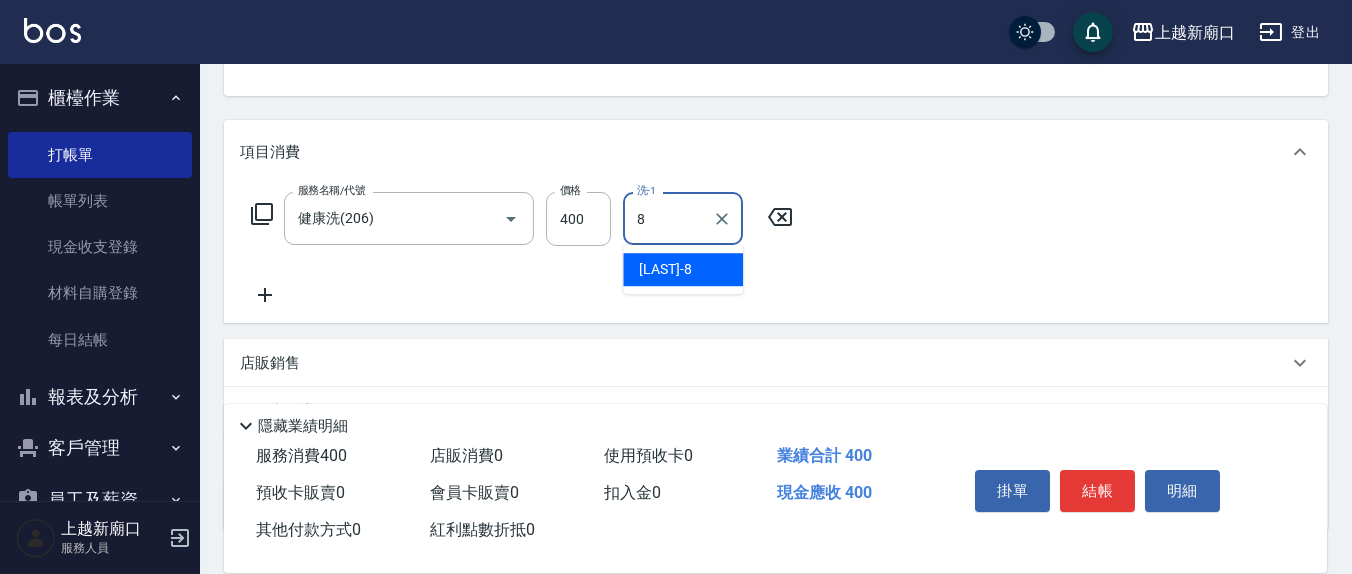 type on "林育萱-8" 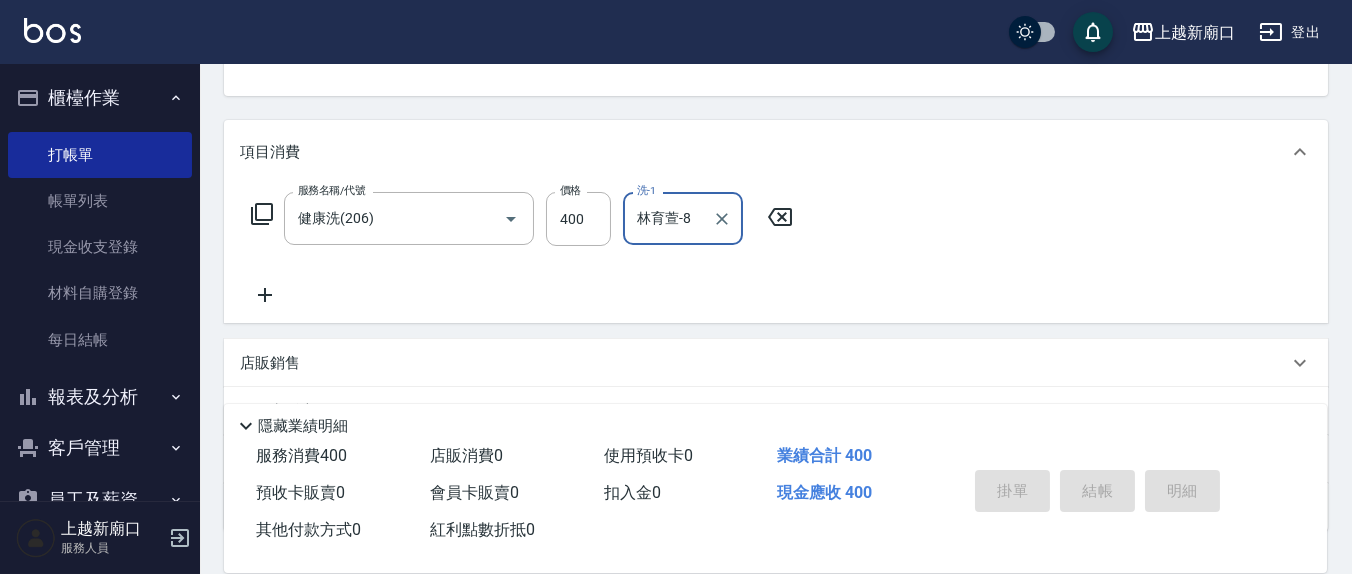 type 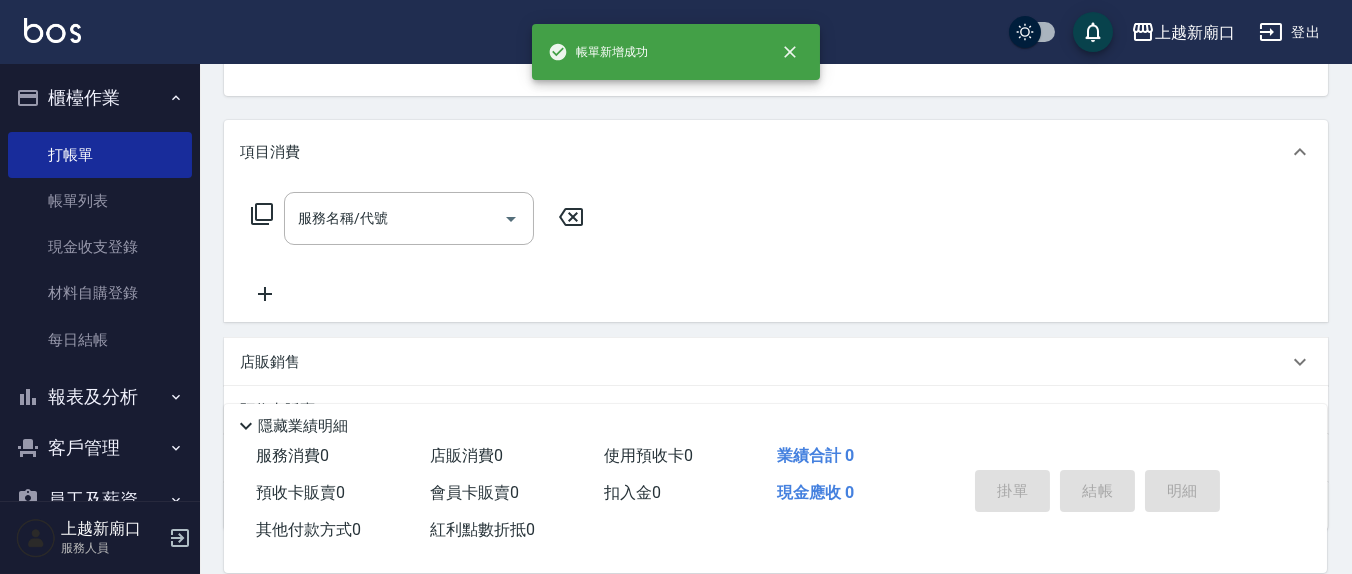 scroll, scrollTop: 185, scrollLeft: 0, axis: vertical 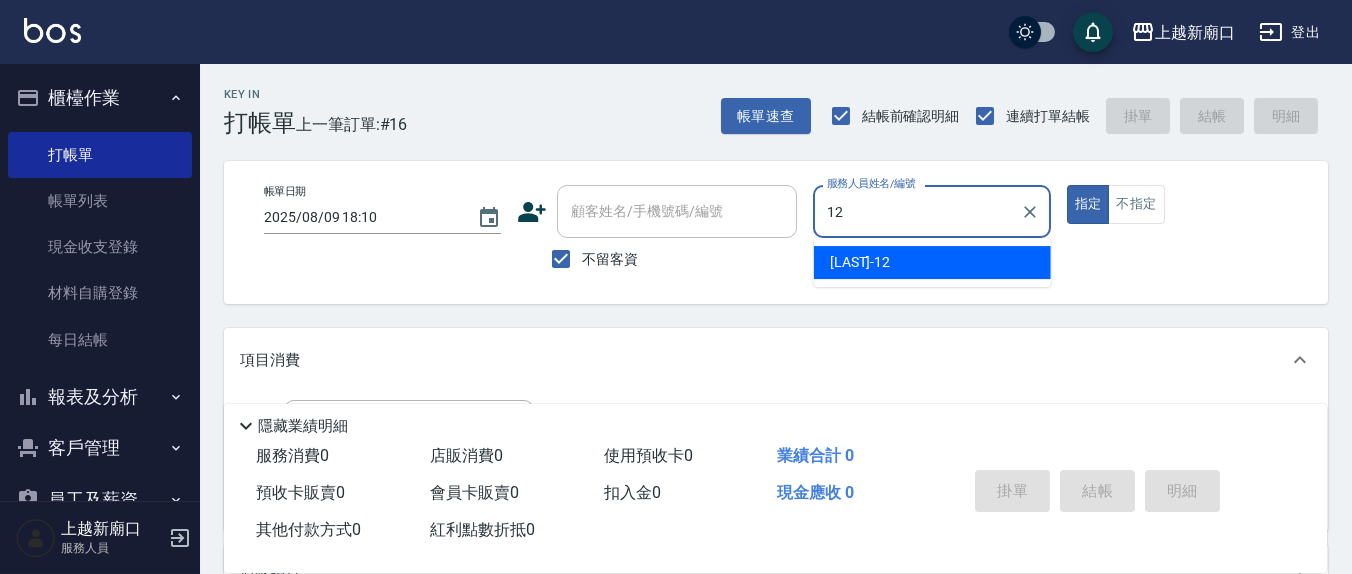 type on "呂桂花-12" 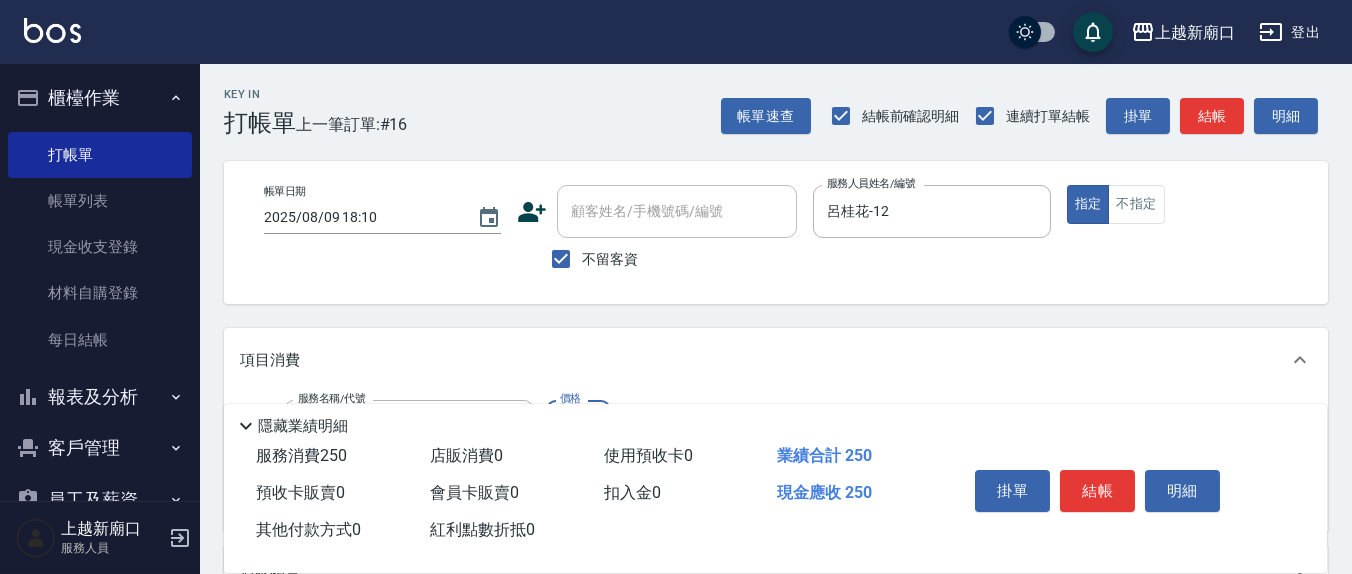 type on "洗髮(201)" 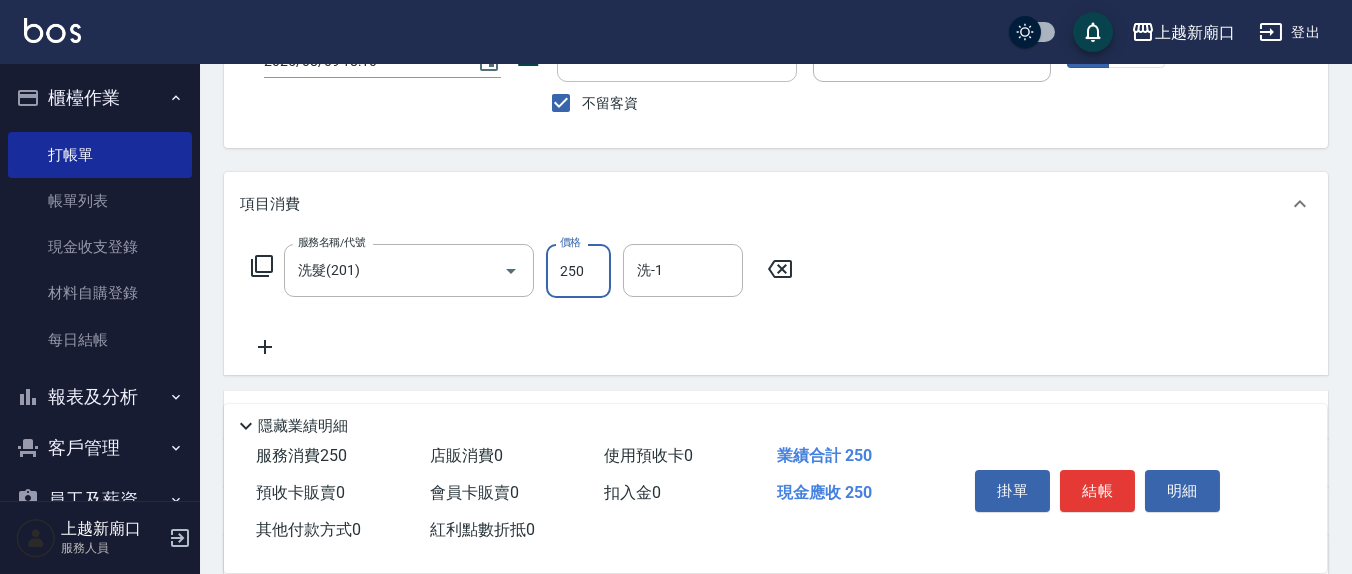 scroll, scrollTop: 208, scrollLeft: 0, axis: vertical 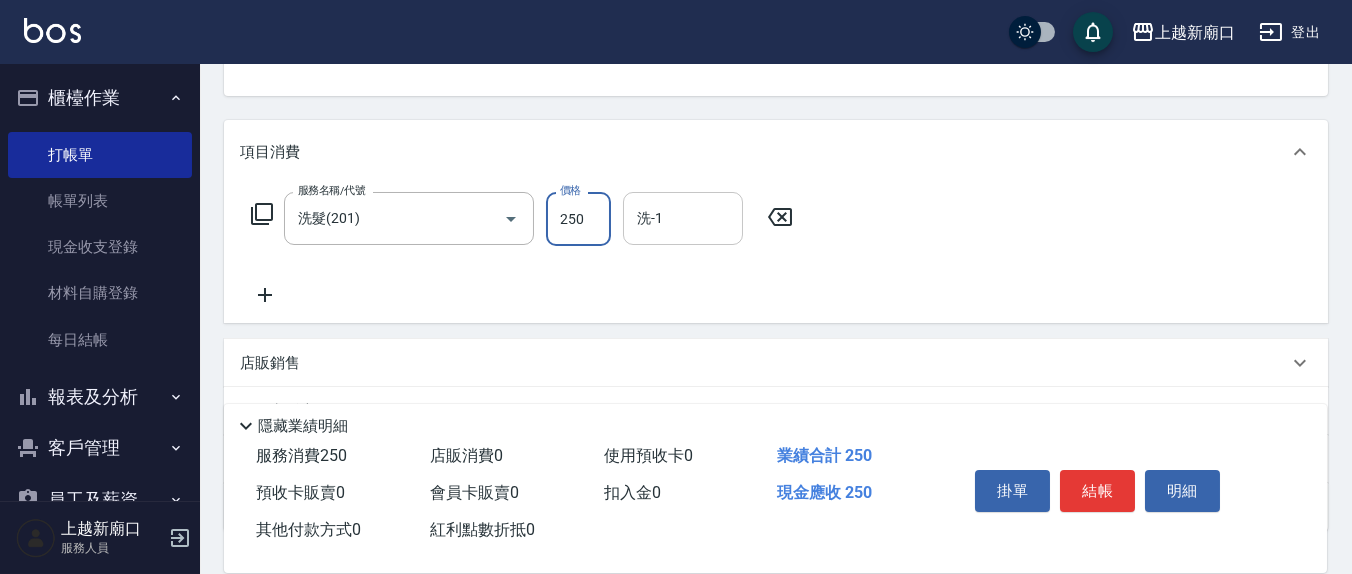 click on "洗-1" at bounding box center [683, 218] 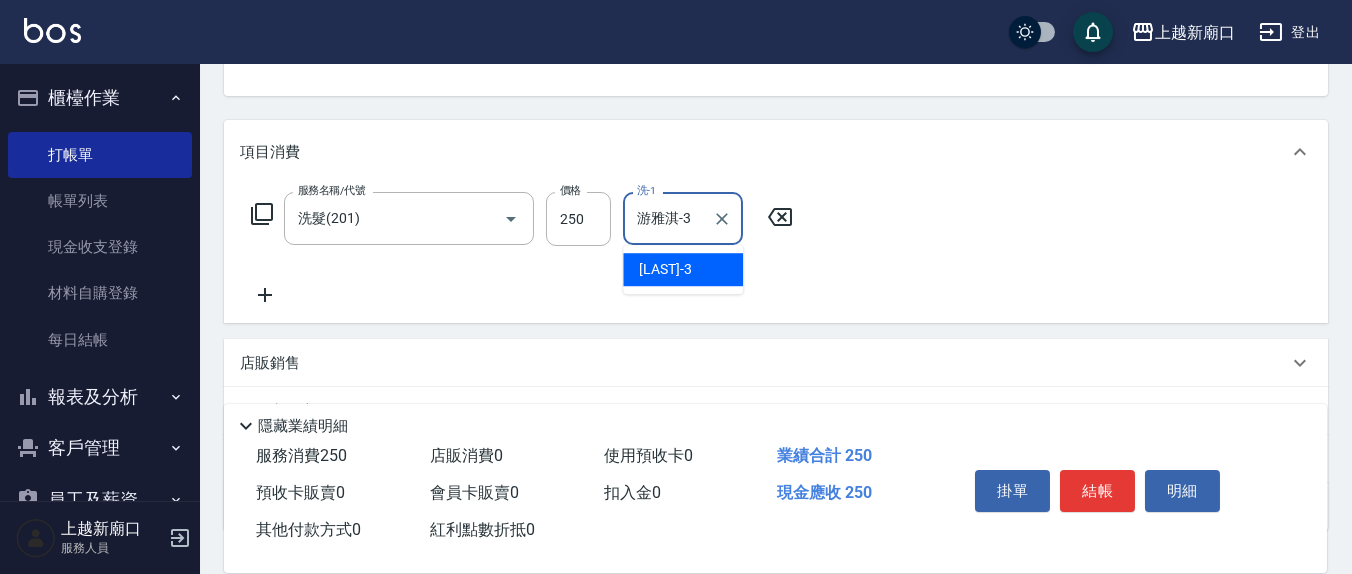 type on "游雅淇-3" 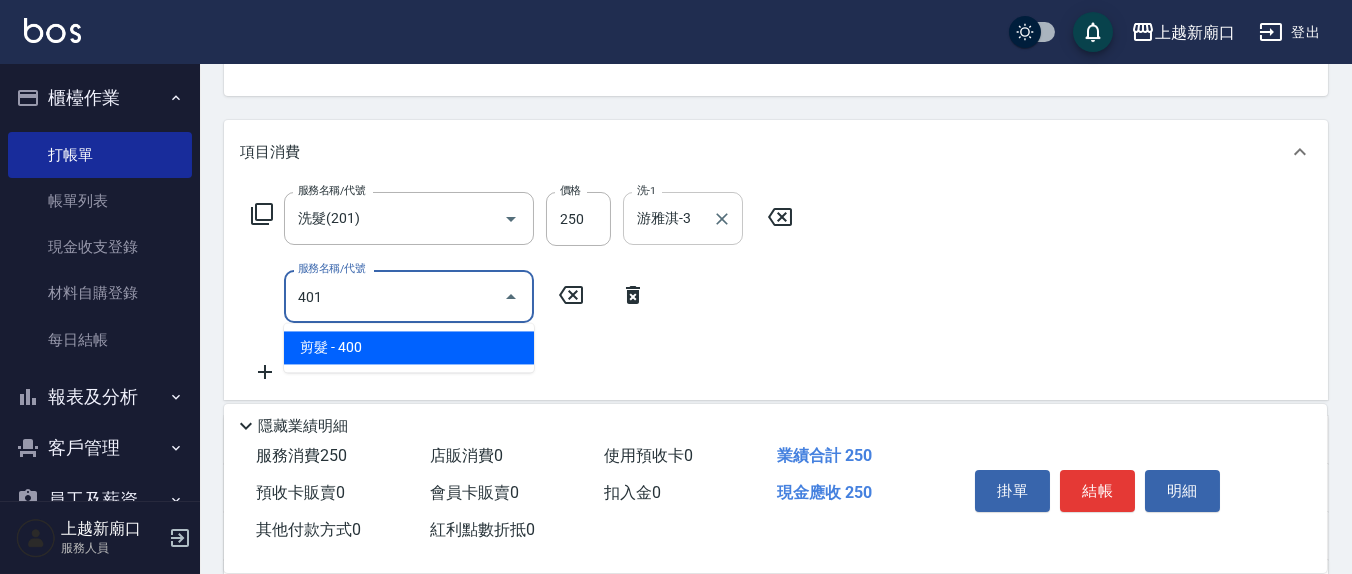 type on "剪髮(401)" 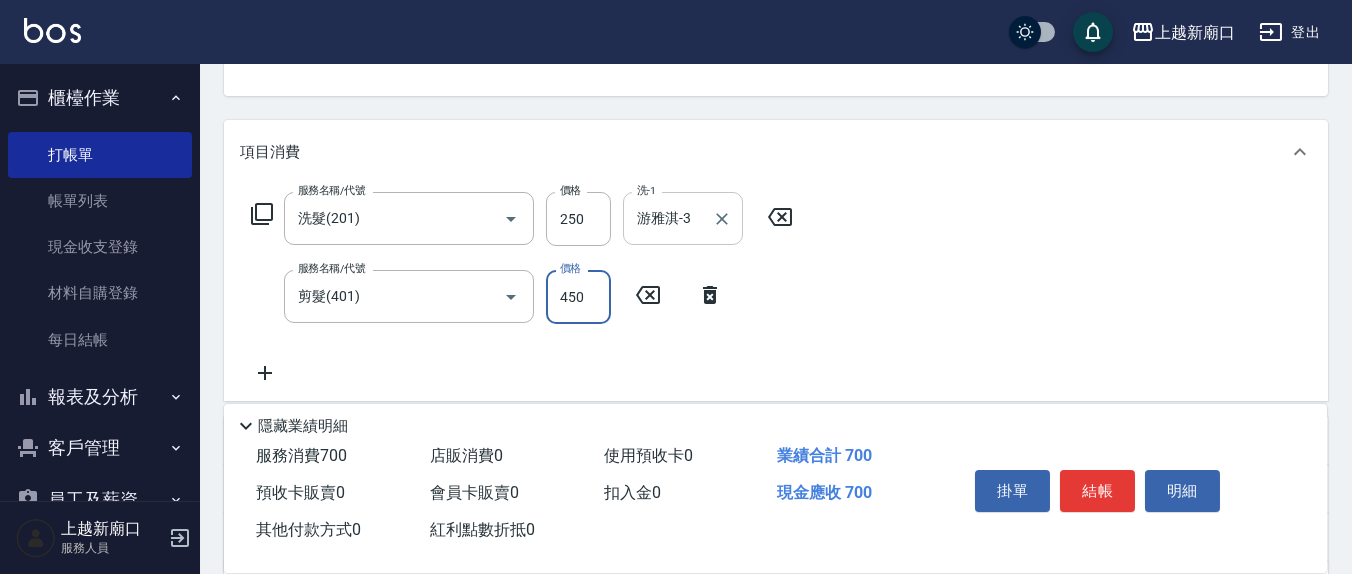 type on "450" 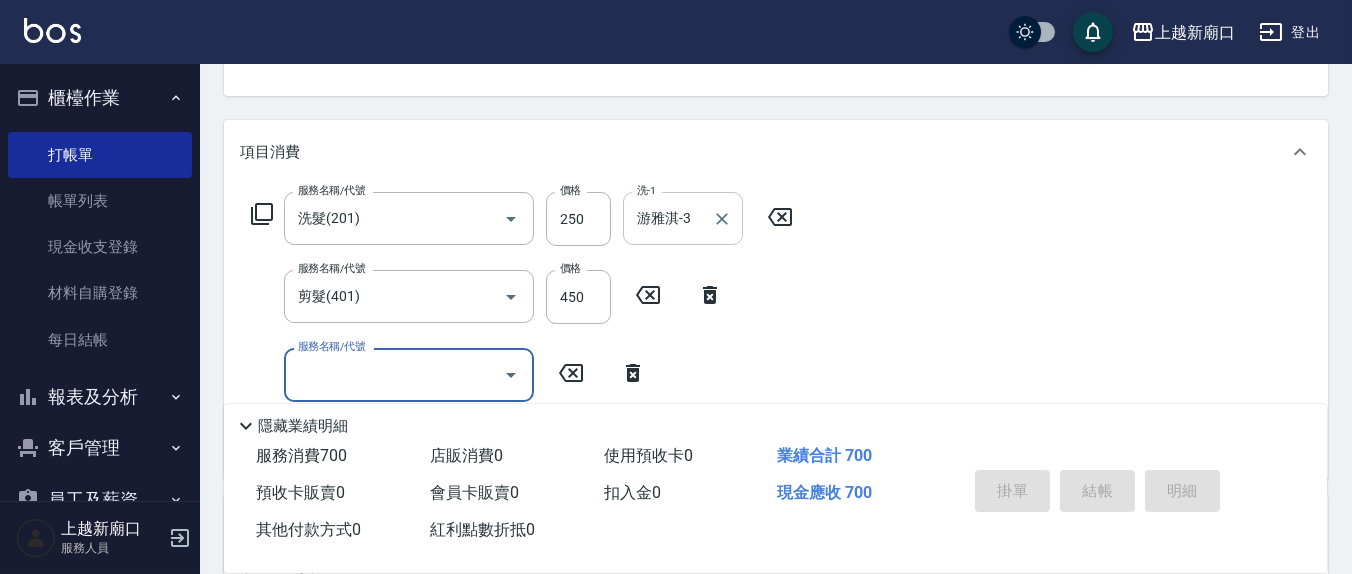 type 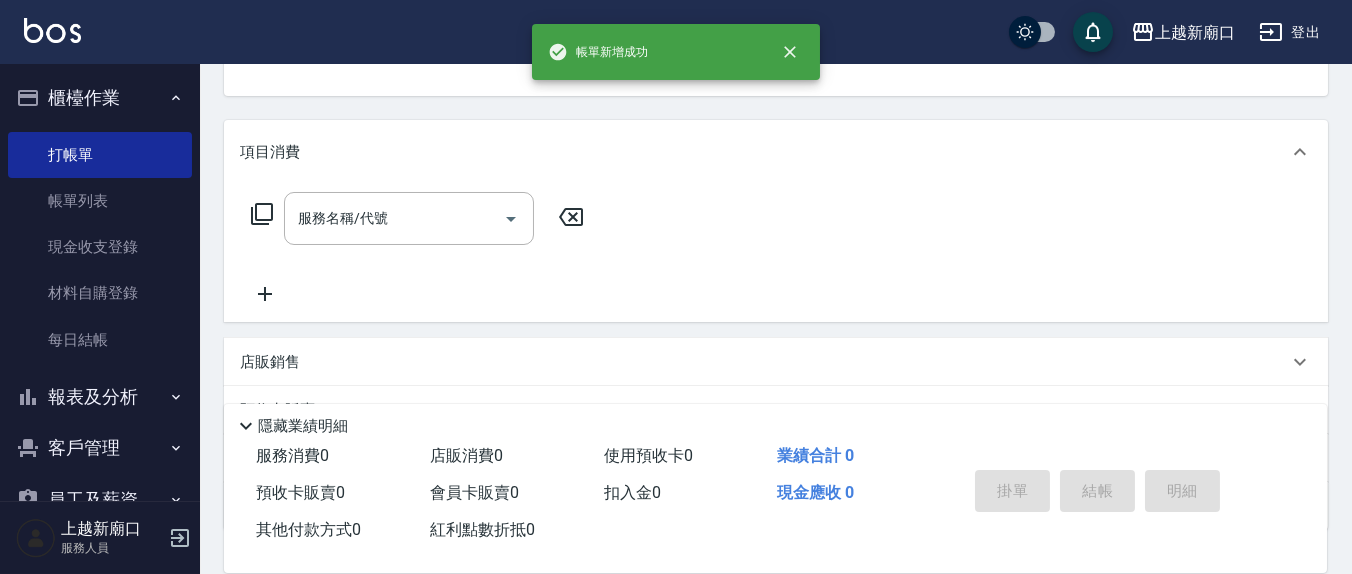 scroll, scrollTop: 185, scrollLeft: 0, axis: vertical 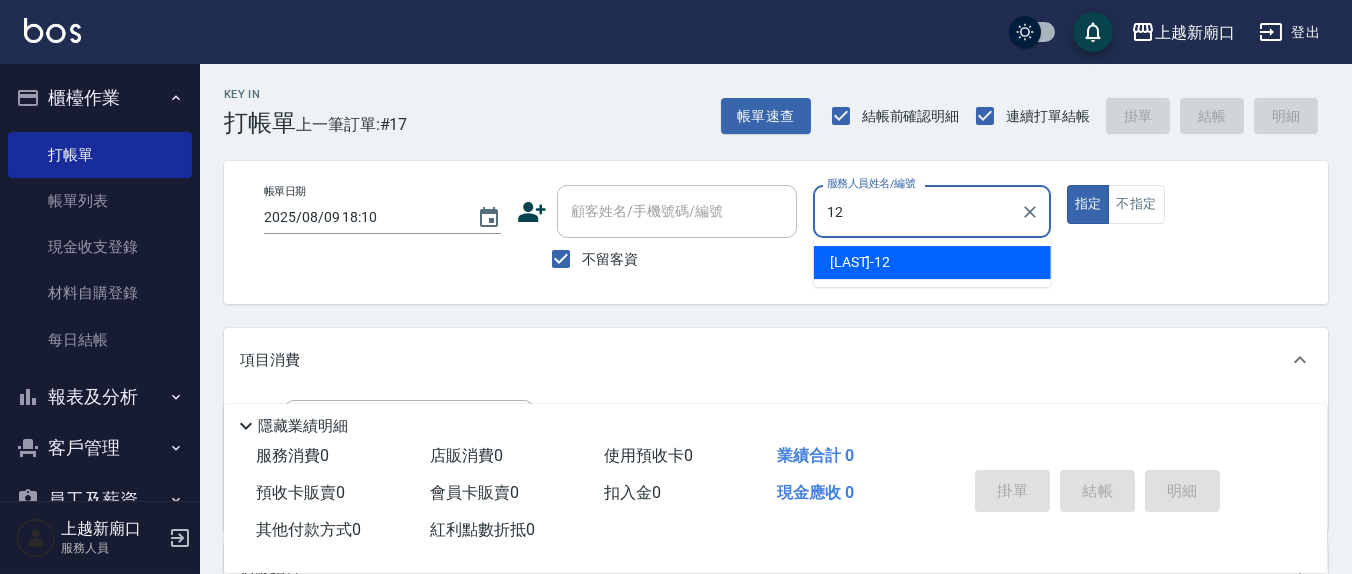 type on "呂桂花-12" 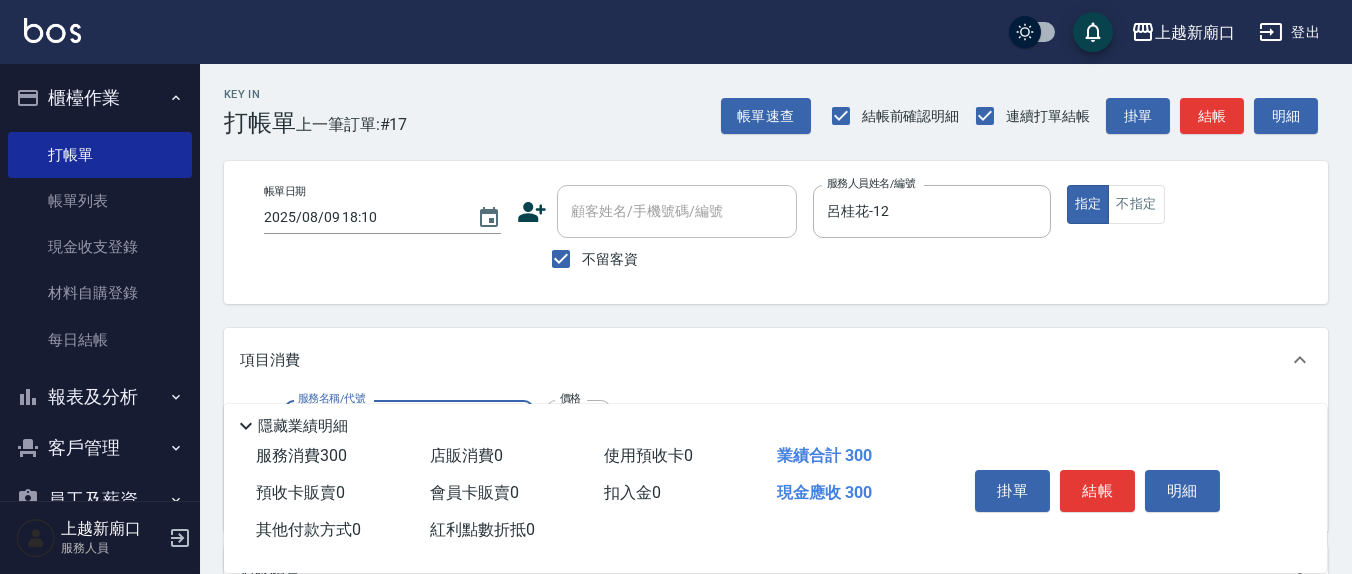 type on "歐娜洗髮精(210)" 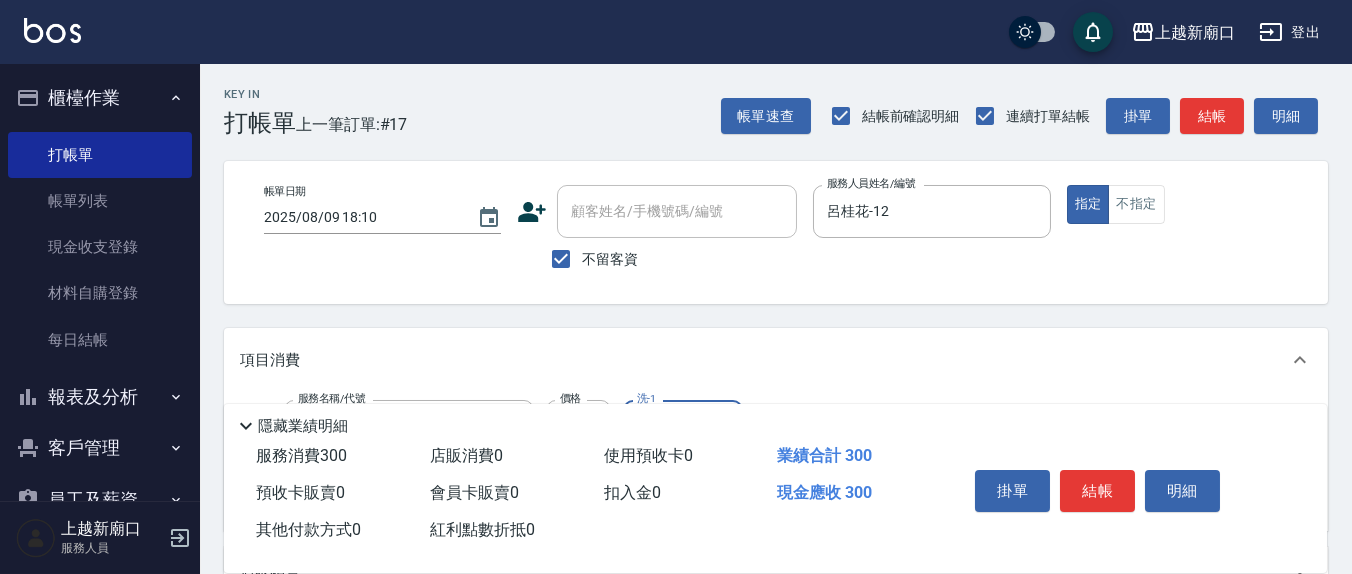 type on "3" 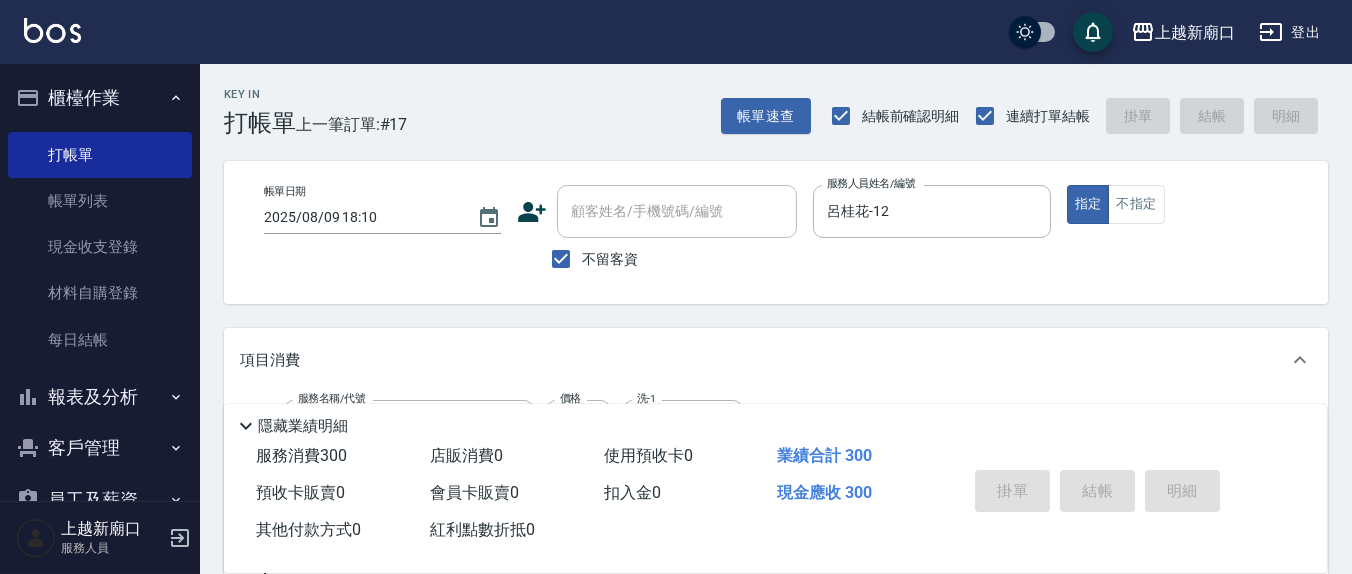 type 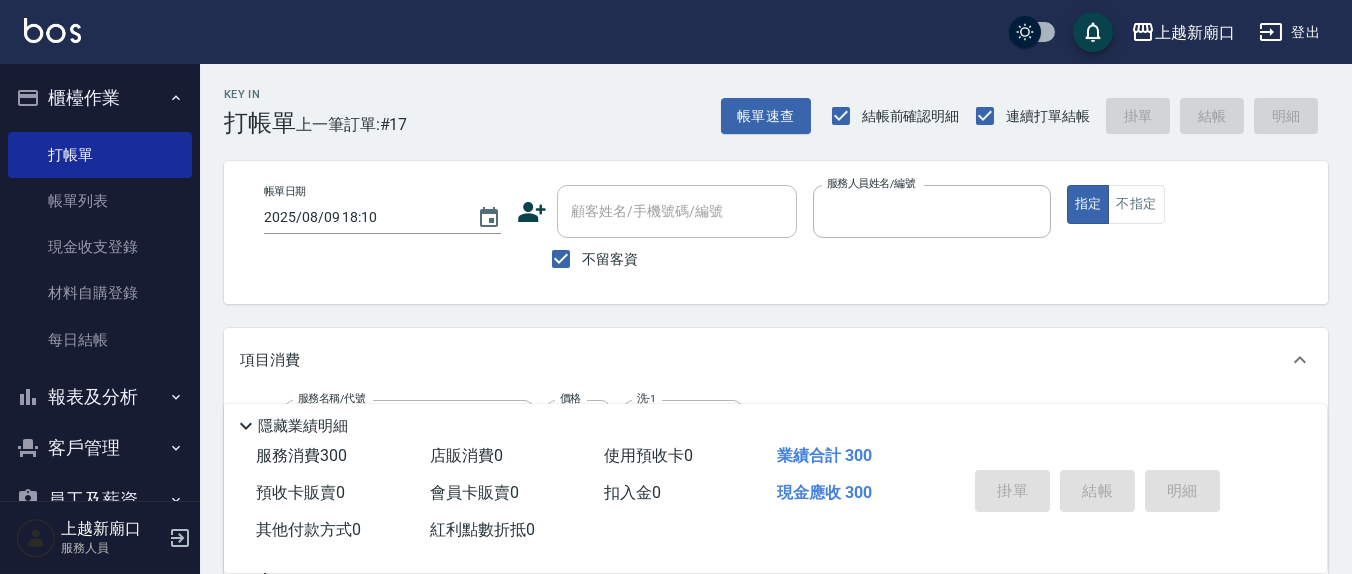 click on "指定" at bounding box center (1088, 204) 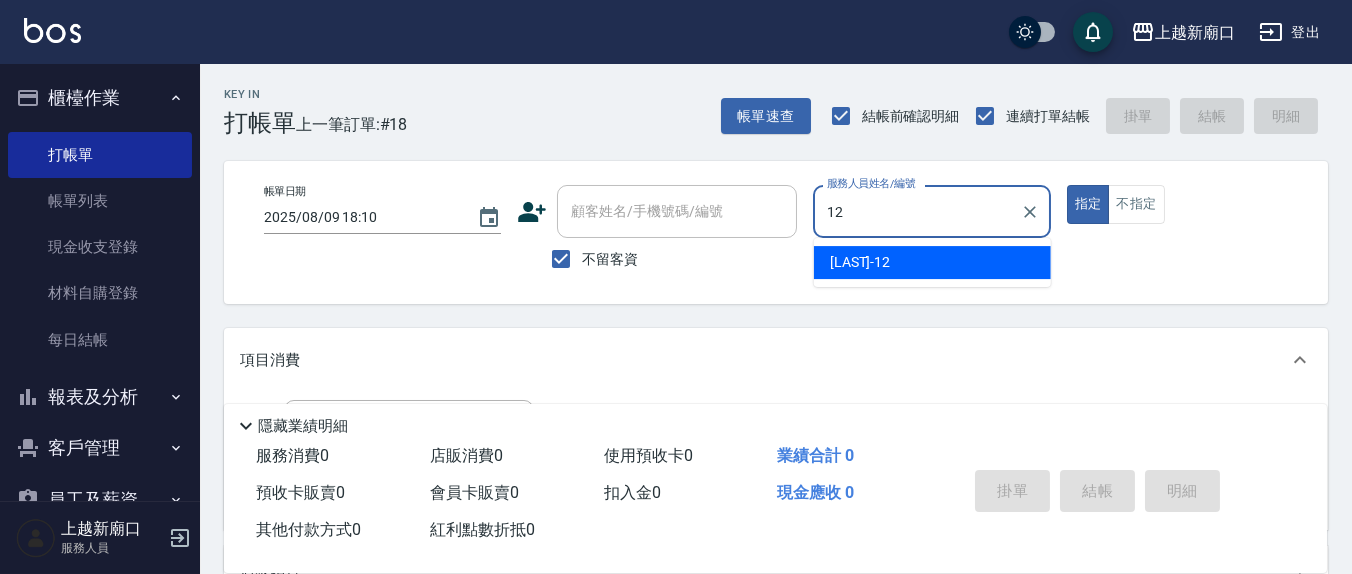 type on "呂桂花-12" 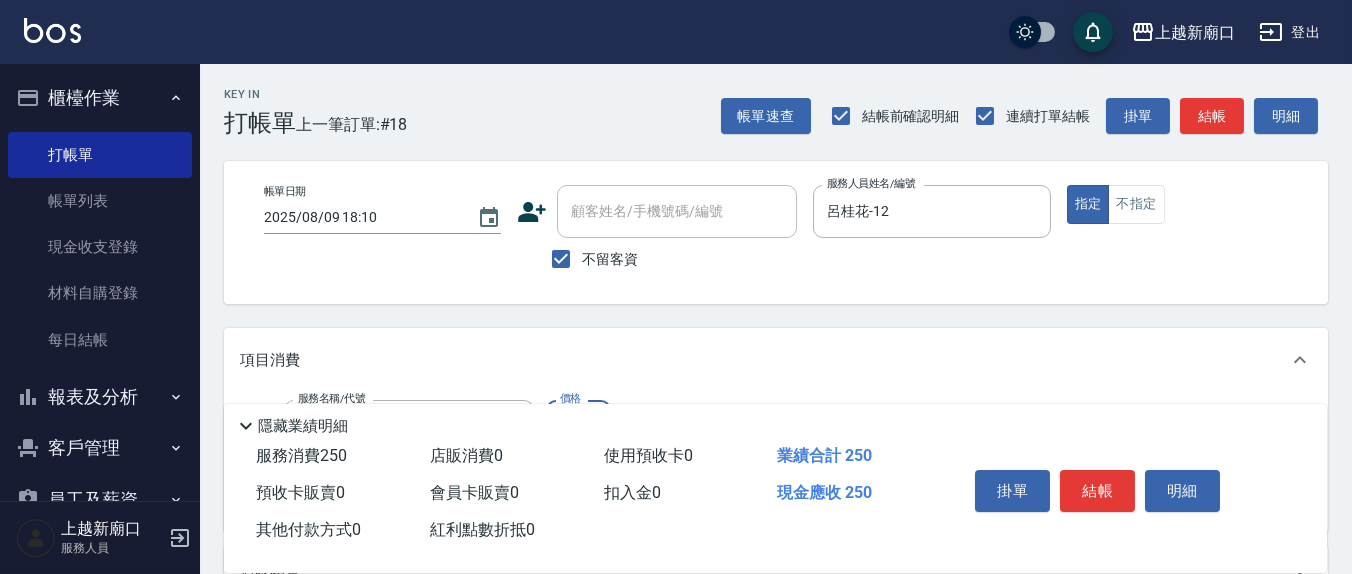 type on "洗髮(201)" 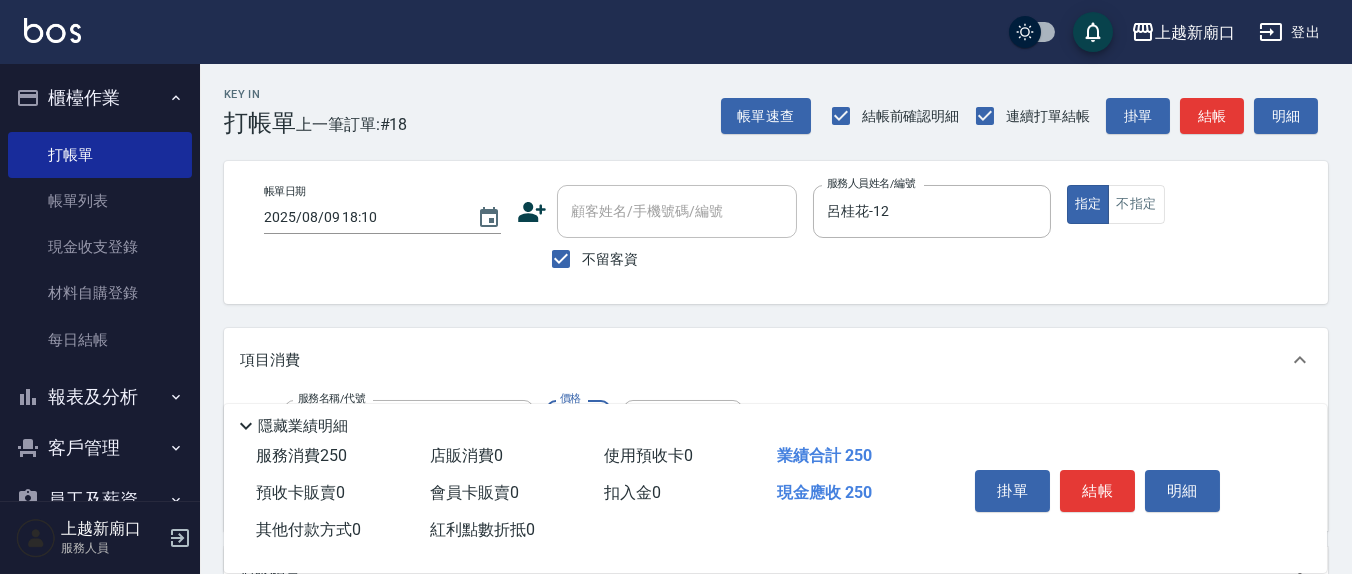 scroll, scrollTop: 208, scrollLeft: 0, axis: vertical 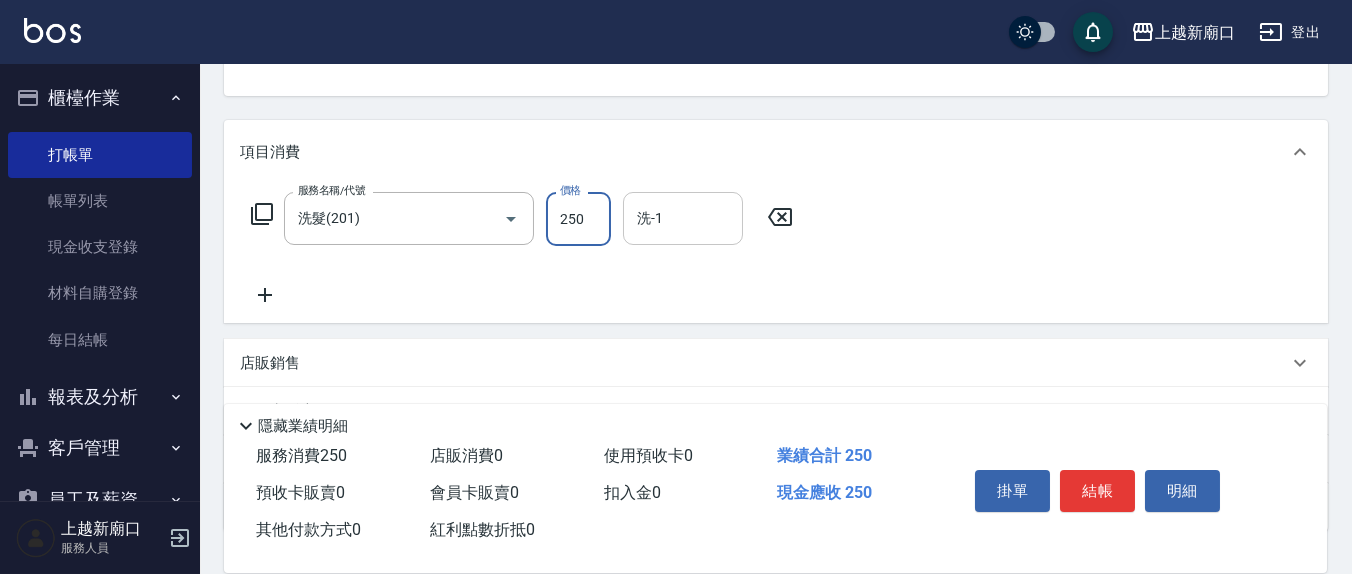 click on "洗-1" at bounding box center (683, 218) 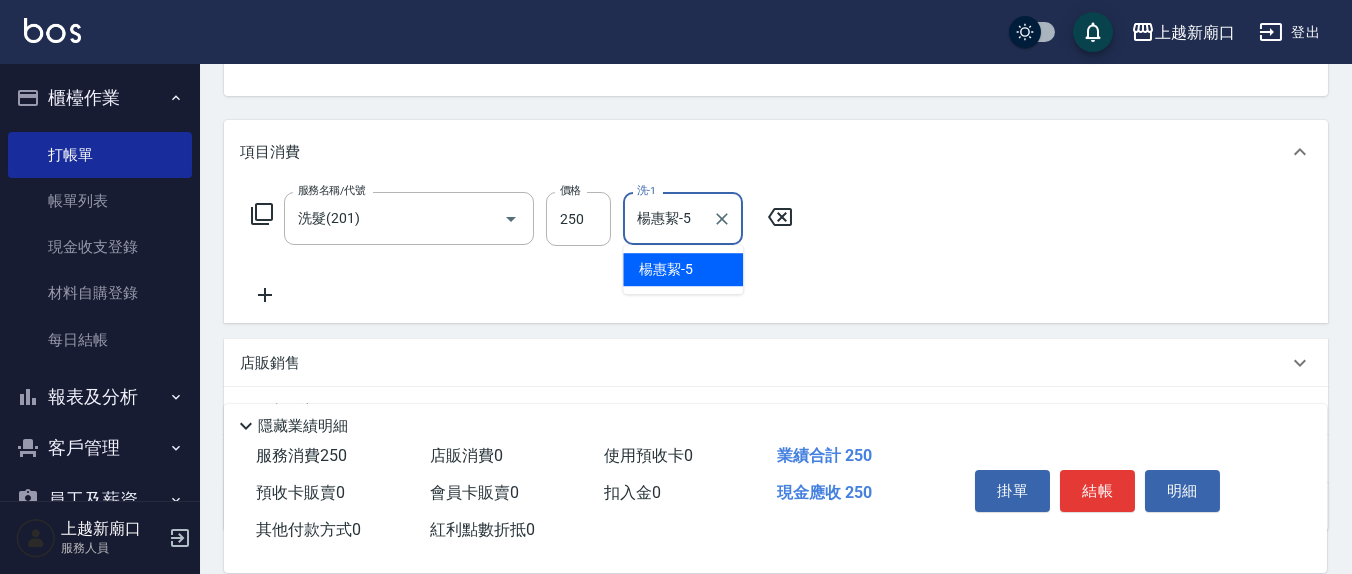 type on "楊惠絜-5" 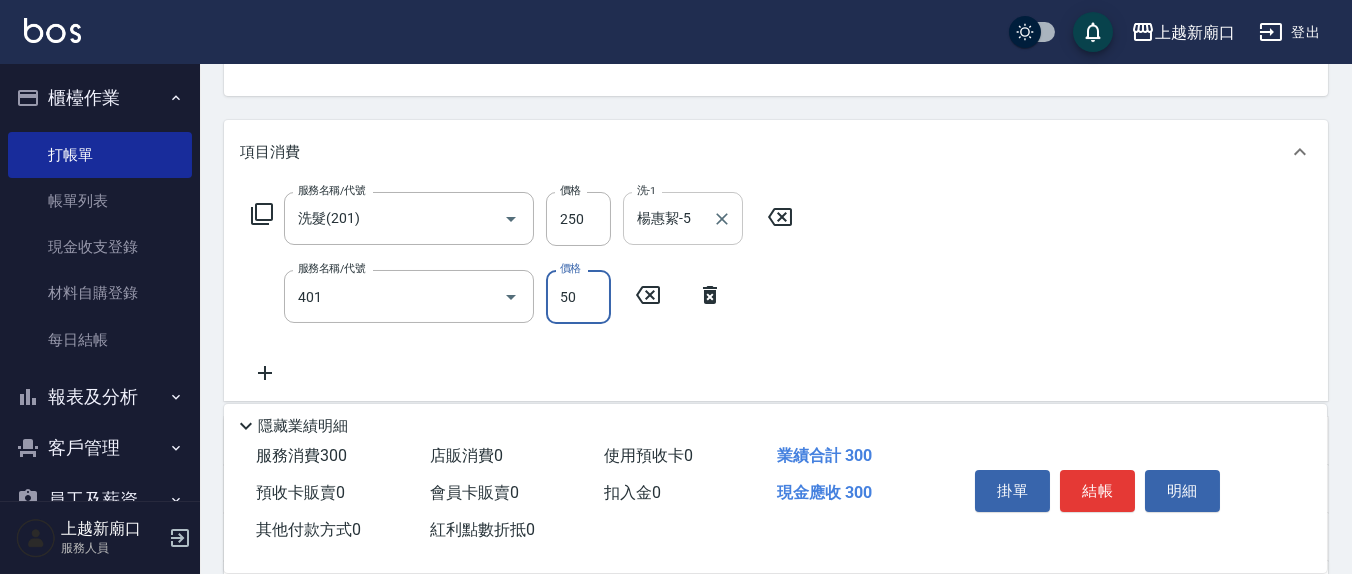 type on "剪髮(401)" 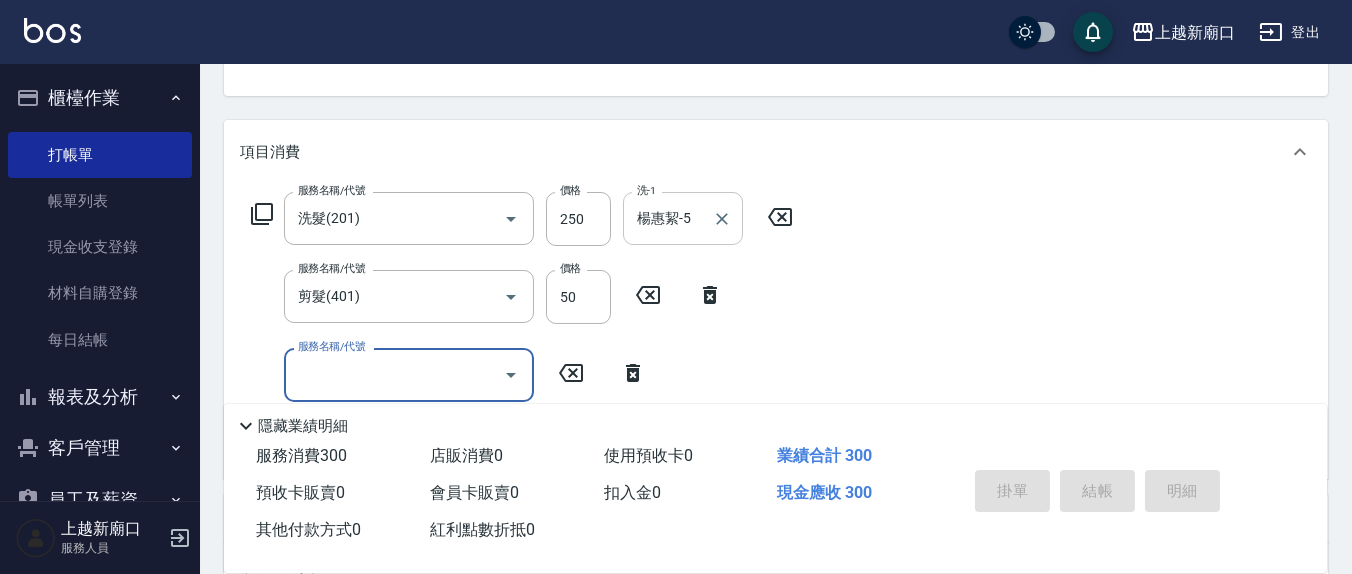 type on "2025/08/09 18:11" 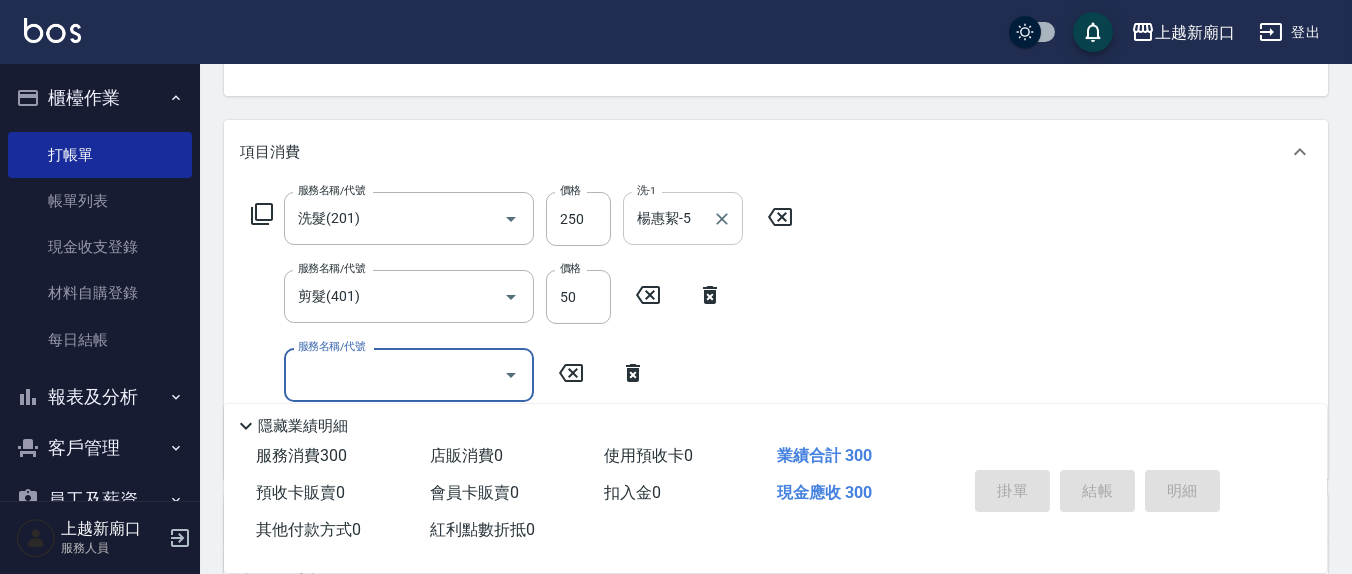 type 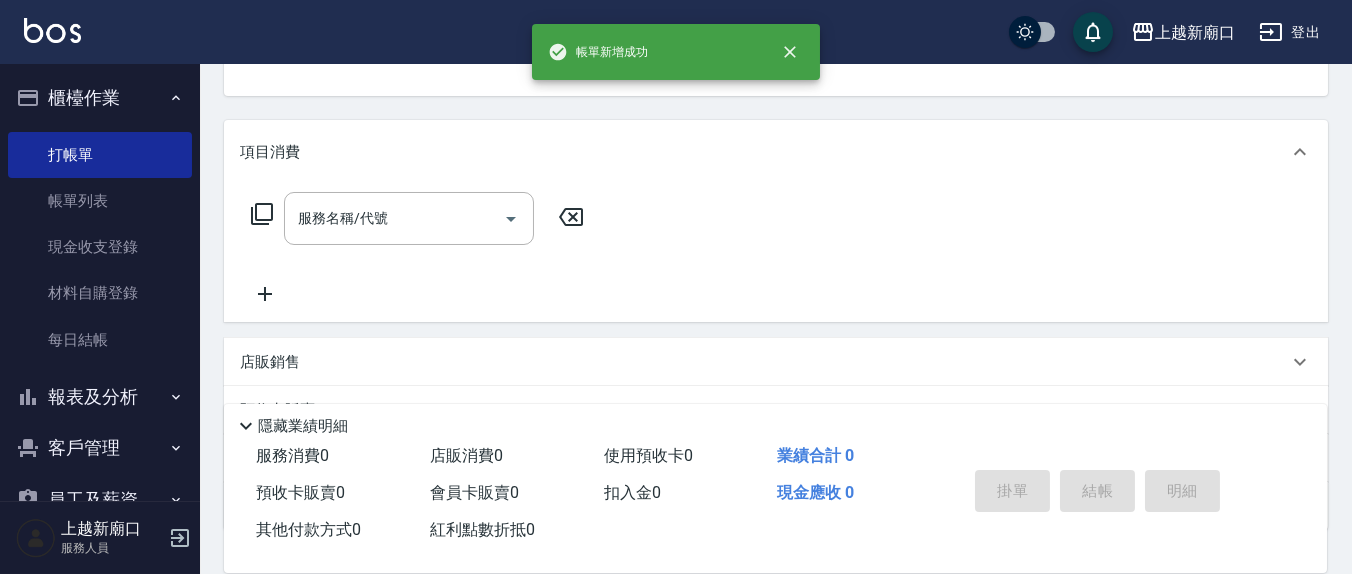 scroll, scrollTop: 0, scrollLeft: 0, axis: both 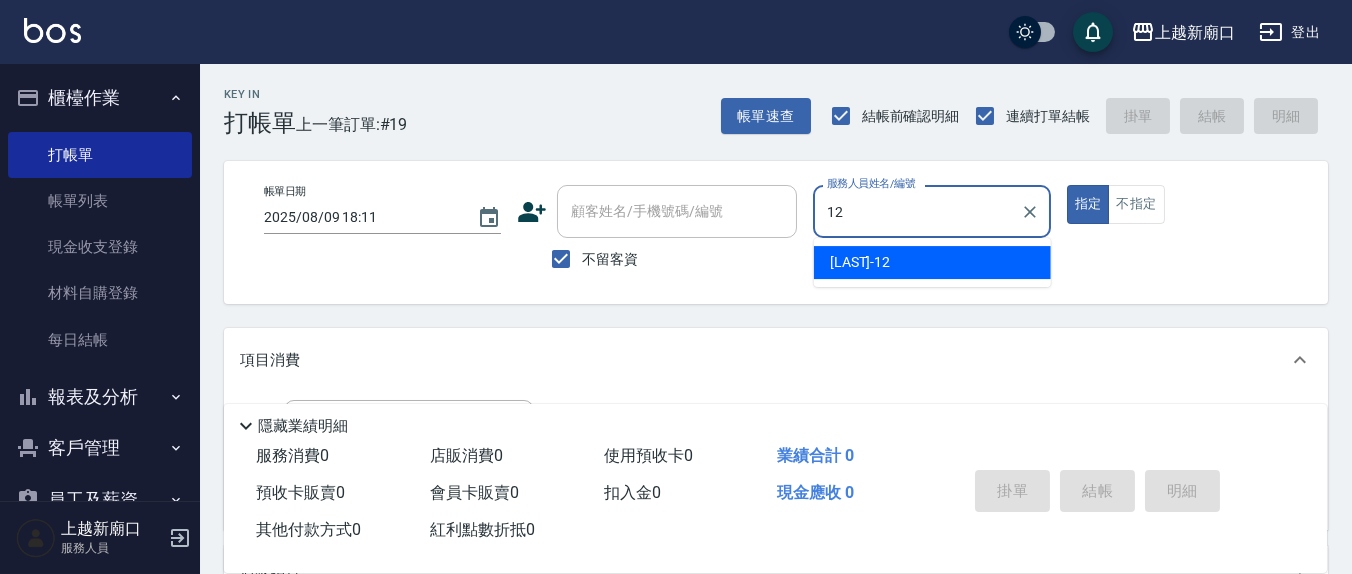 type on "呂桂花-12" 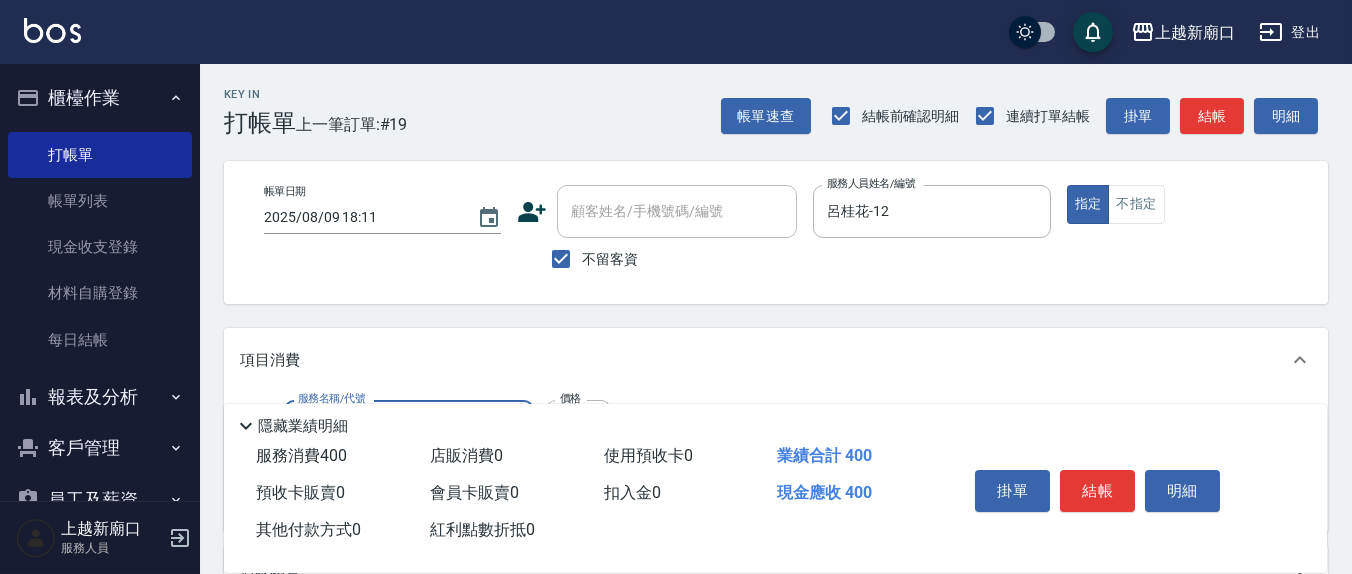 type on "剪髮(401)" 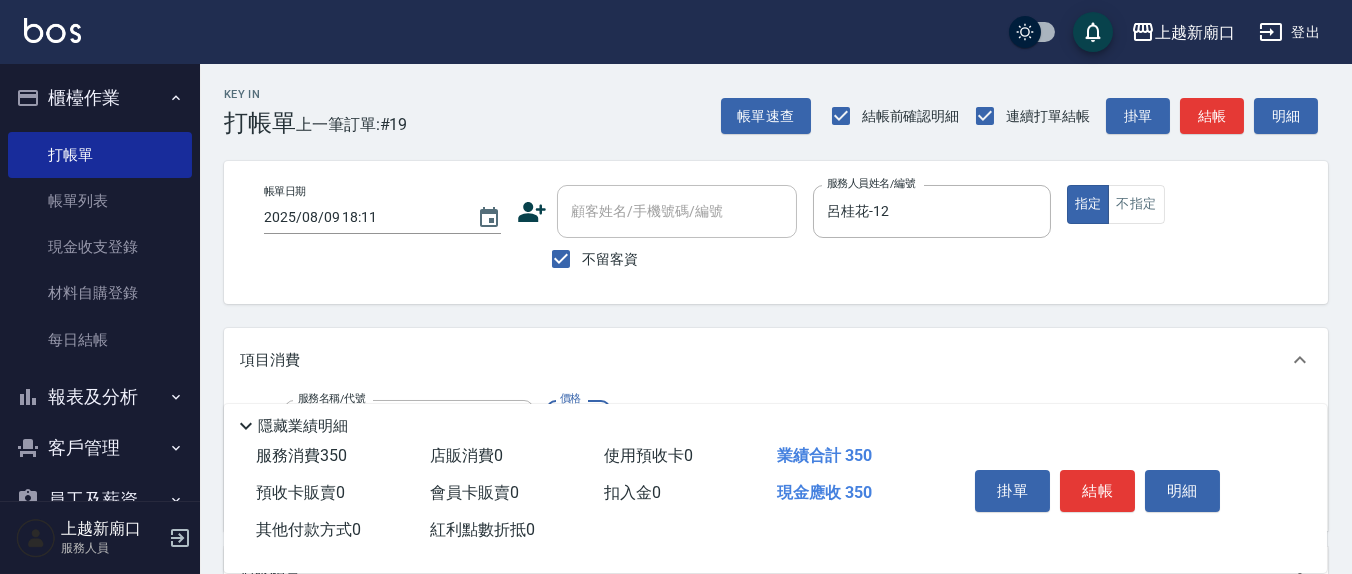 type on "350" 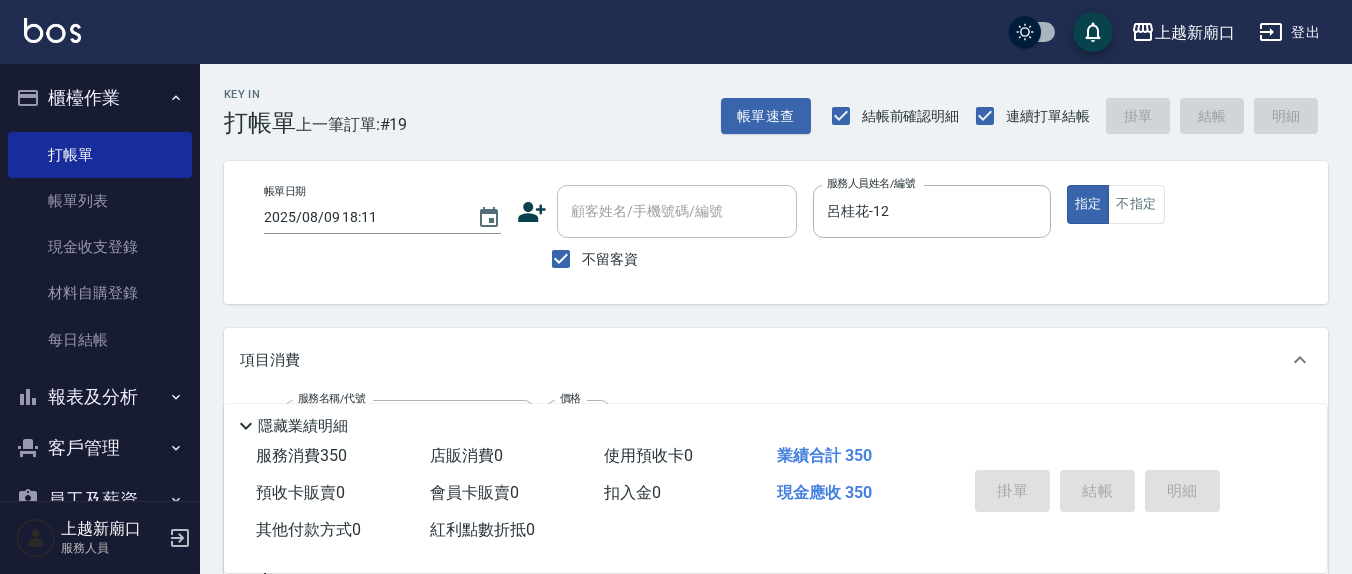 type 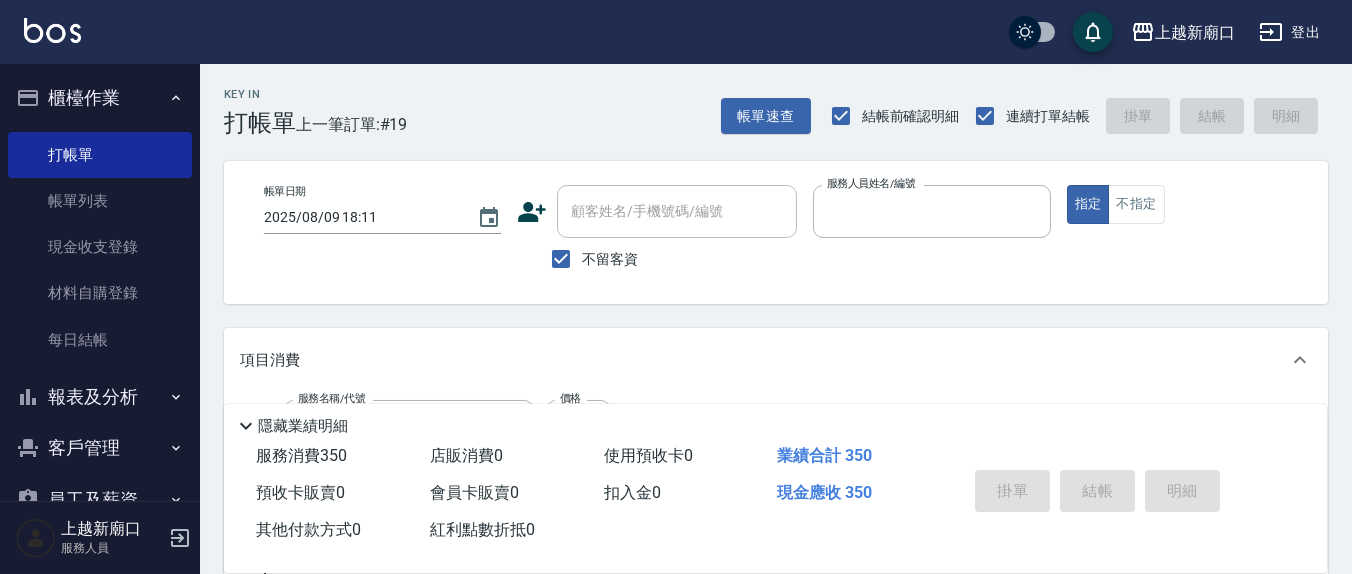 type 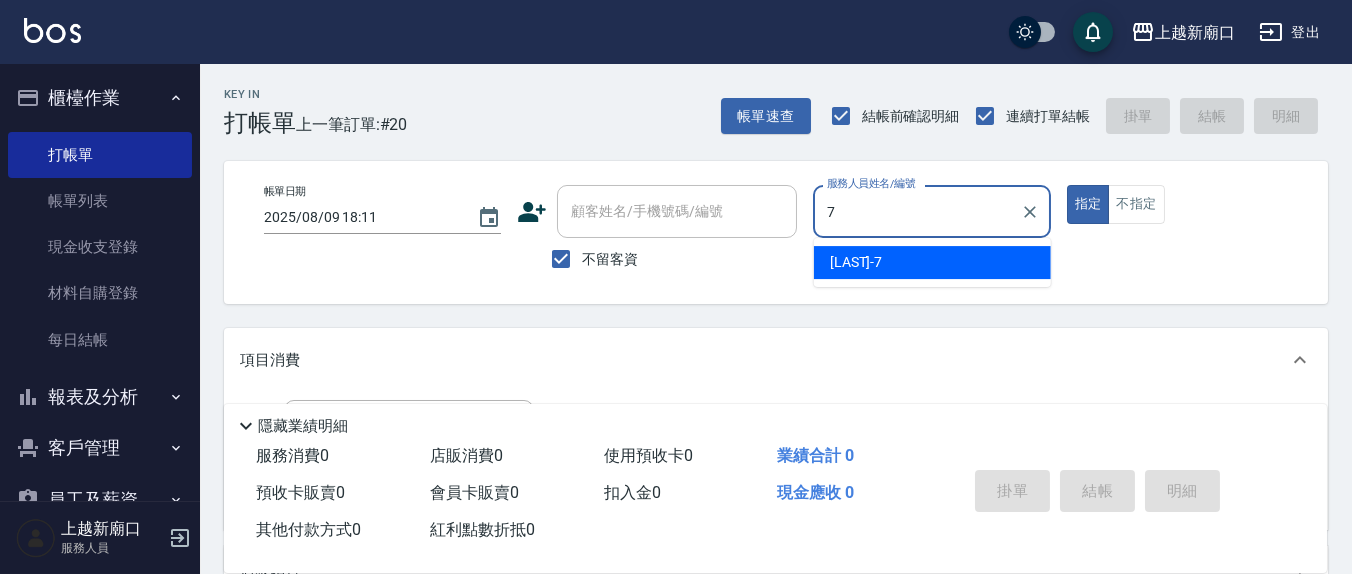type on "[LAST]-7" 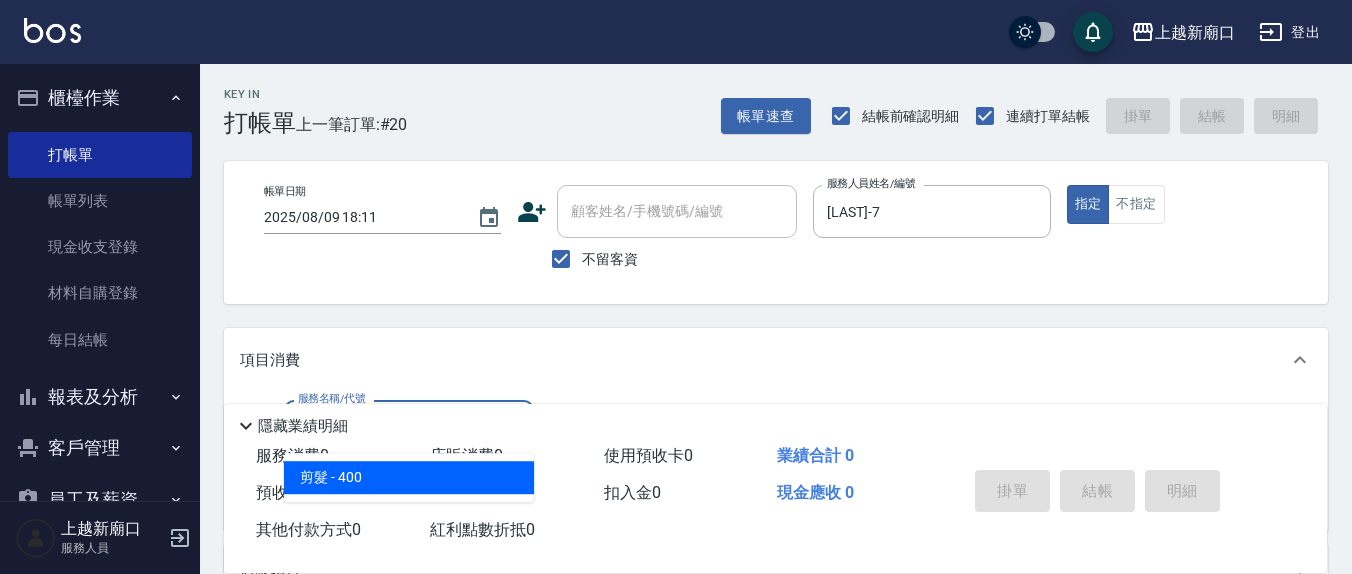 type on "剪髮(401)" 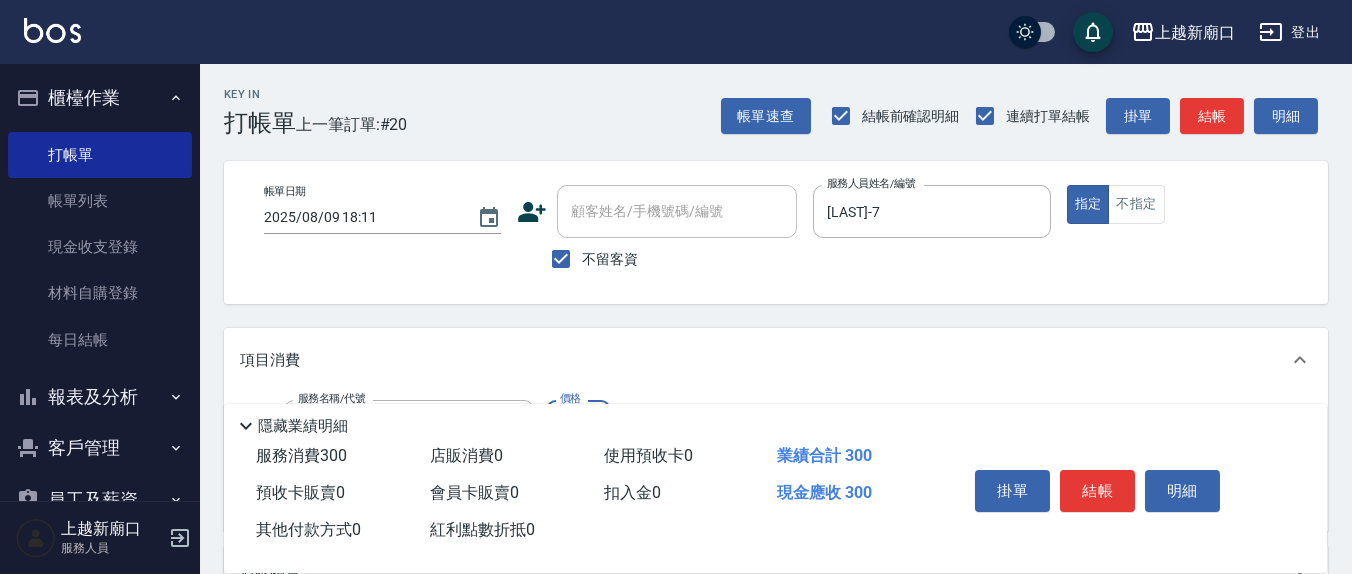 type on "300" 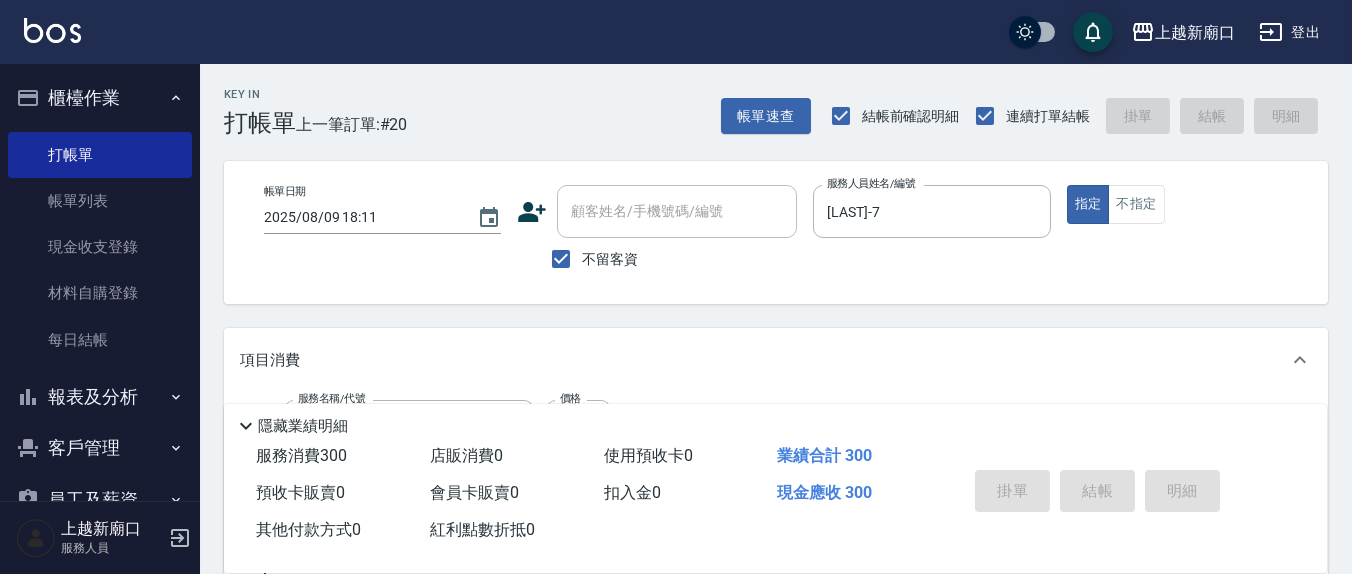 type 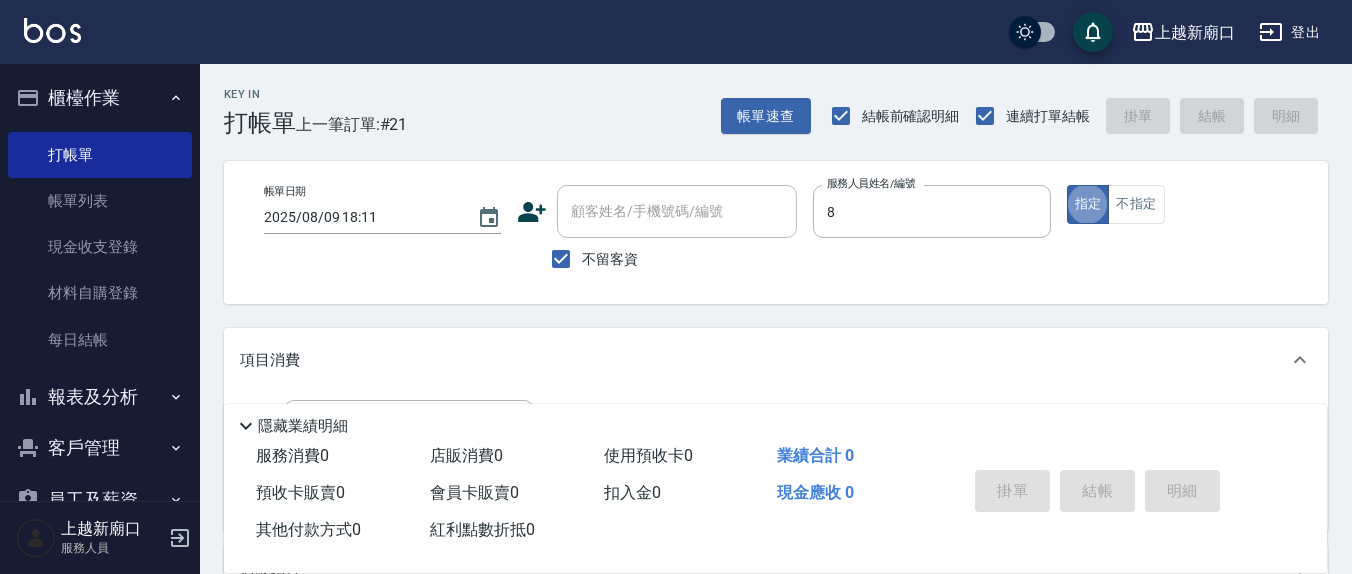 type on "林育萱-8" 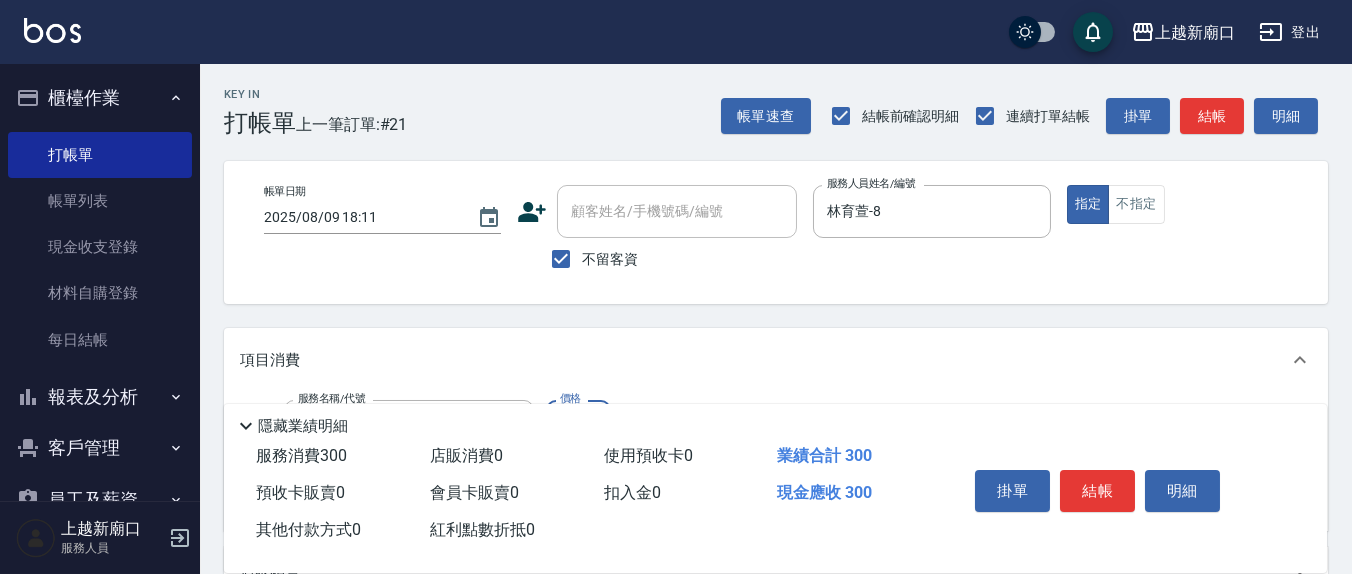 type on "歐娜洗髮精(210)" 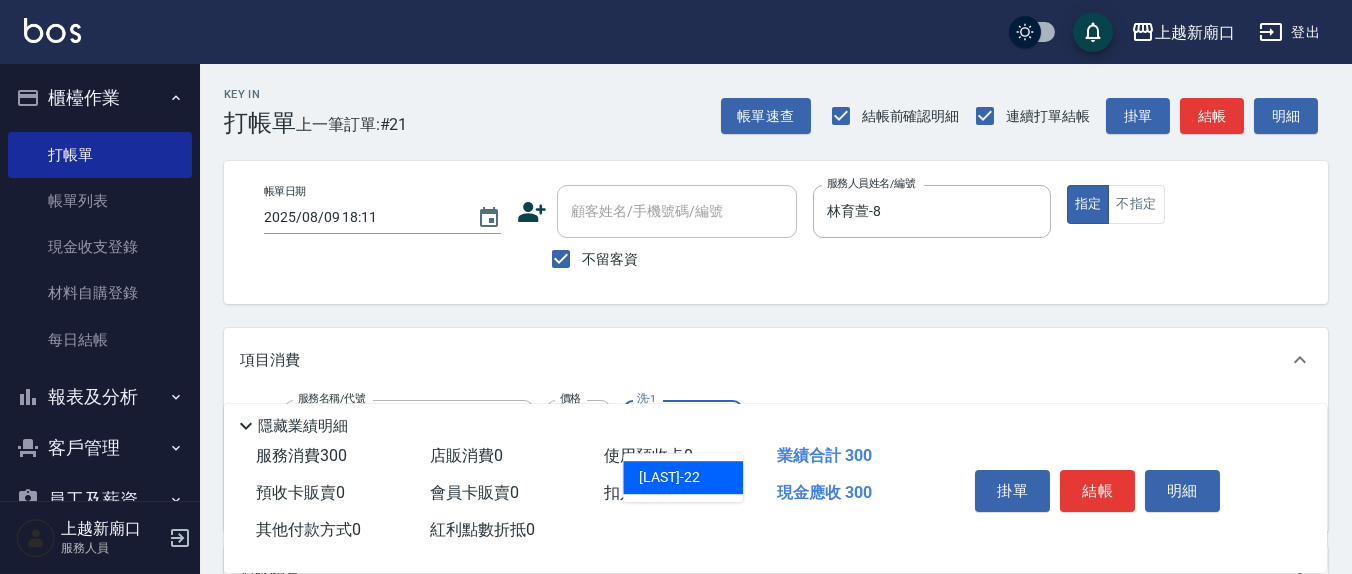type on "[LAST]-22" 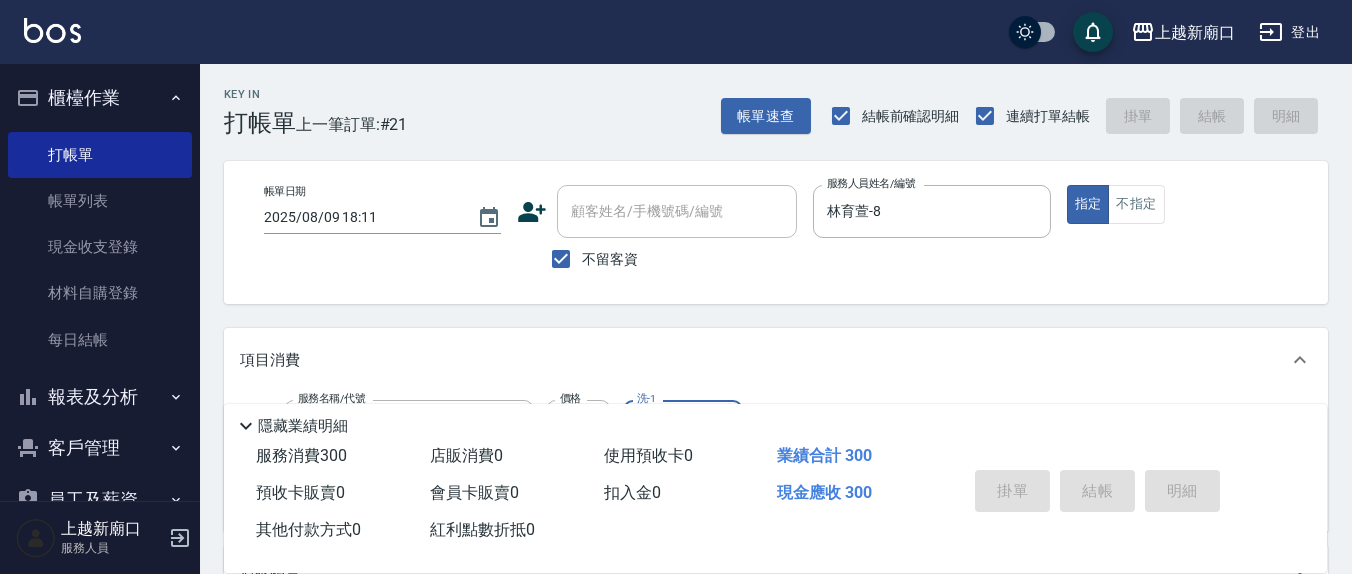 type 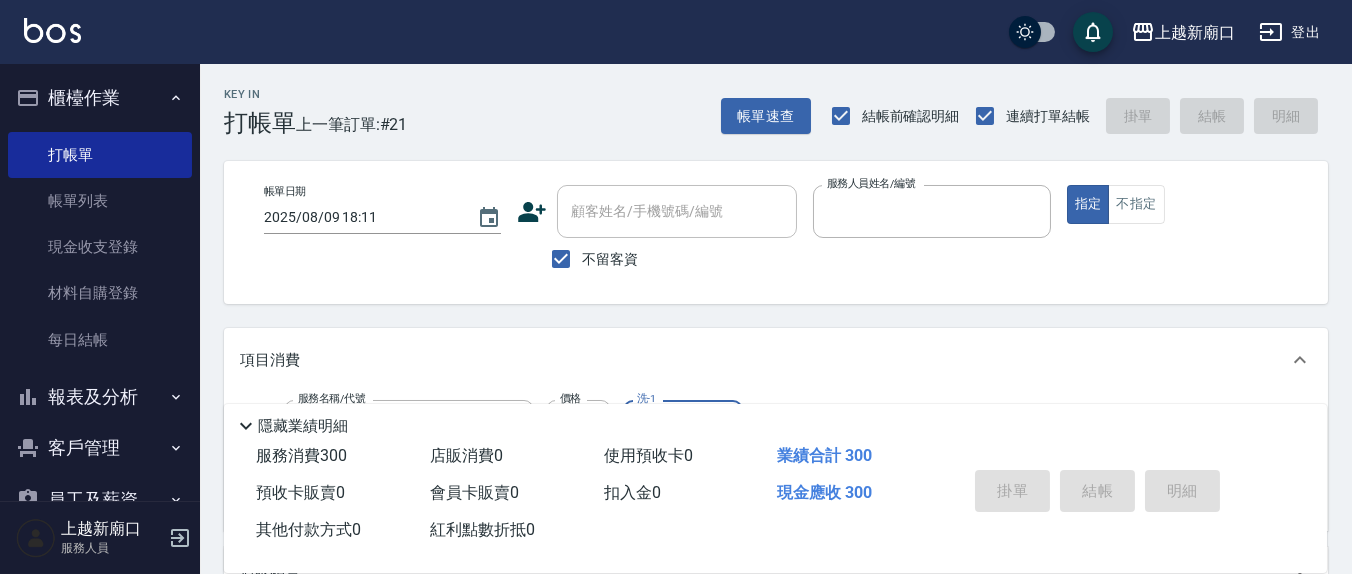 click on "指定" at bounding box center [1088, 204] 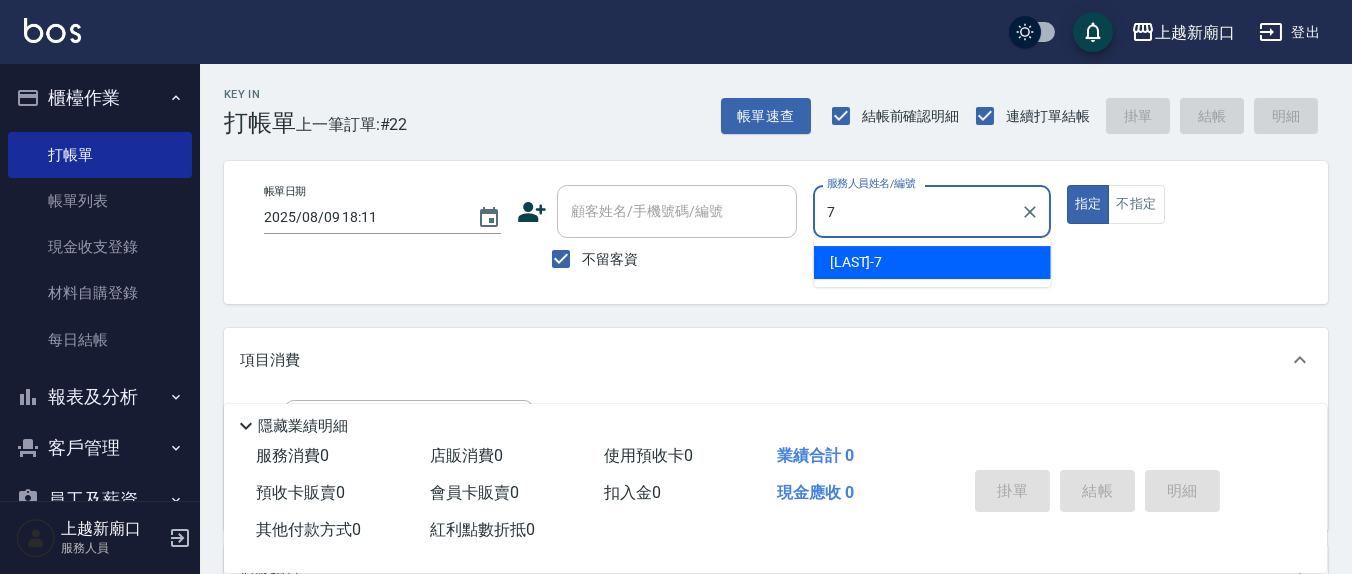 type on "[LAST]-7" 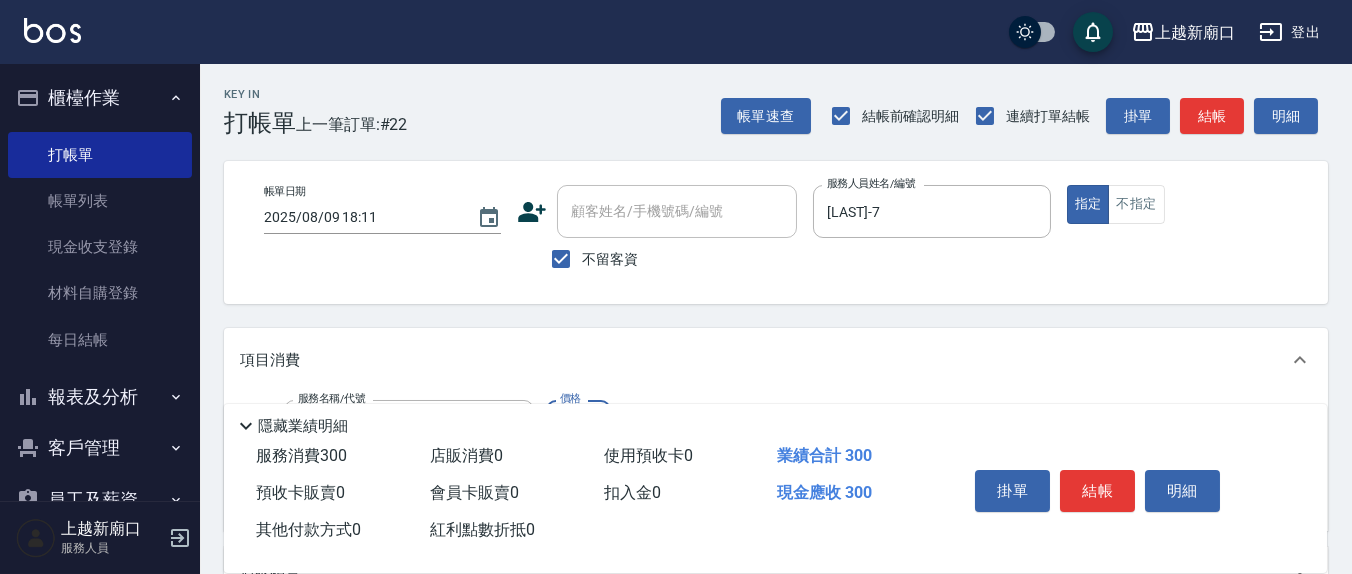 type on "歐娜洗髮精(210)" 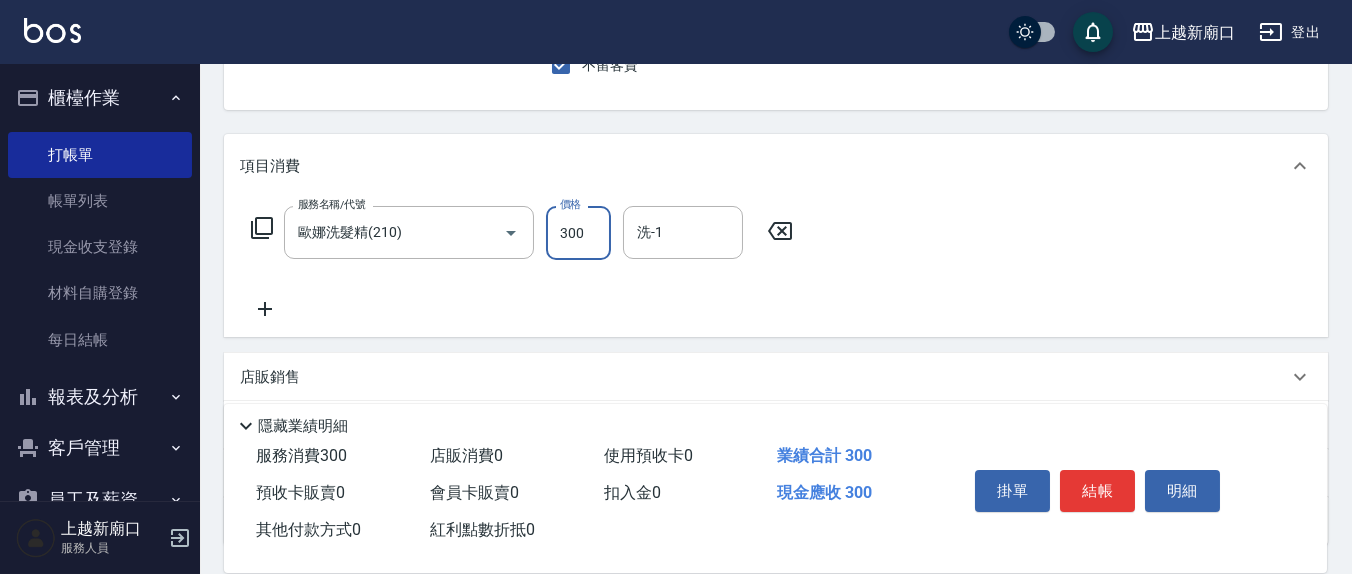scroll, scrollTop: 208, scrollLeft: 0, axis: vertical 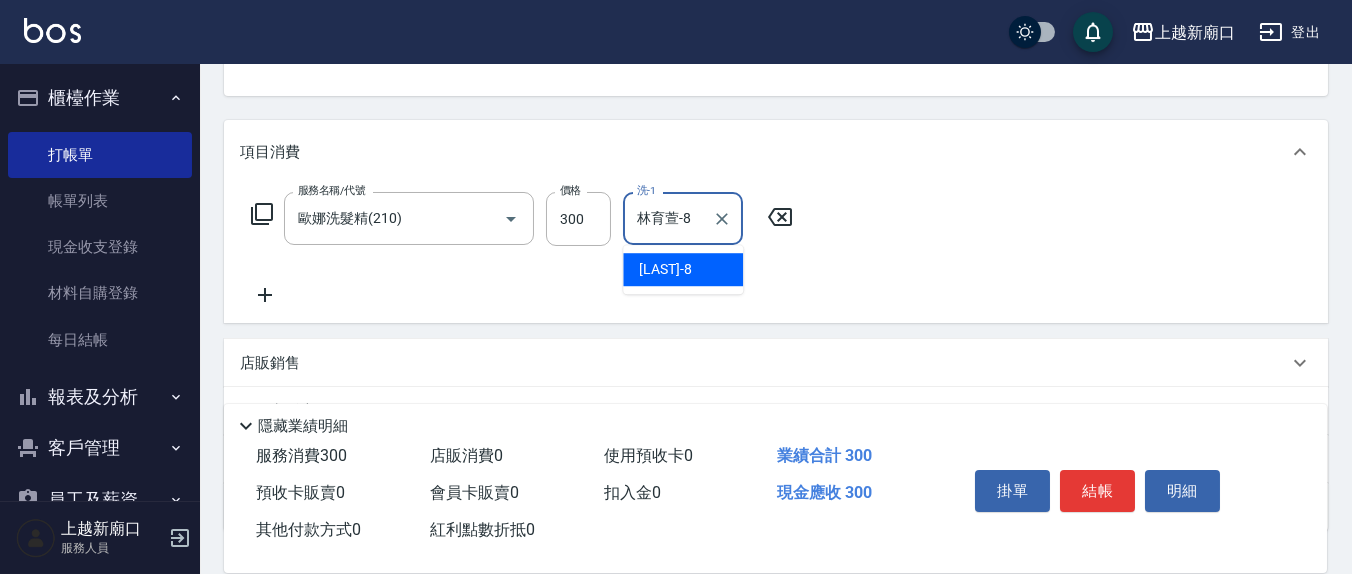 type on "林育萱-8" 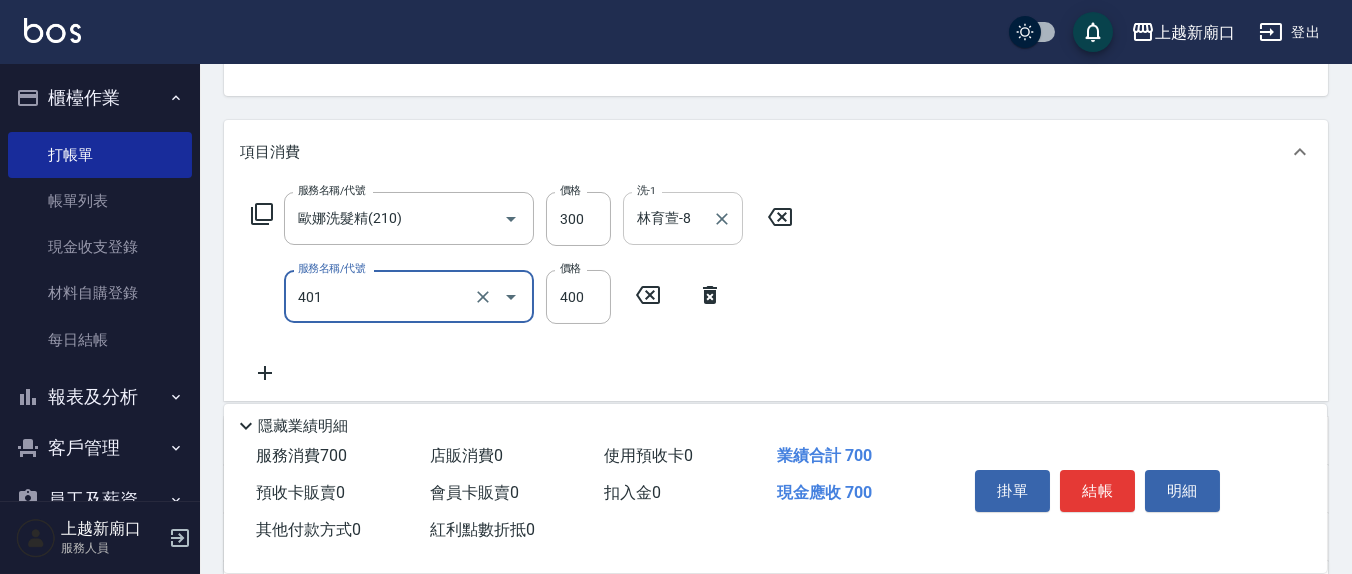 type on "剪髮(401)" 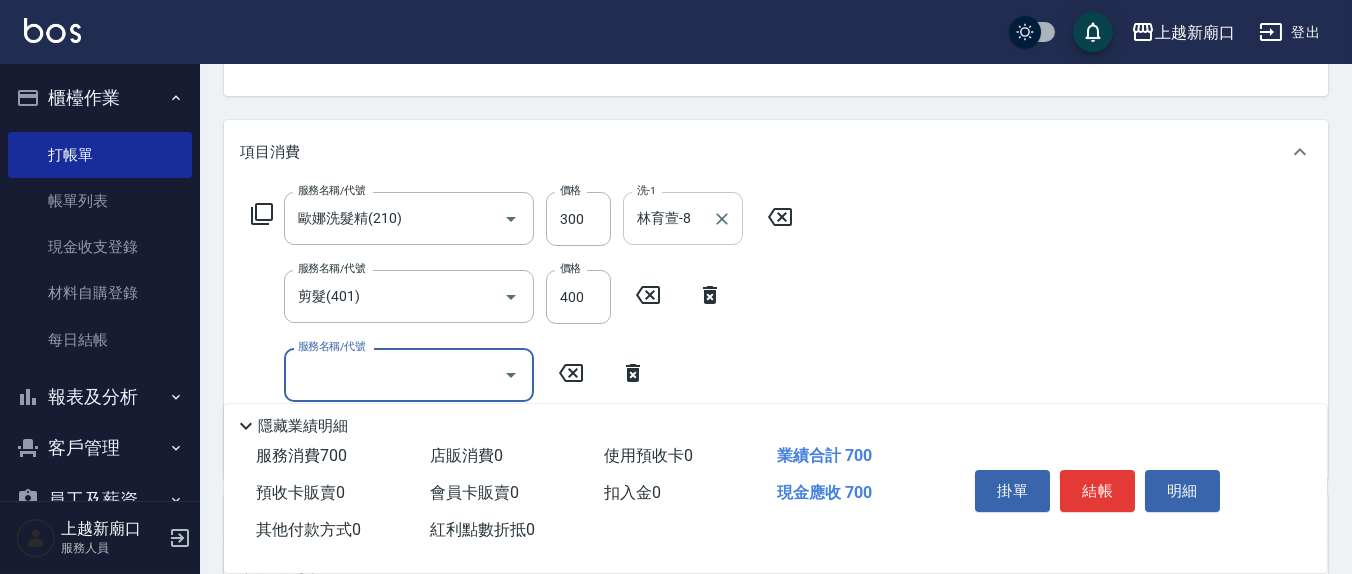 type on "2" 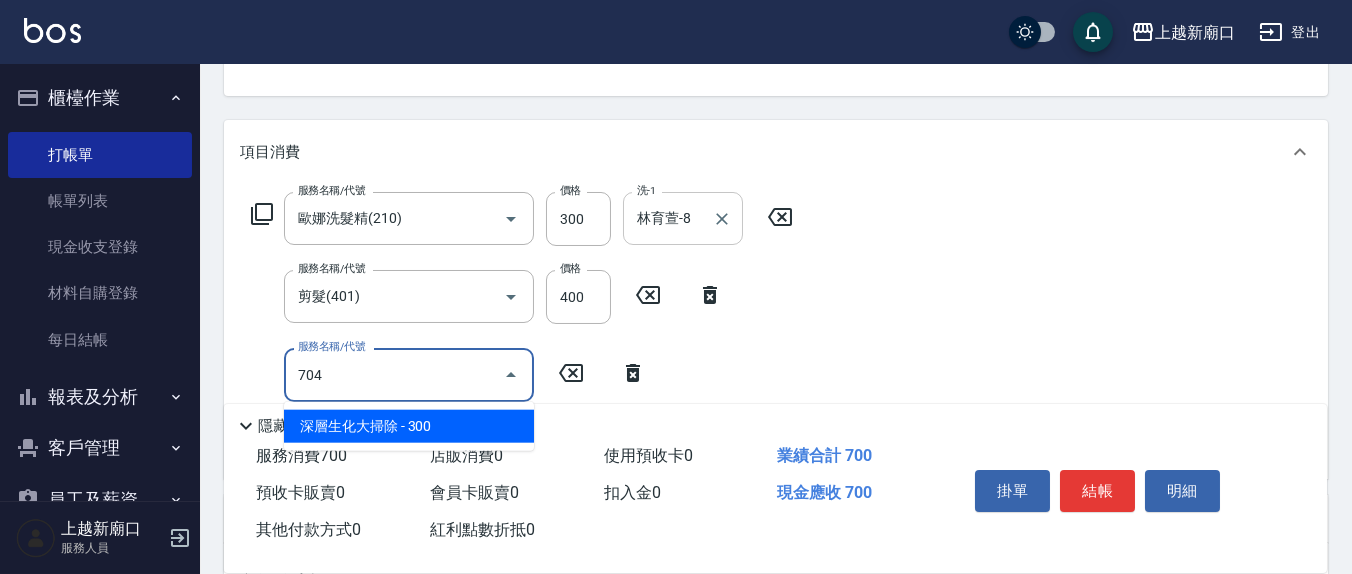 type on "深層生化大掃除(704)" 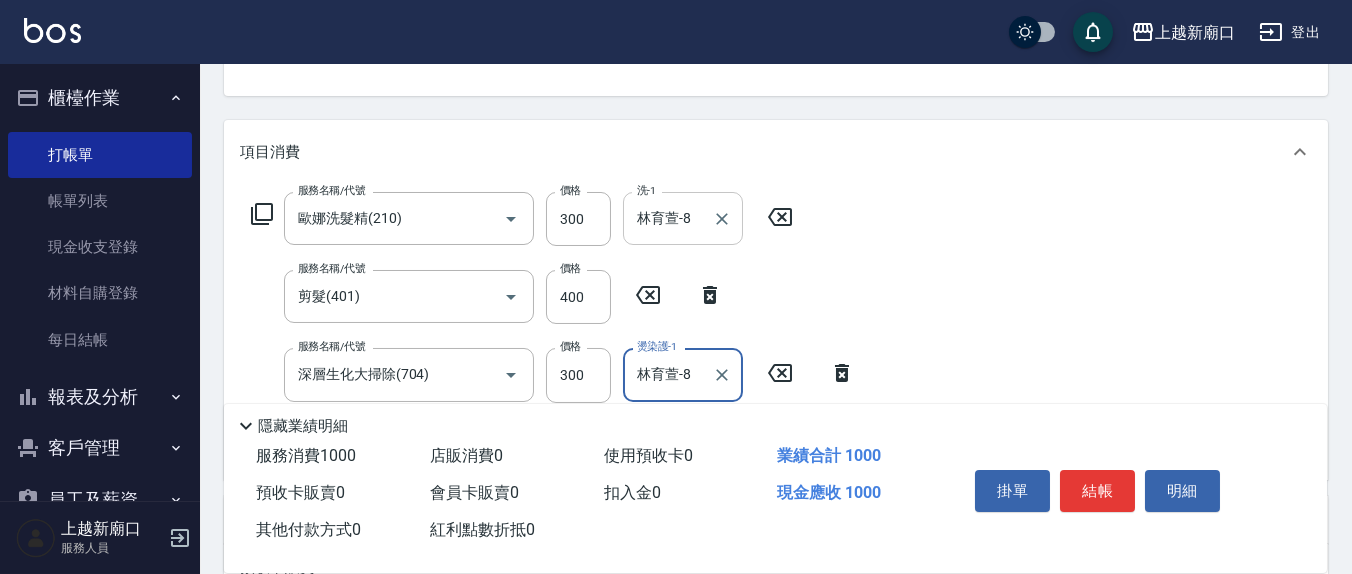 type on "林育萱-8" 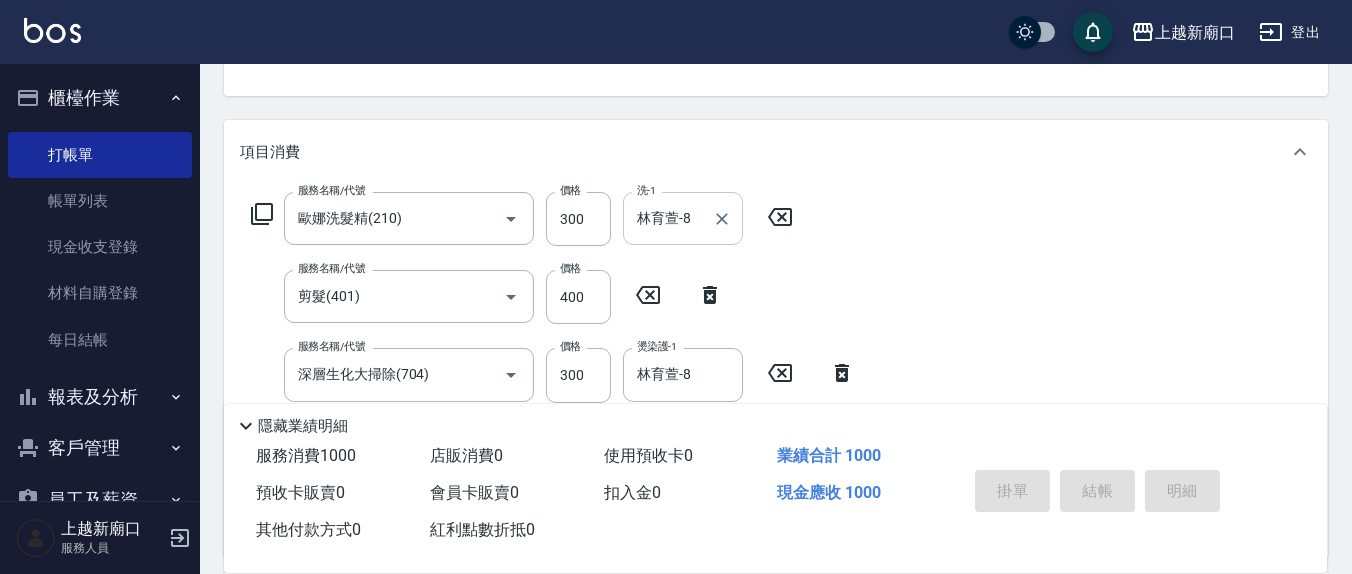 type 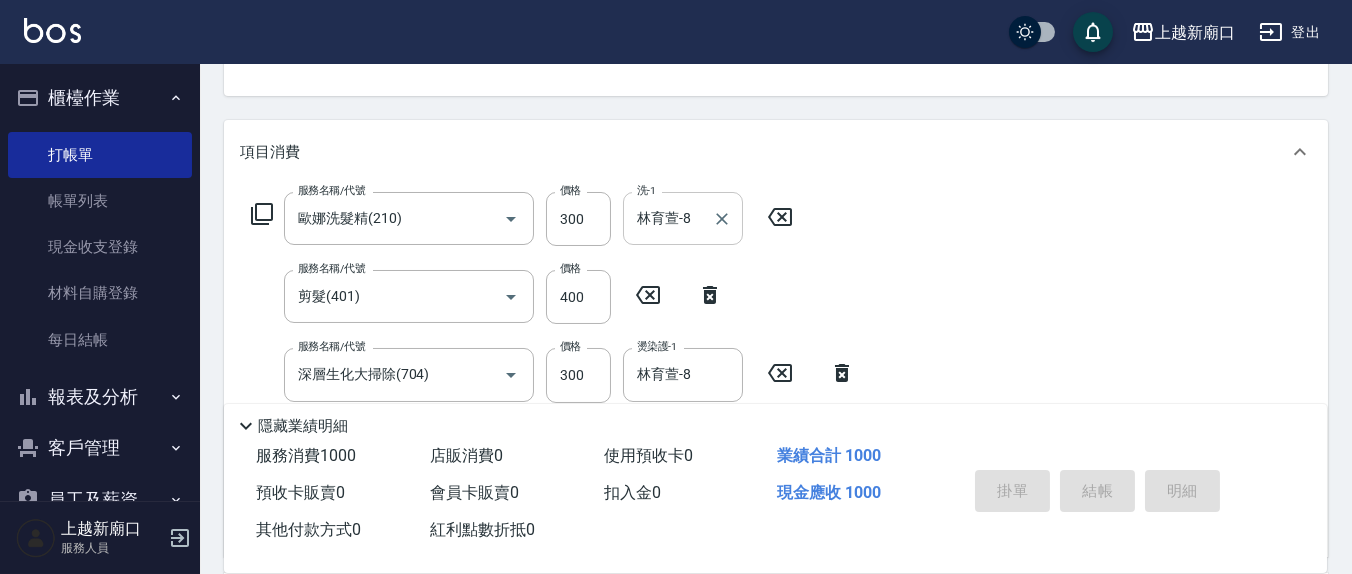 type 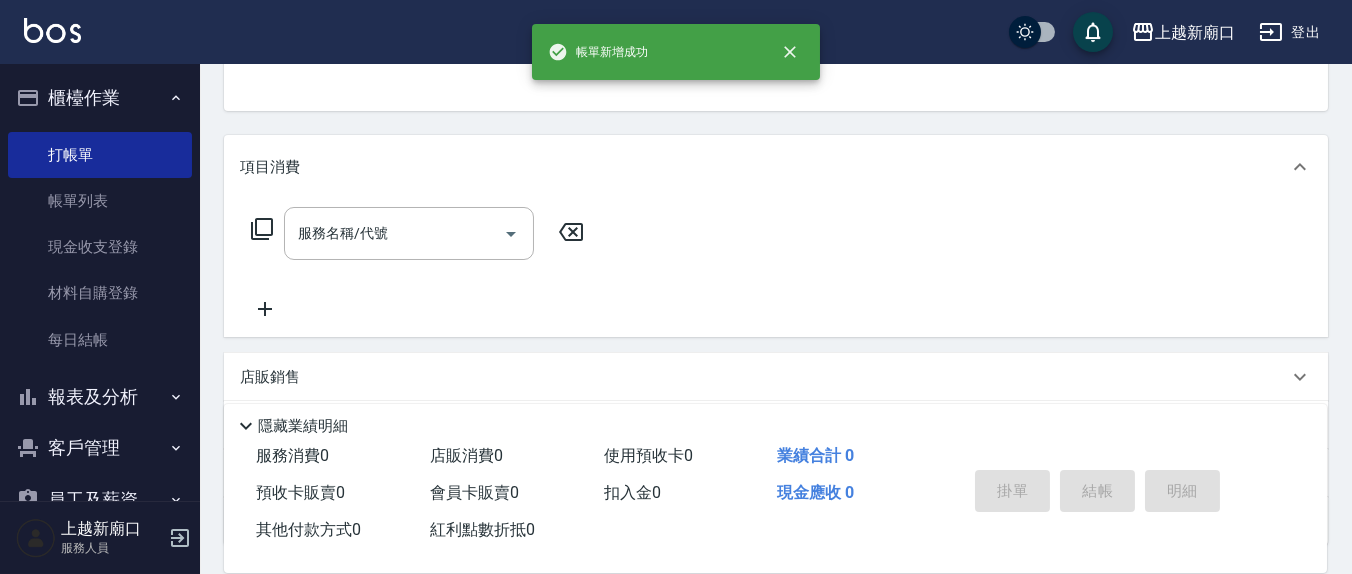 scroll, scrollTop: 0, scrollLeft: 0, axis: both 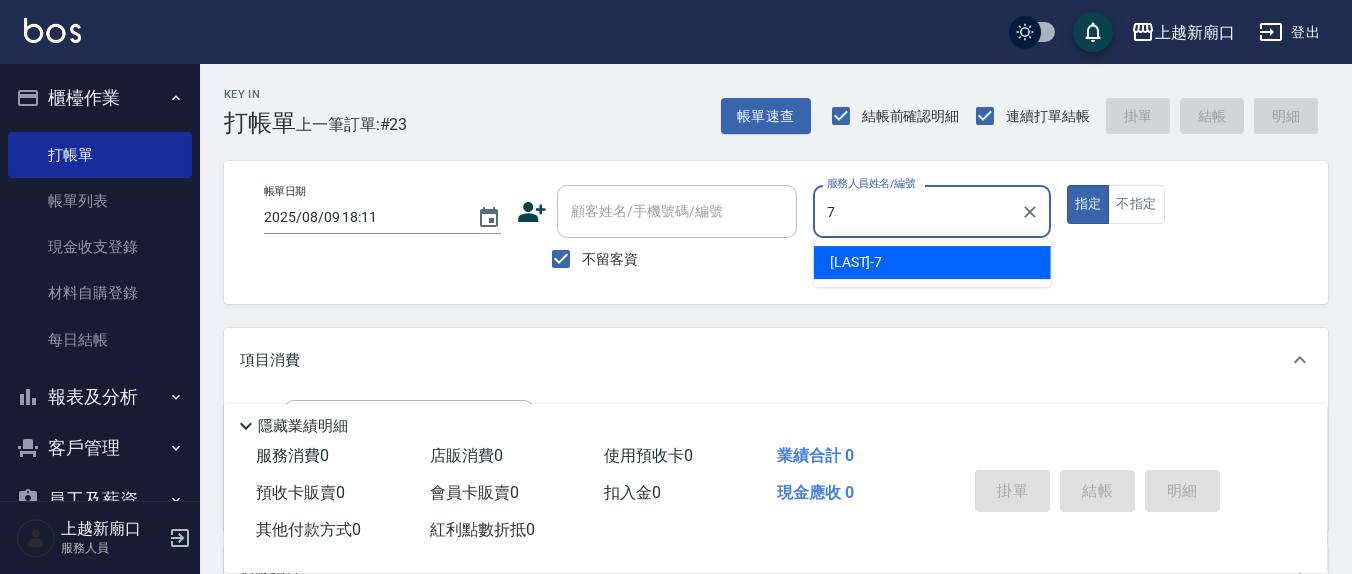 type on "[LAST]-7" 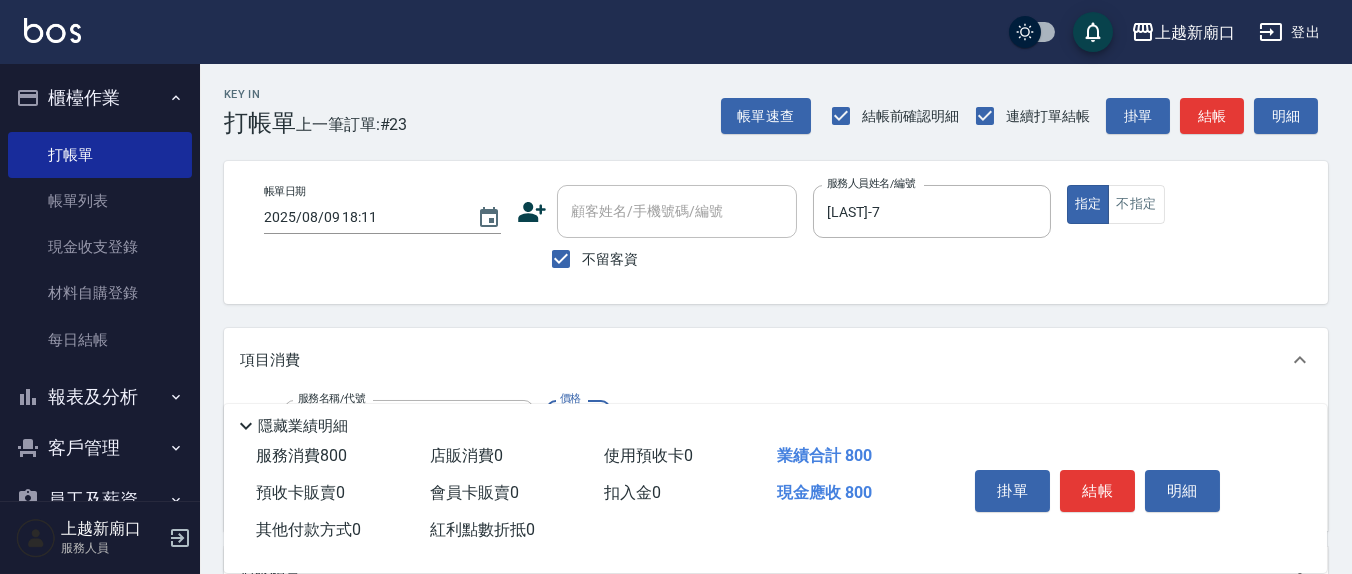 type on "清潔洗(207)" 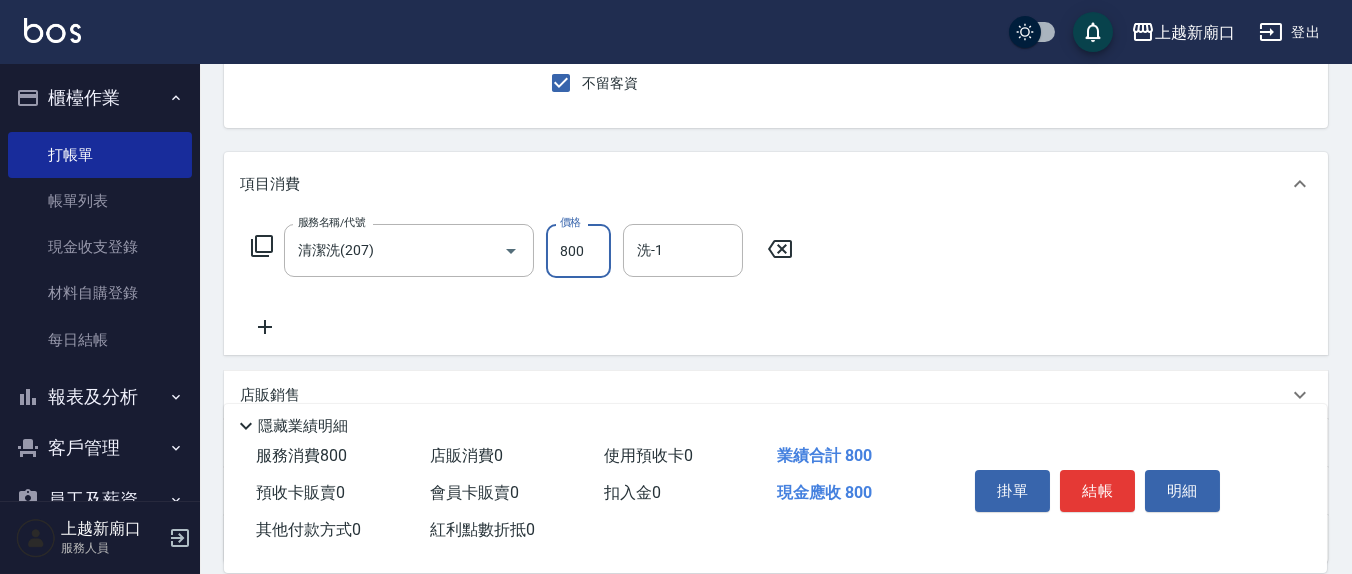 scroll, scrollTop: 208, scrollLeft: 0, axis: vertical 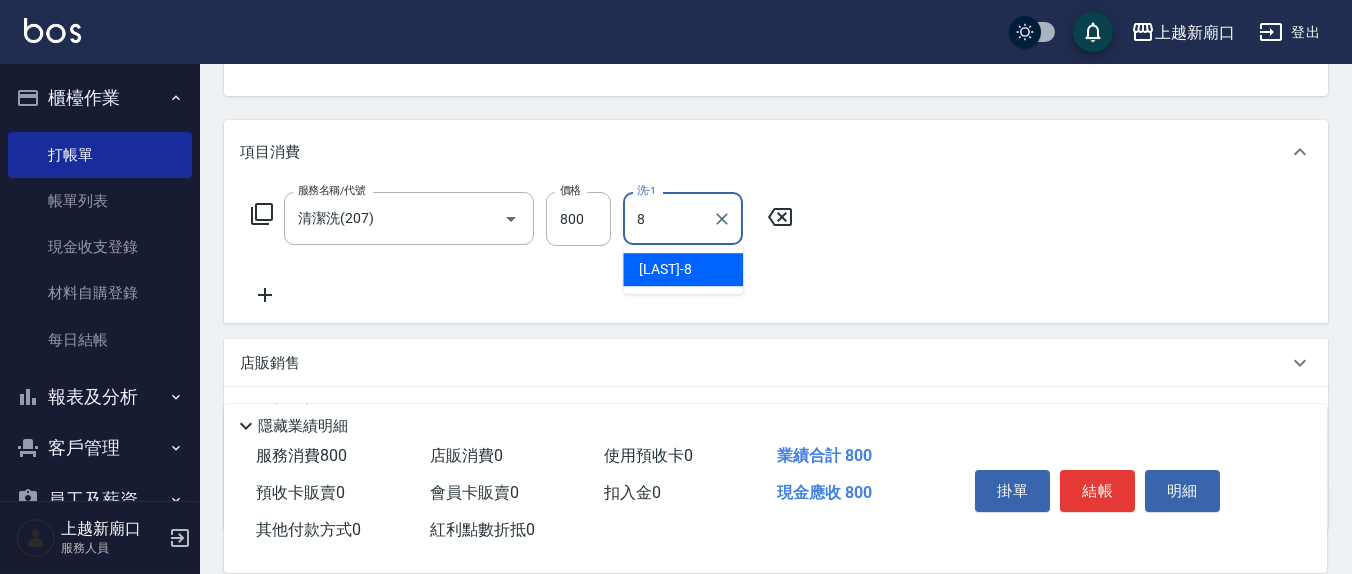 type on "林育萱-8" 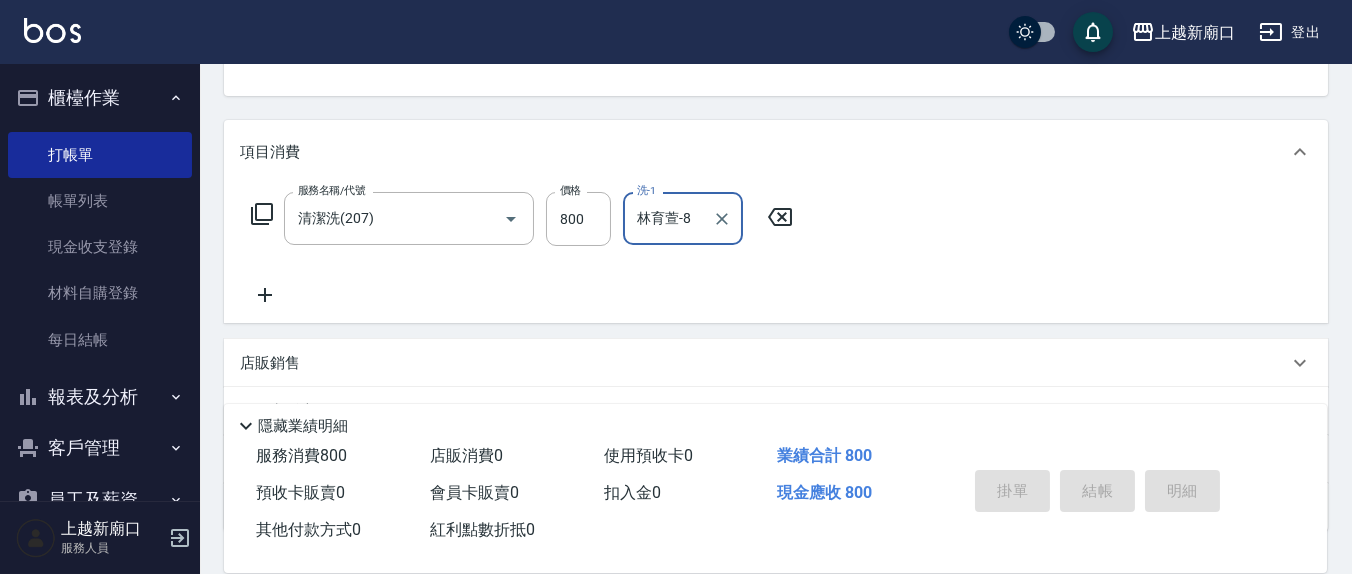 type 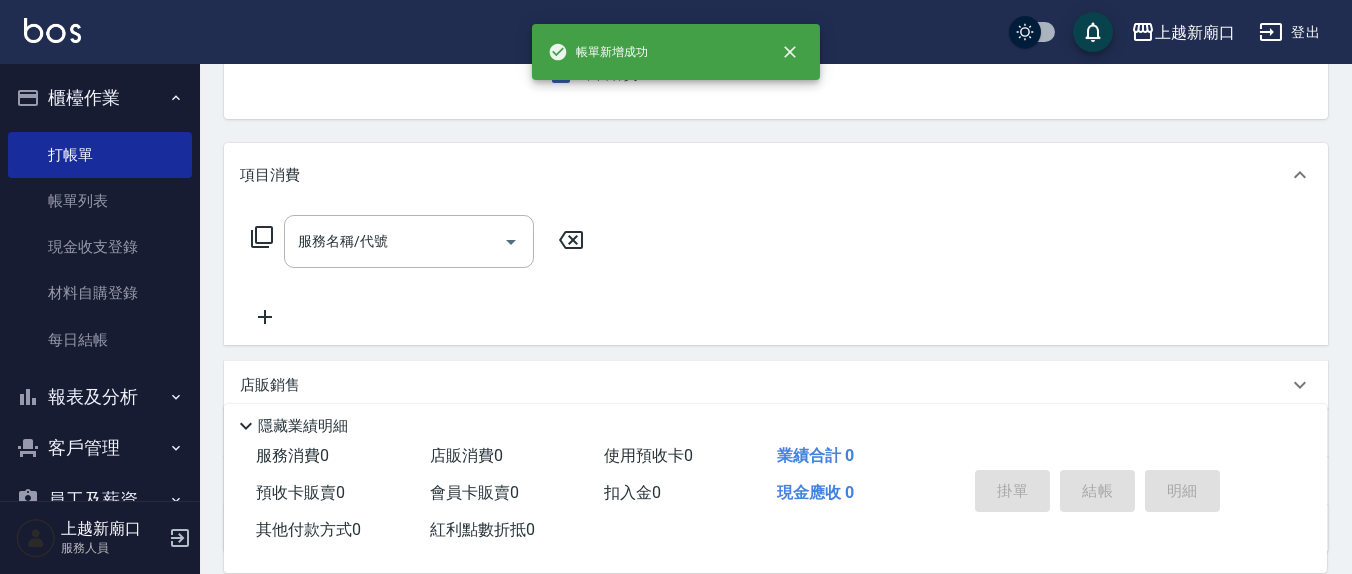 scroll, scrollTop: 0, scrollLeft: 0, axis: both 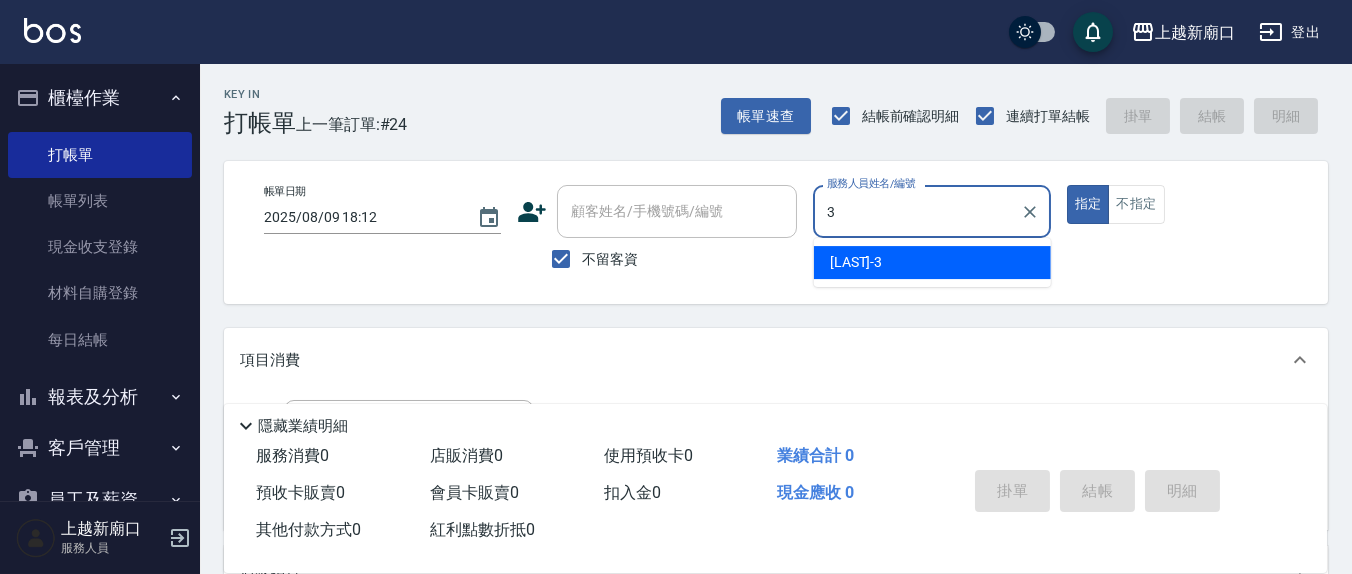 type on "游雅淇-3" 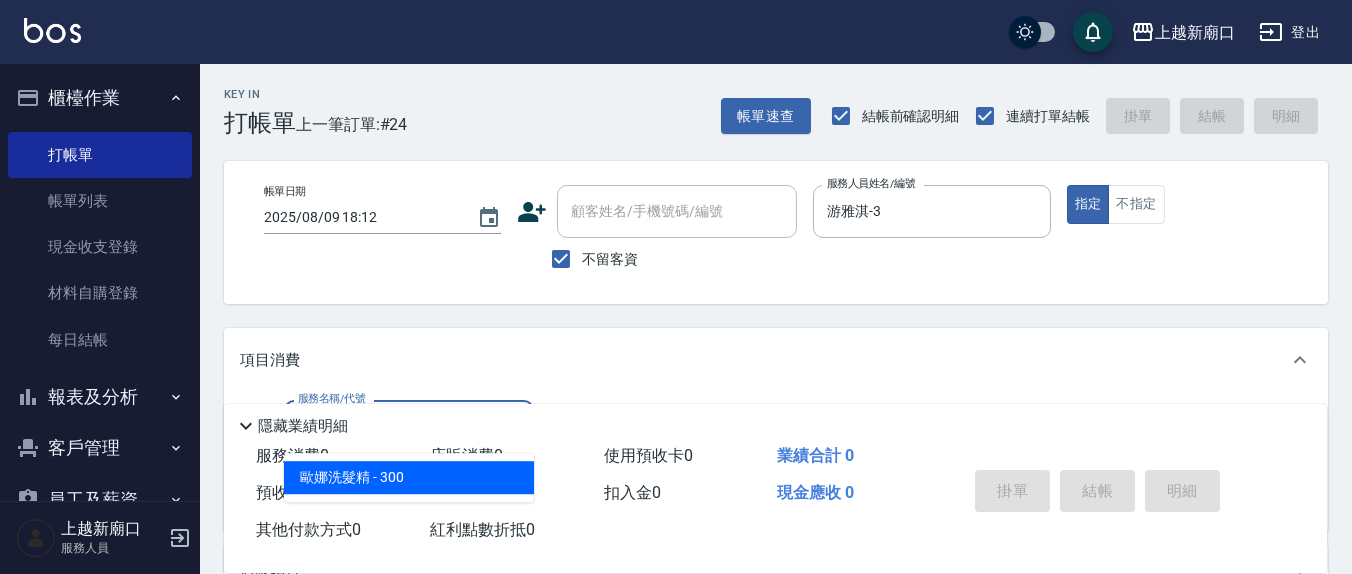 type on "歐娜洗髮精(210)" 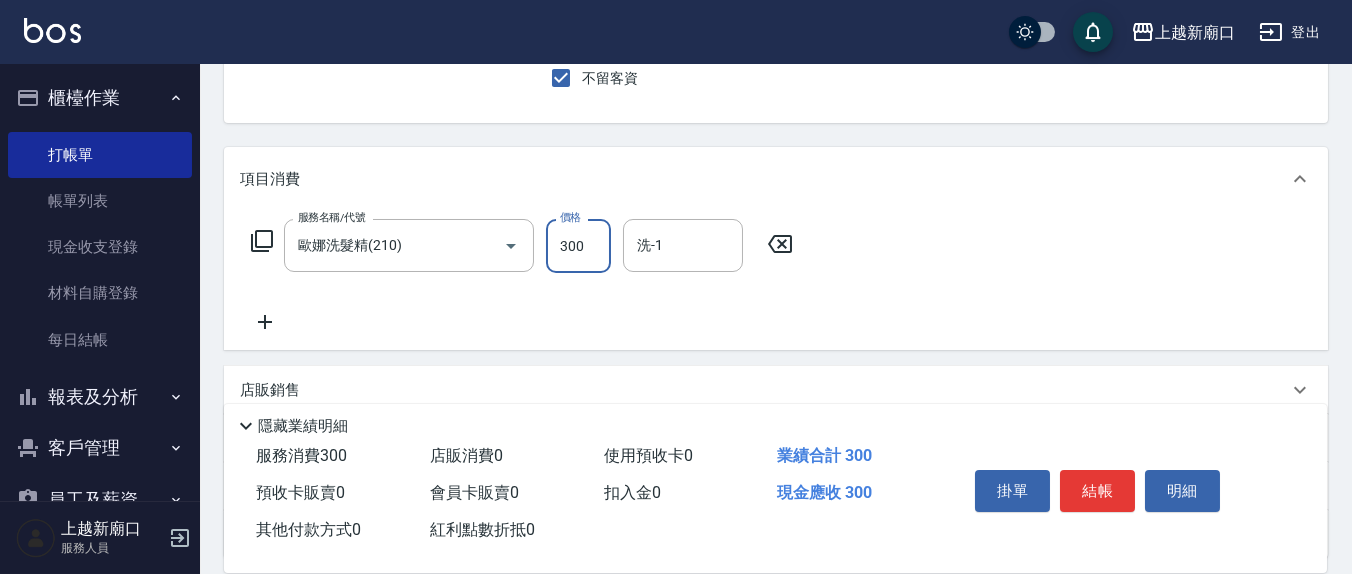 scroll, scrollTop: 208, scrollLeft: 0, axis: vertical 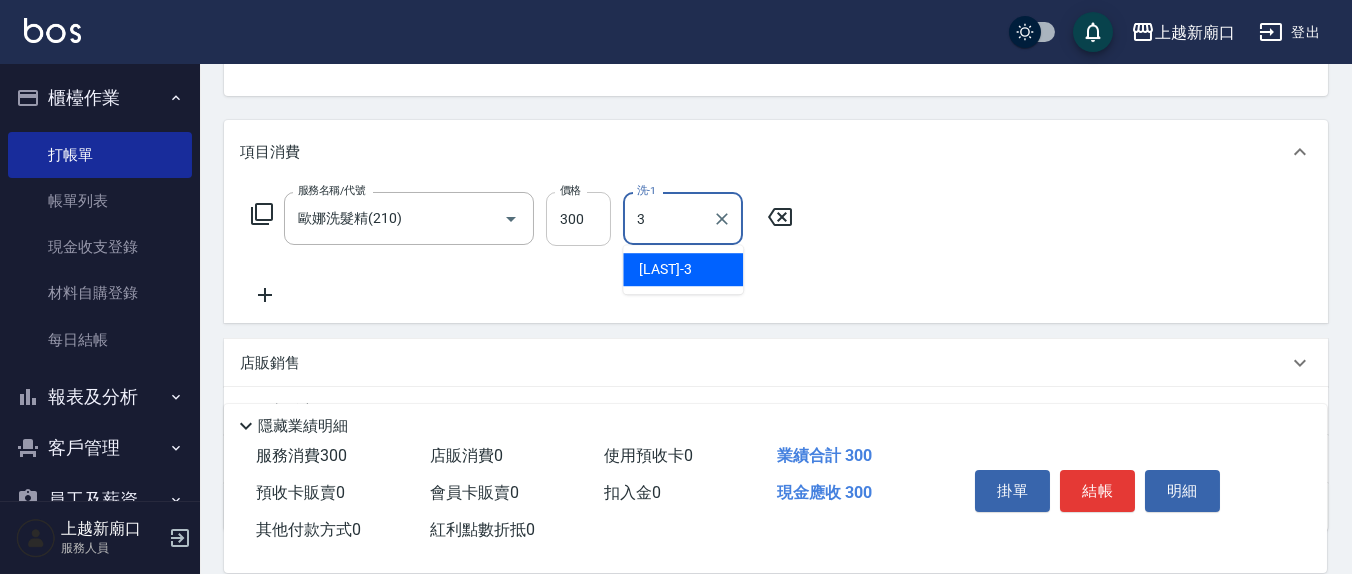 type on "游雅淇-3" 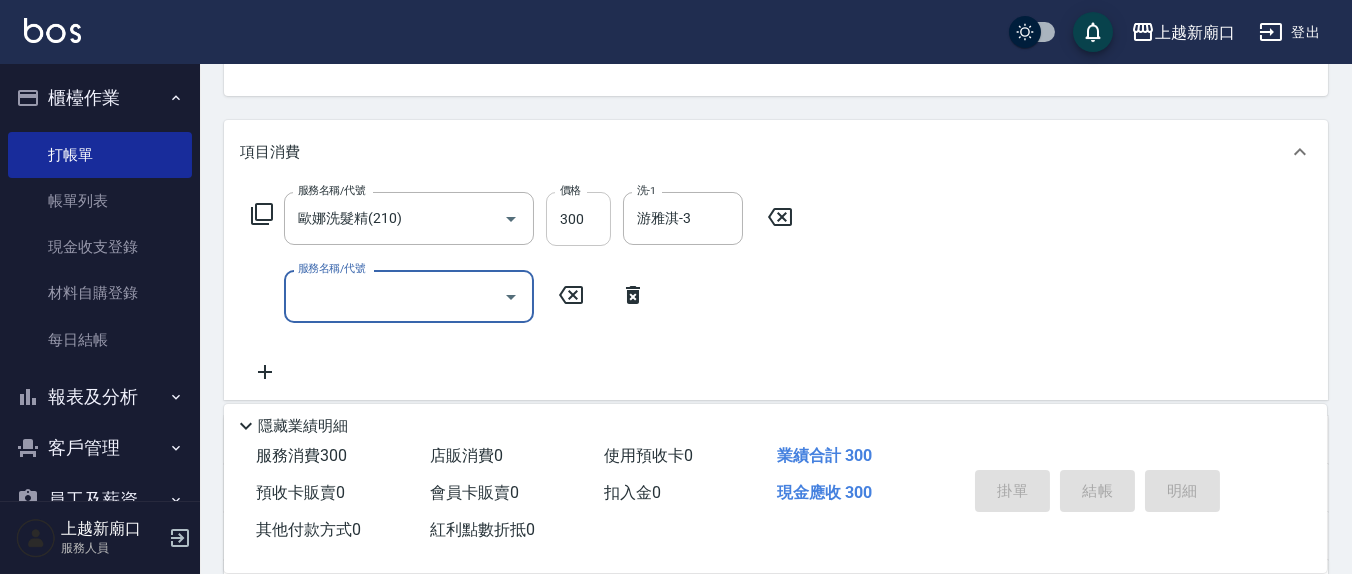 type 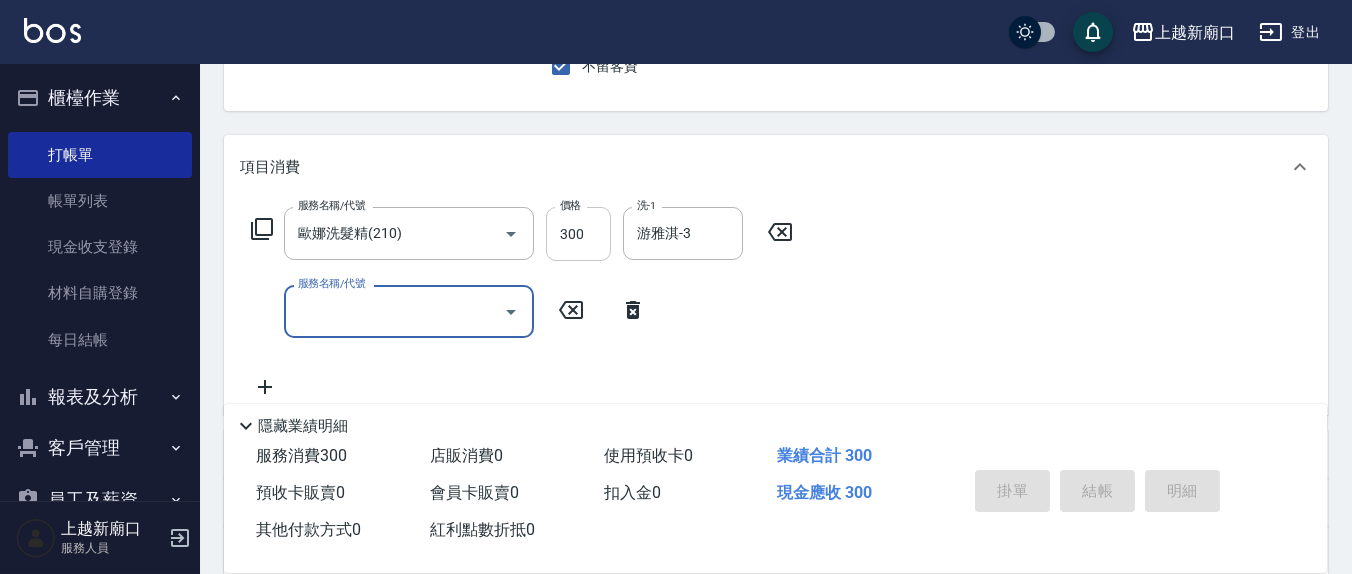 type 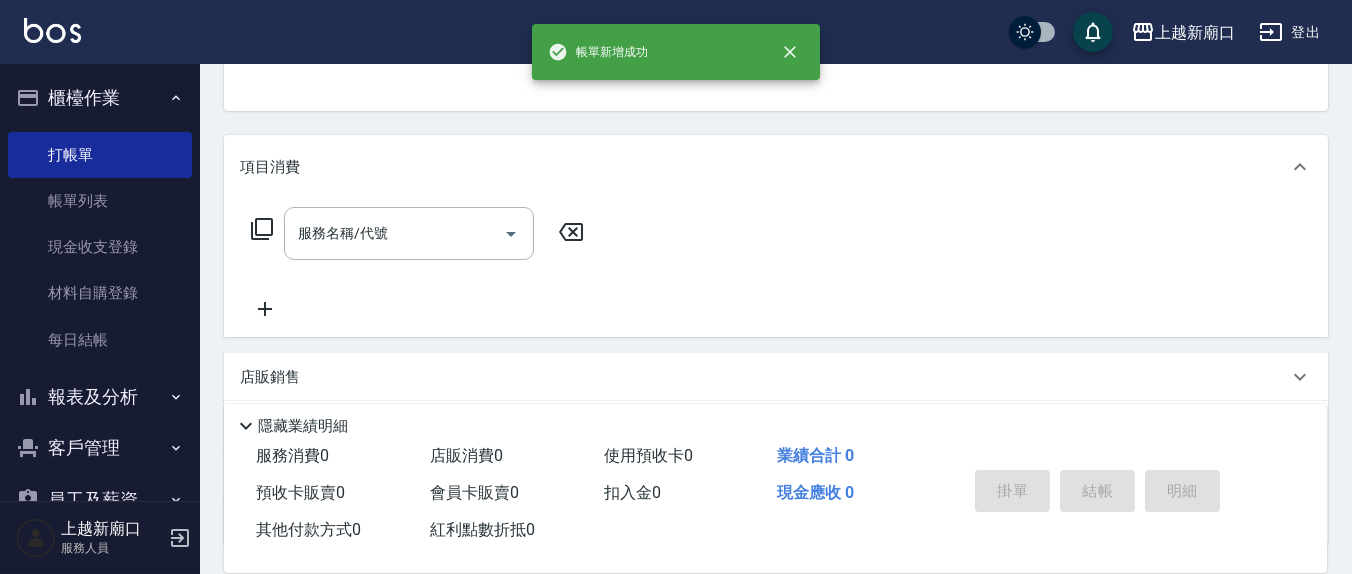 scroll, scrollTop: 0, scrollLeft: 0, axis: both 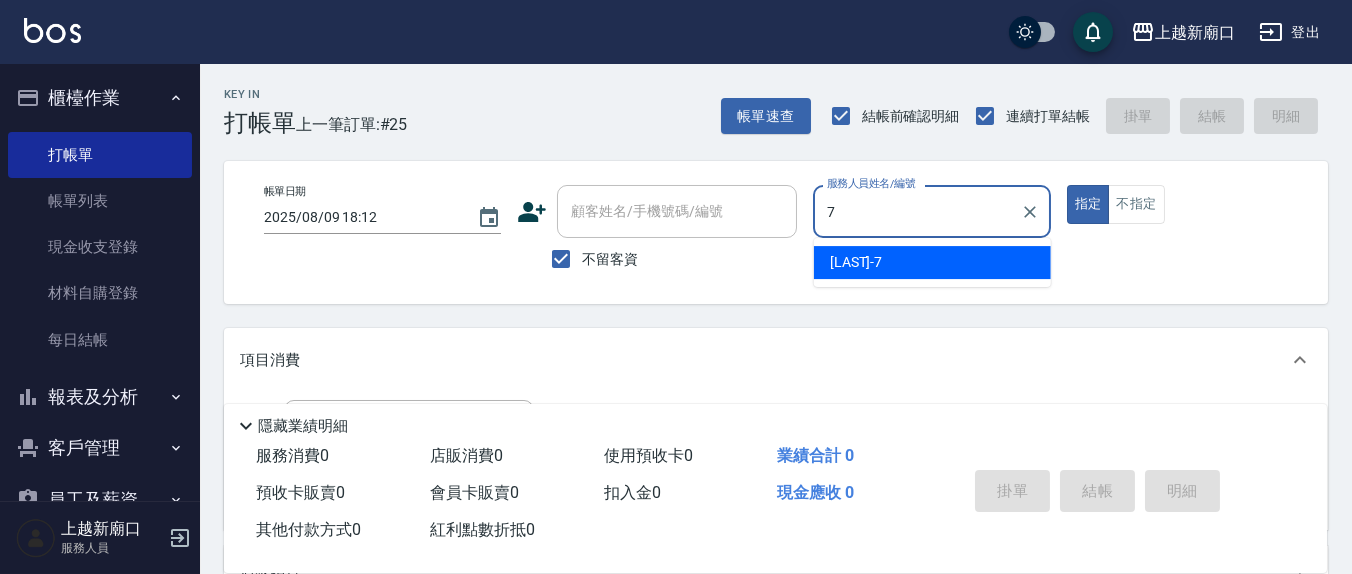 type on "[LAST]-7" 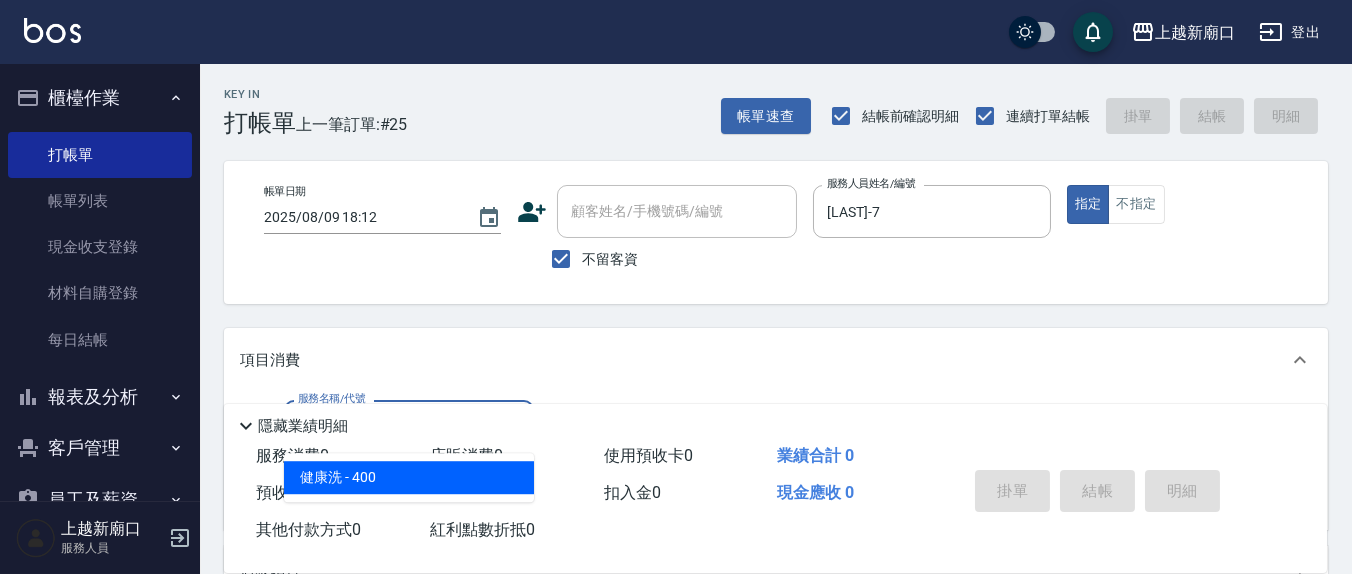 type on "健康洗(206)" 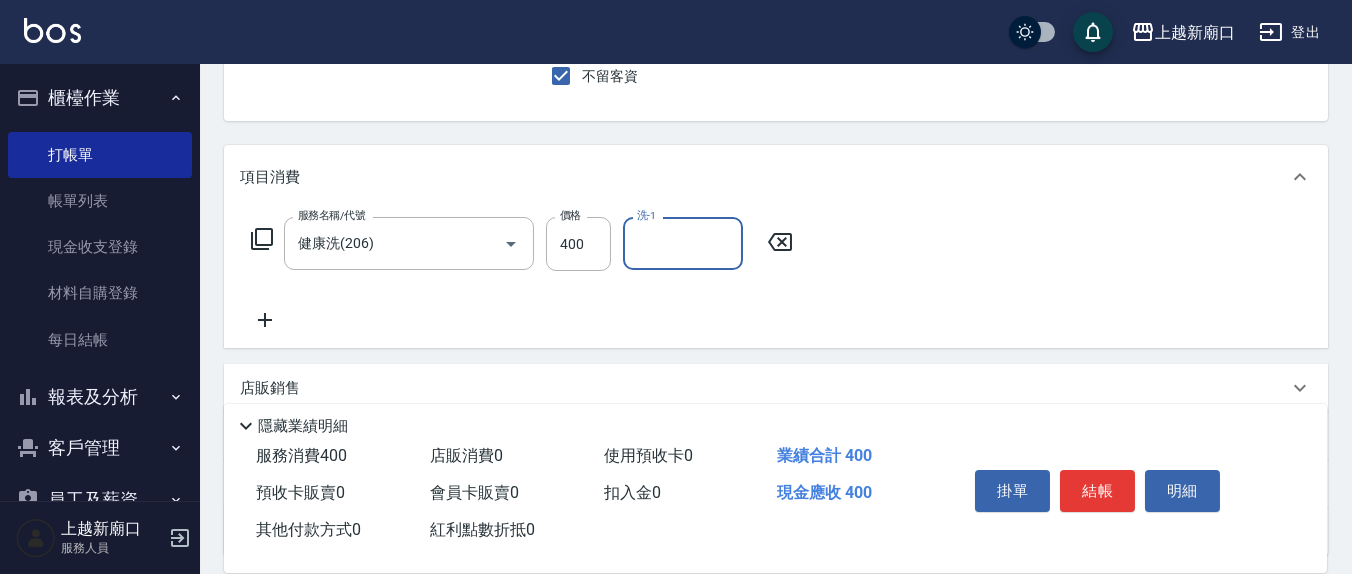 scroll, scrollTop: 208, scrollLeft: 0, axis: vertical 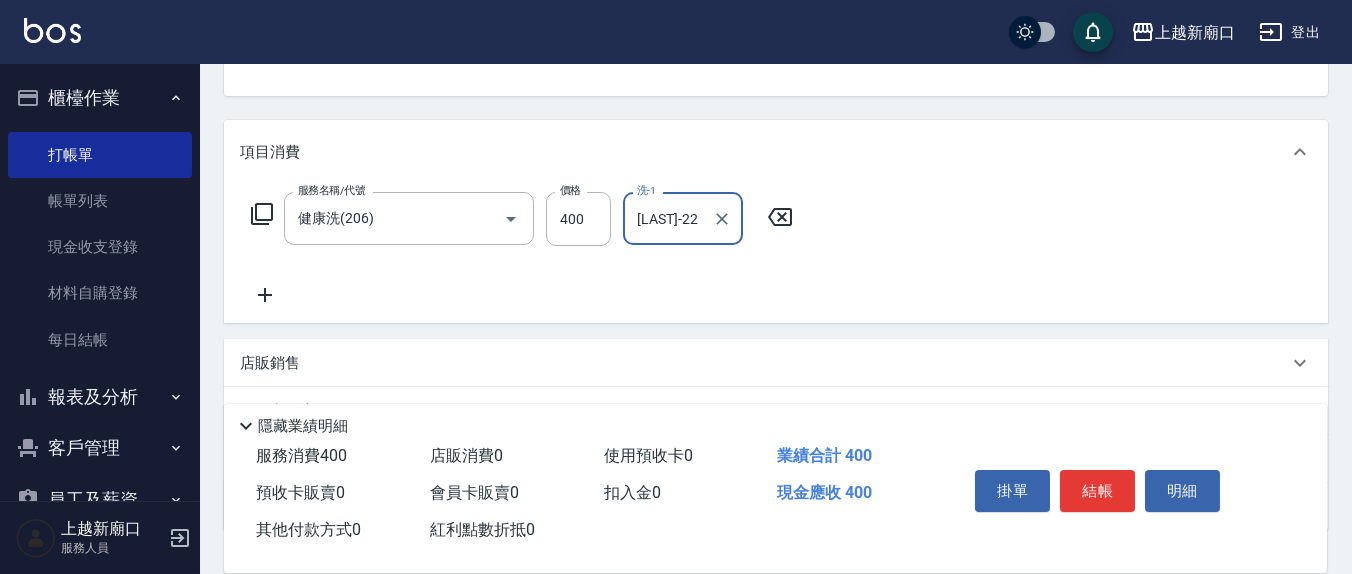 type on "[LAST]-22" 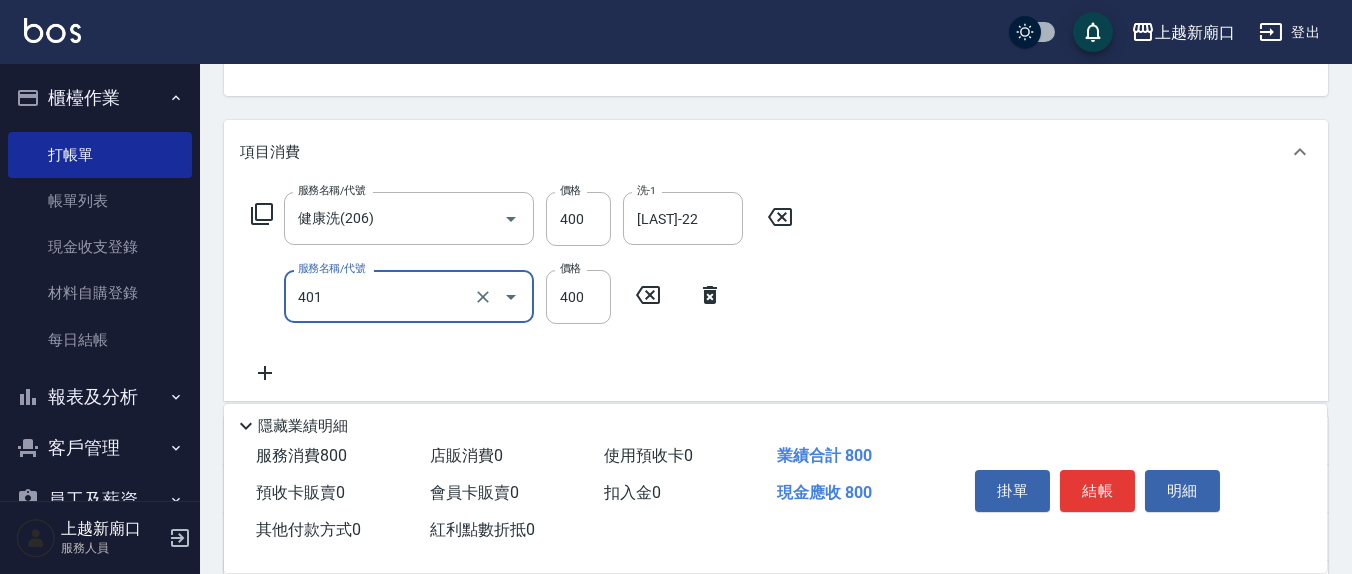 type on "剪髮(401)" 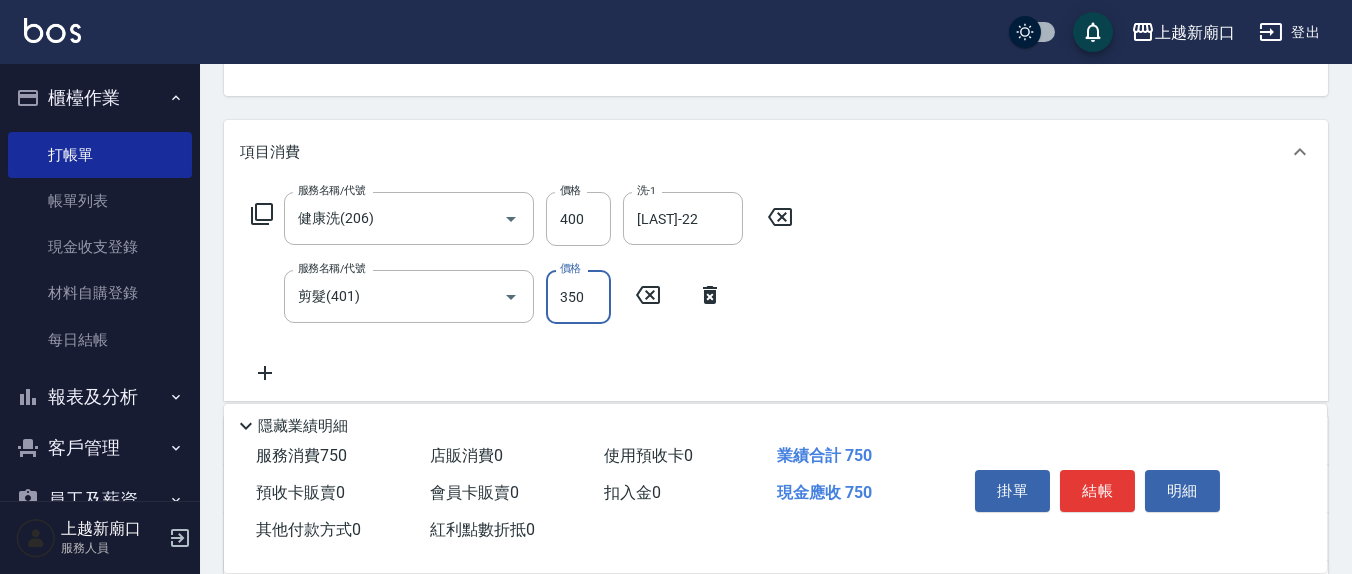 type on "350" 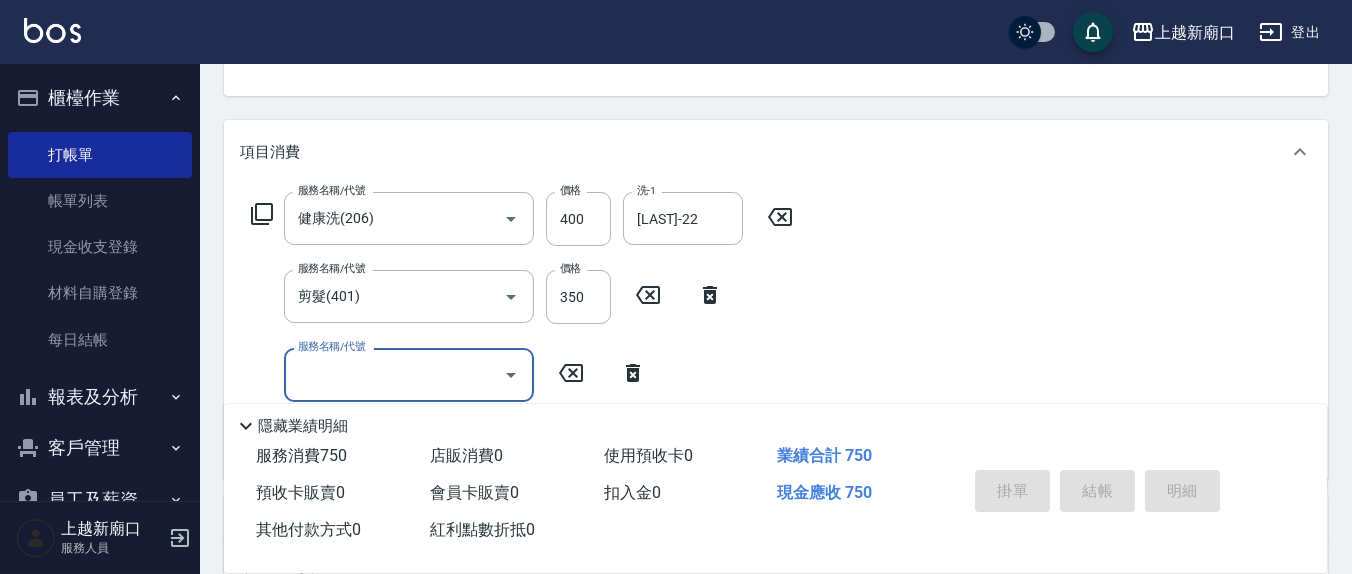 type 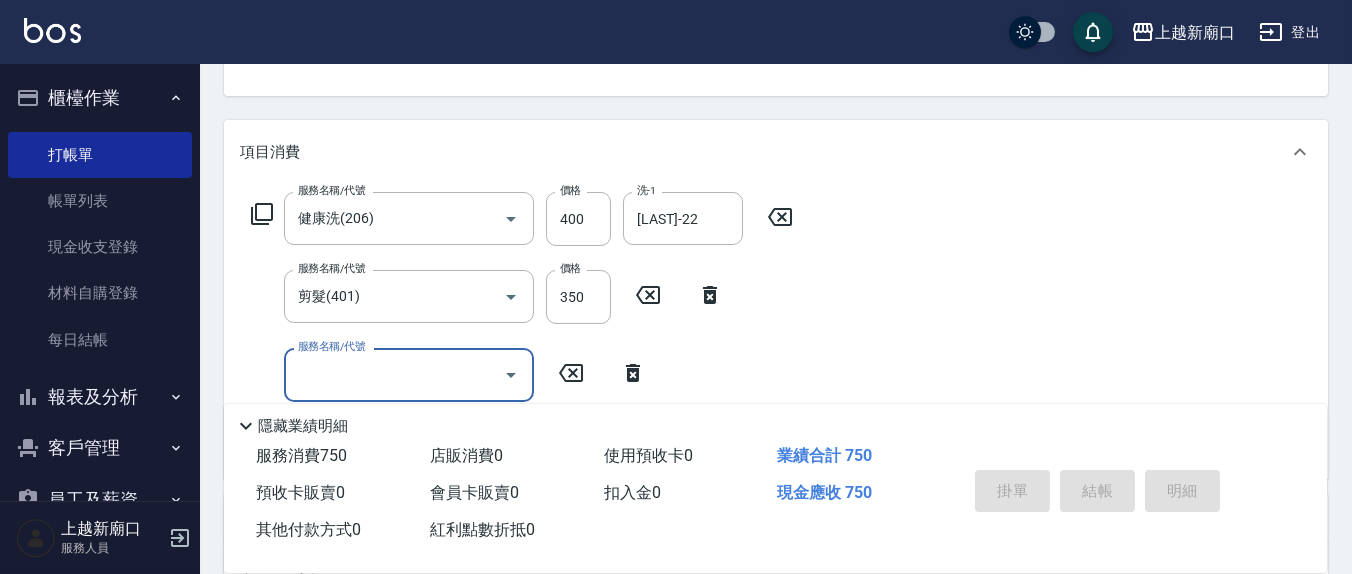 click on "指定" at bounding box center [1088, -4] 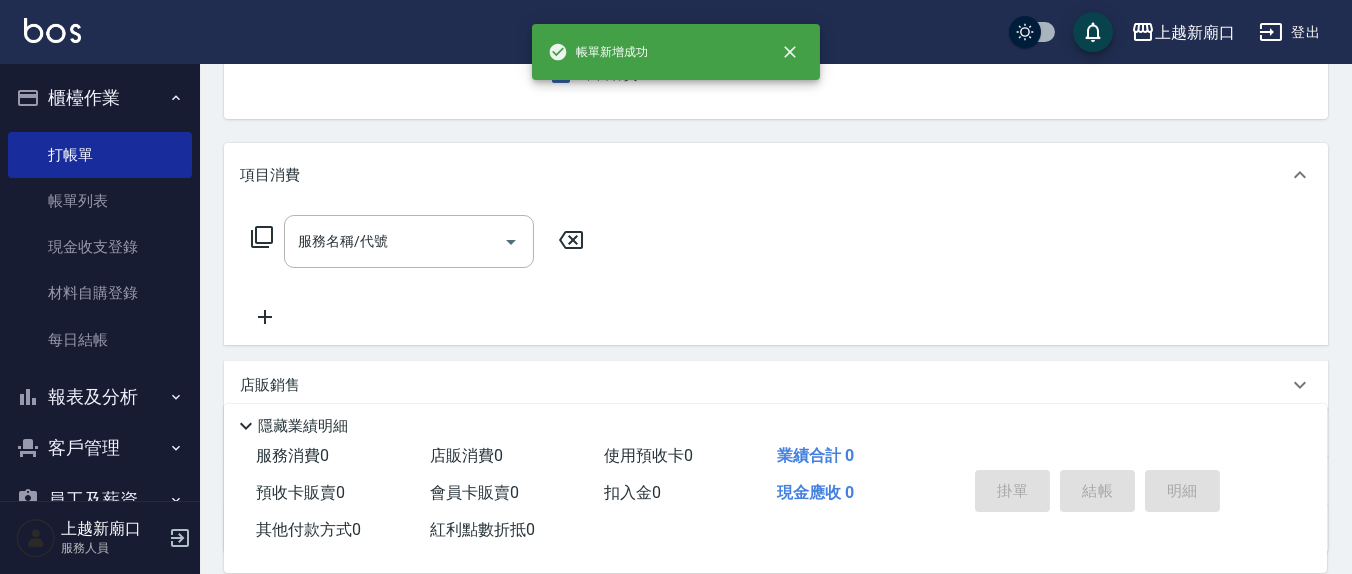 scroll, scrollTop: 0, scrollLeft: 0, axis: both 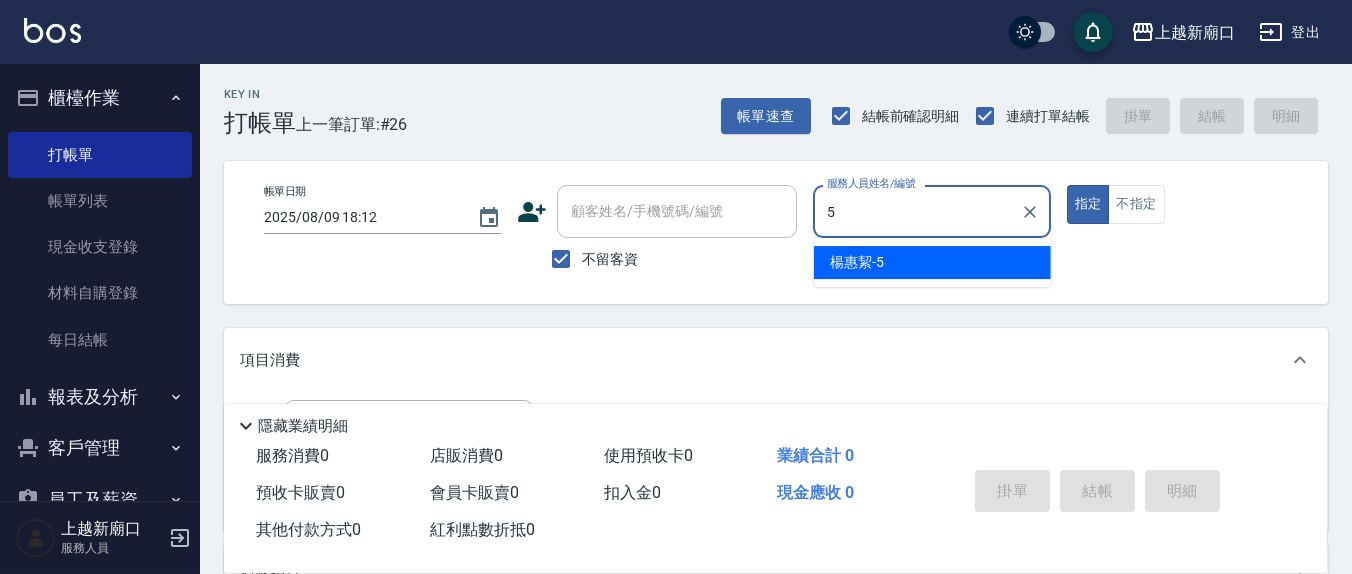 type on "楊惠絜-5" 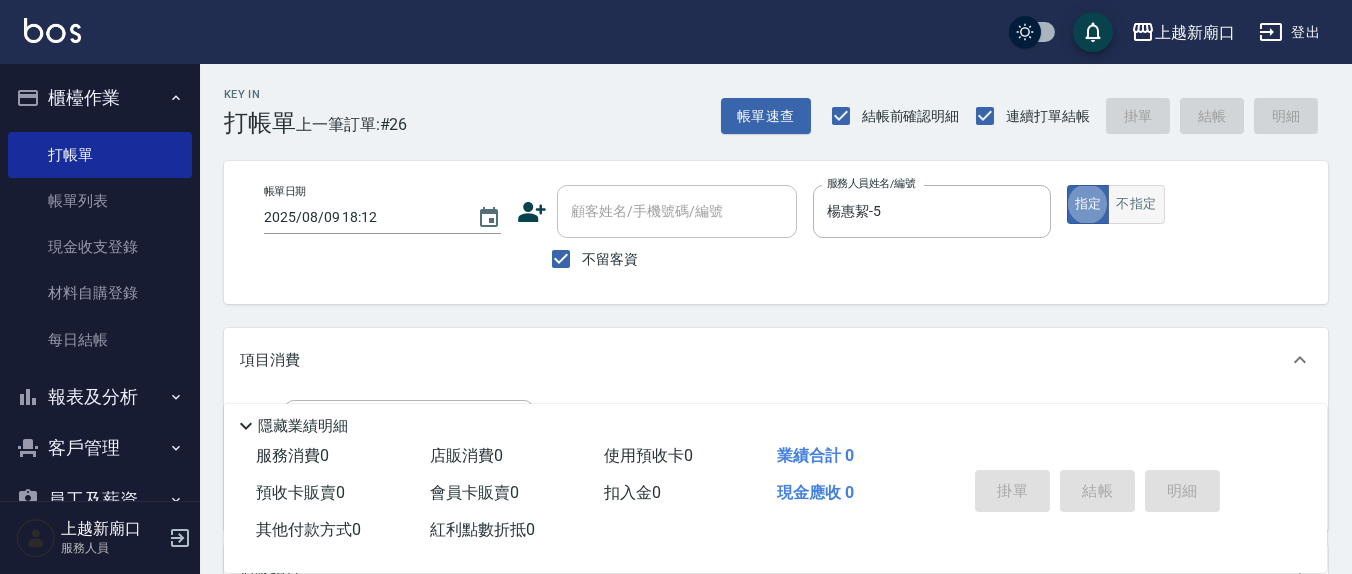 click on "不指定" at bounding box center (1136, 204) 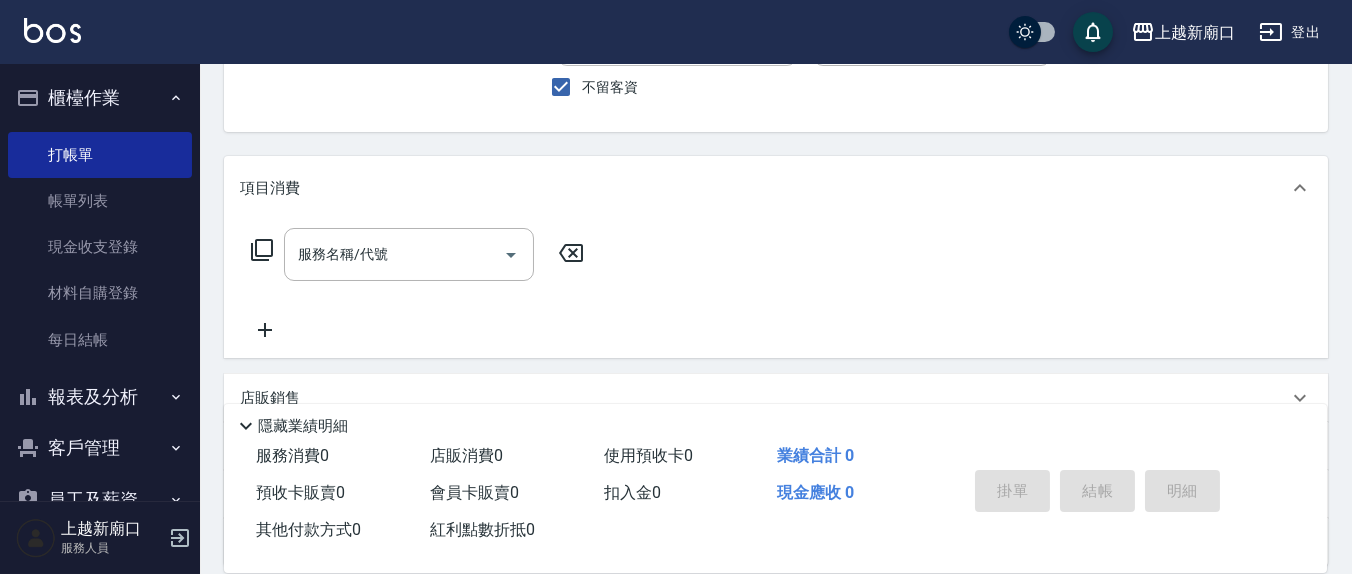 scroll, scrollTop: 208, scrollLeft: 0, axis: vertical 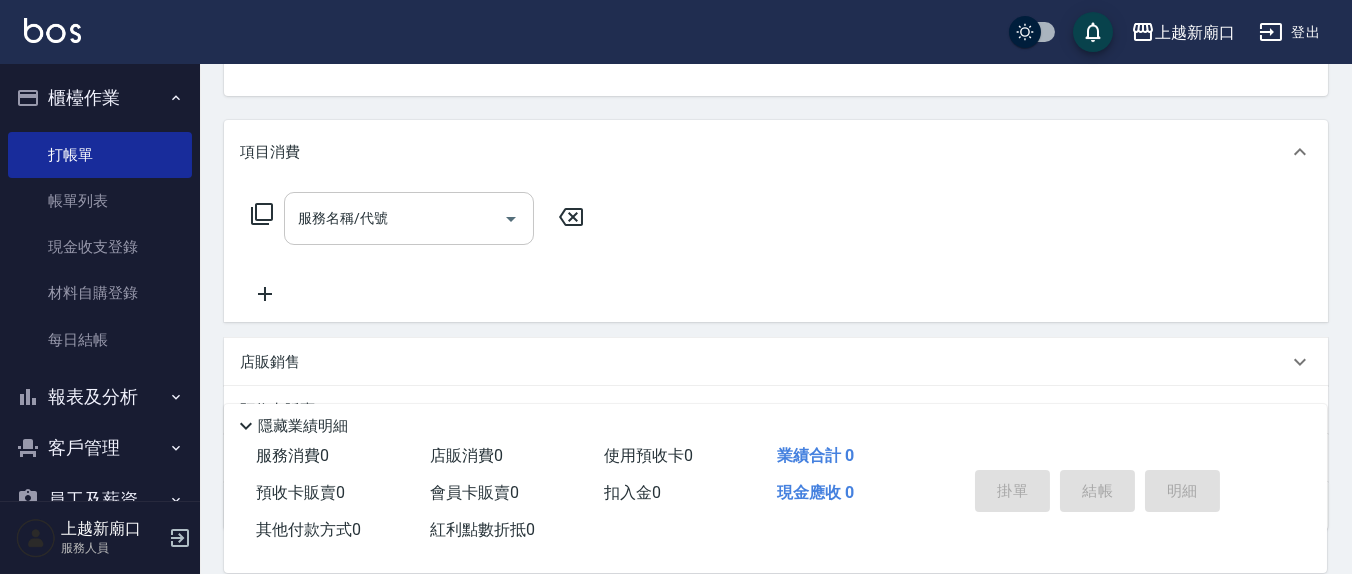 click on "服務名稱/代號" at bounding box center [394, 218] 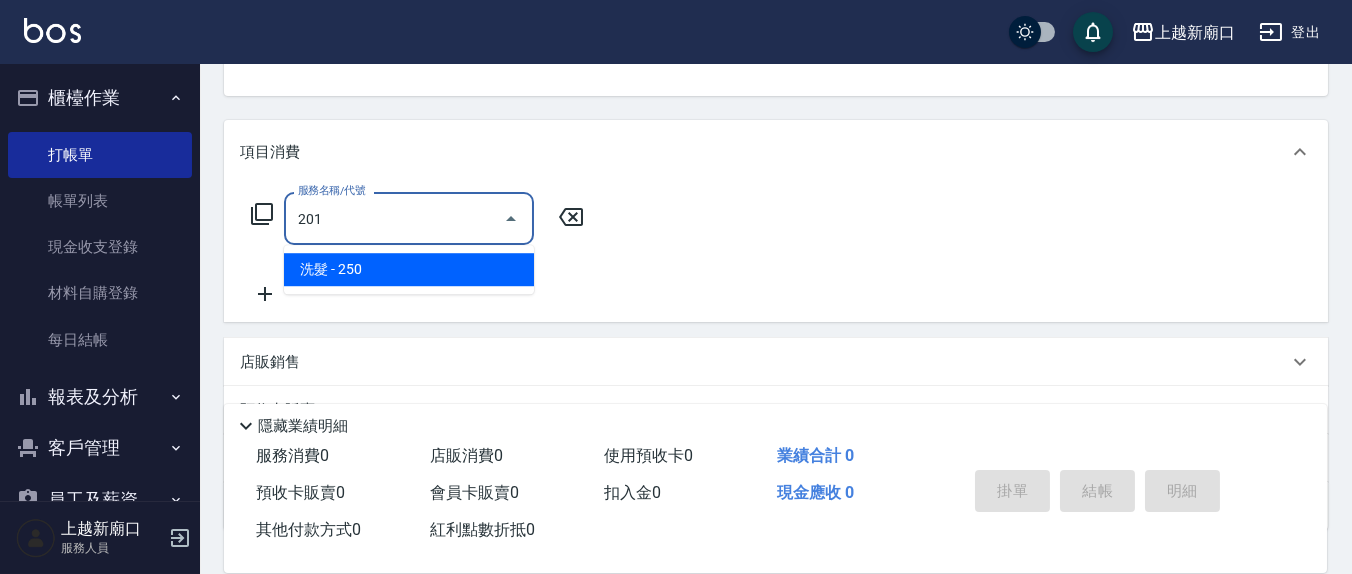 type on "洗髮(201)" 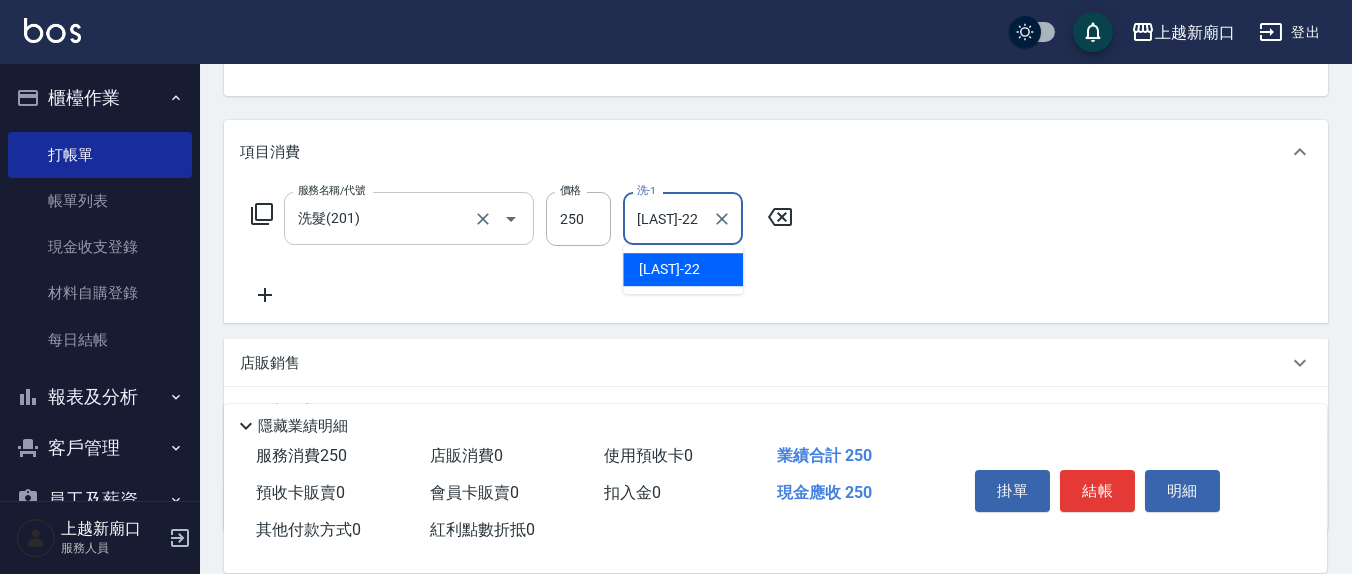 type on "[LAST]-22" 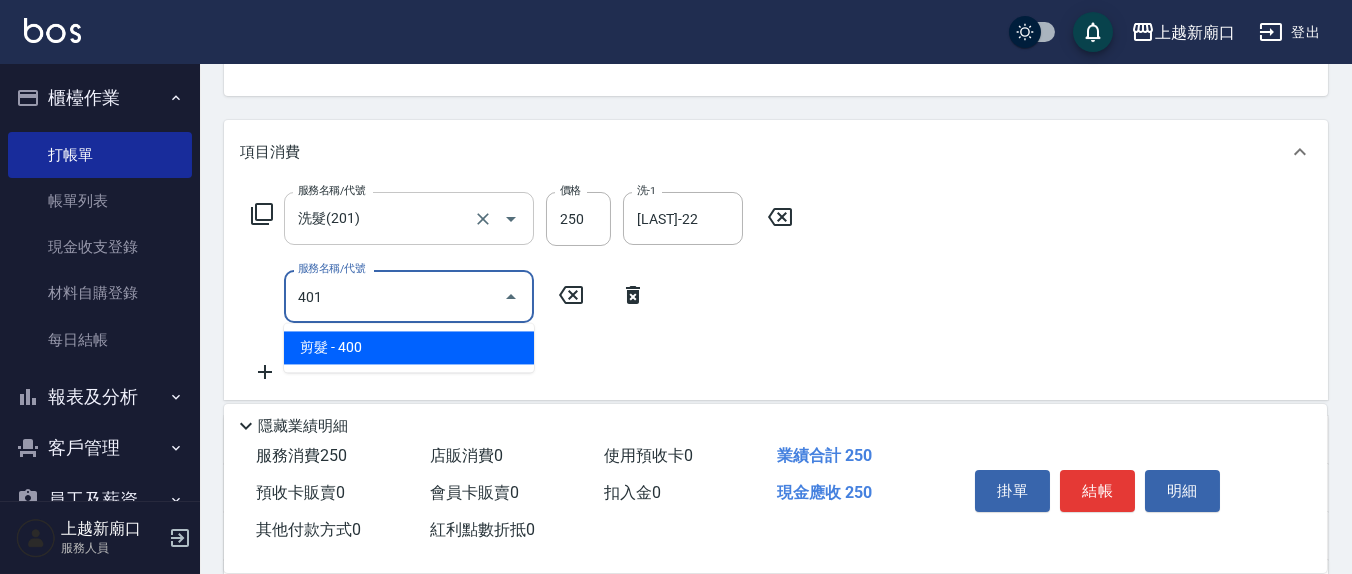 type on "剪髮(401)" 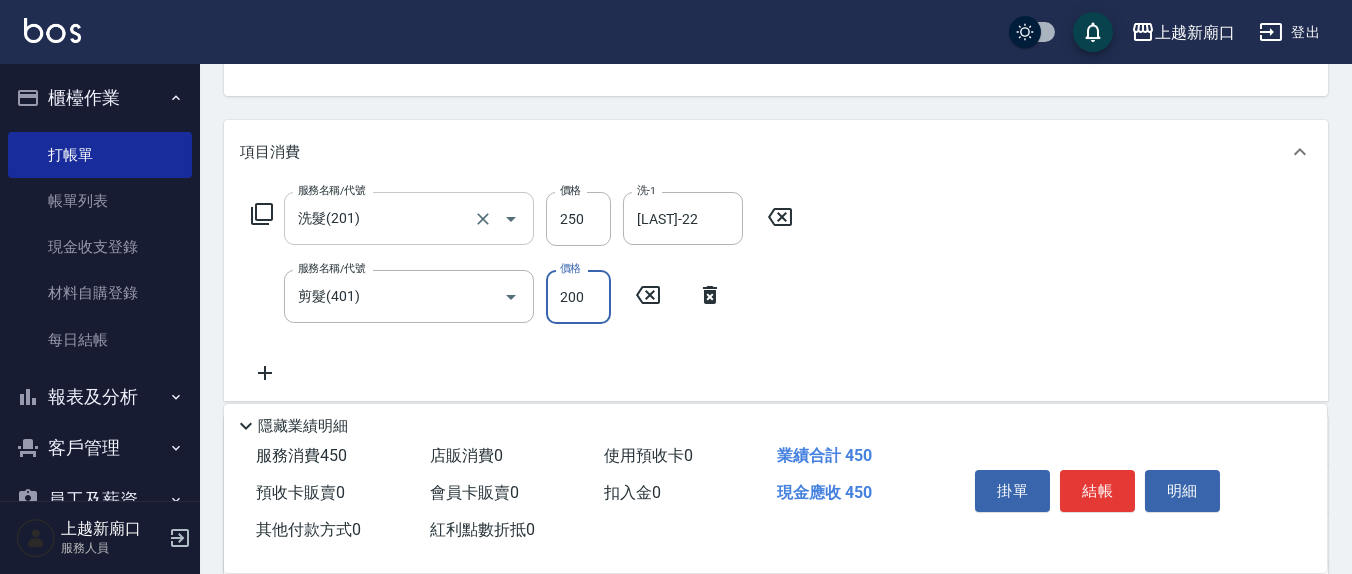 type on "200" 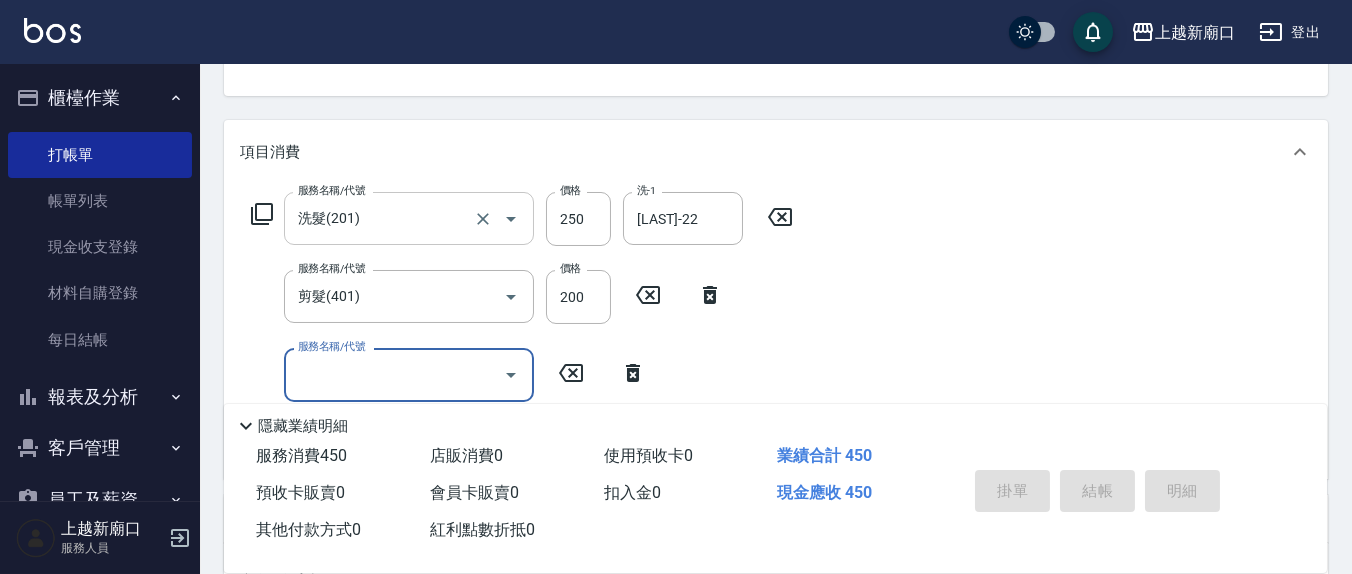 type 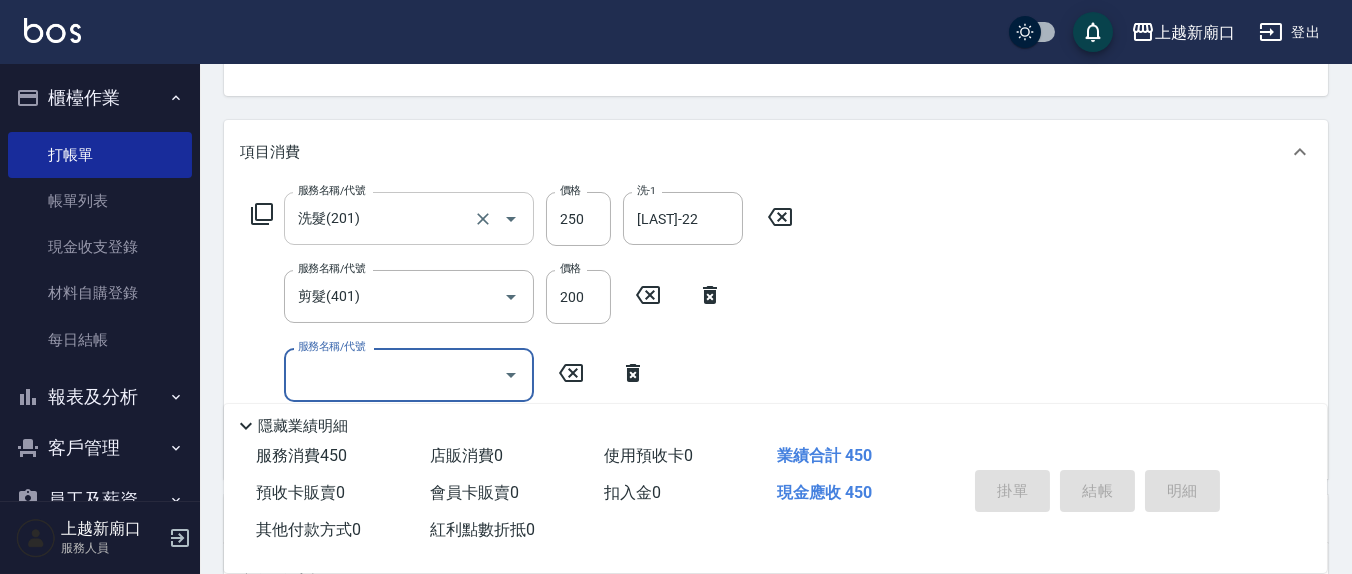click on "不指定" at bounding box center [1136, -4] 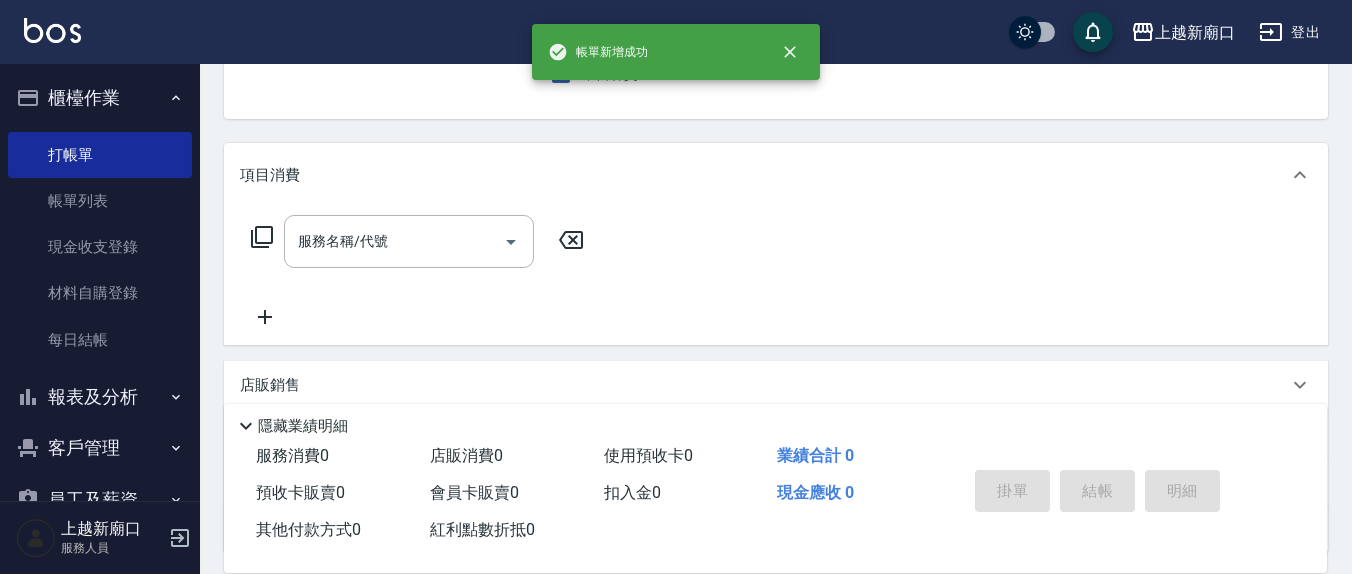 scroll, scrollTop: 0, scrollLeft: 0, axis: both 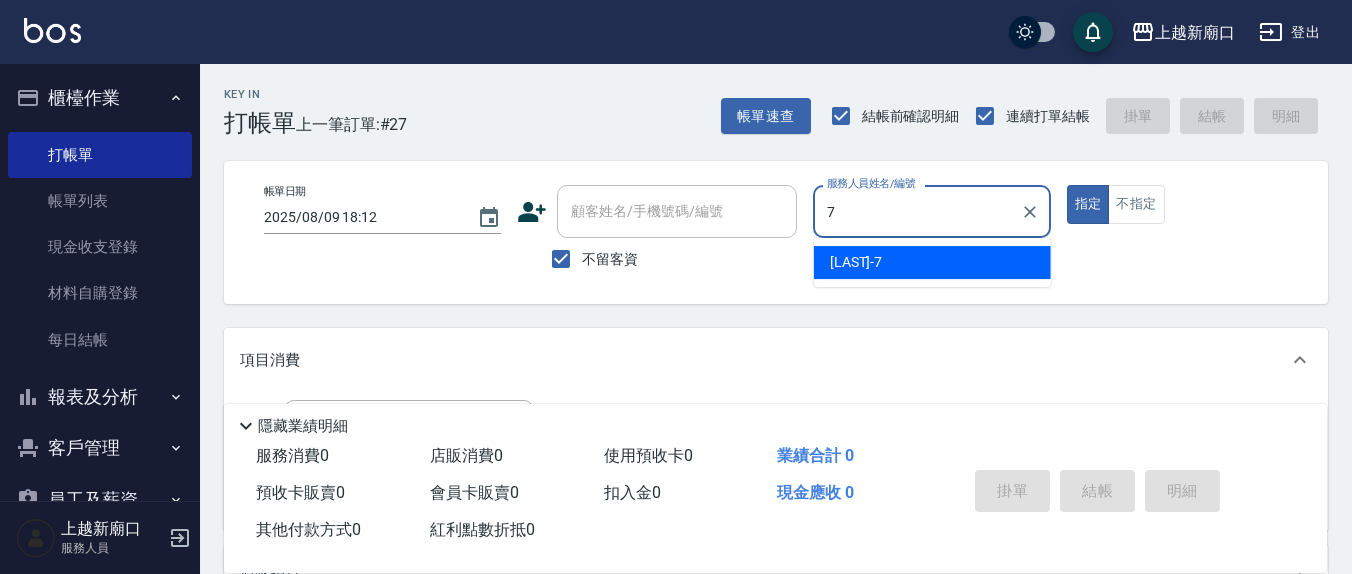 type on "[LAST]-7" 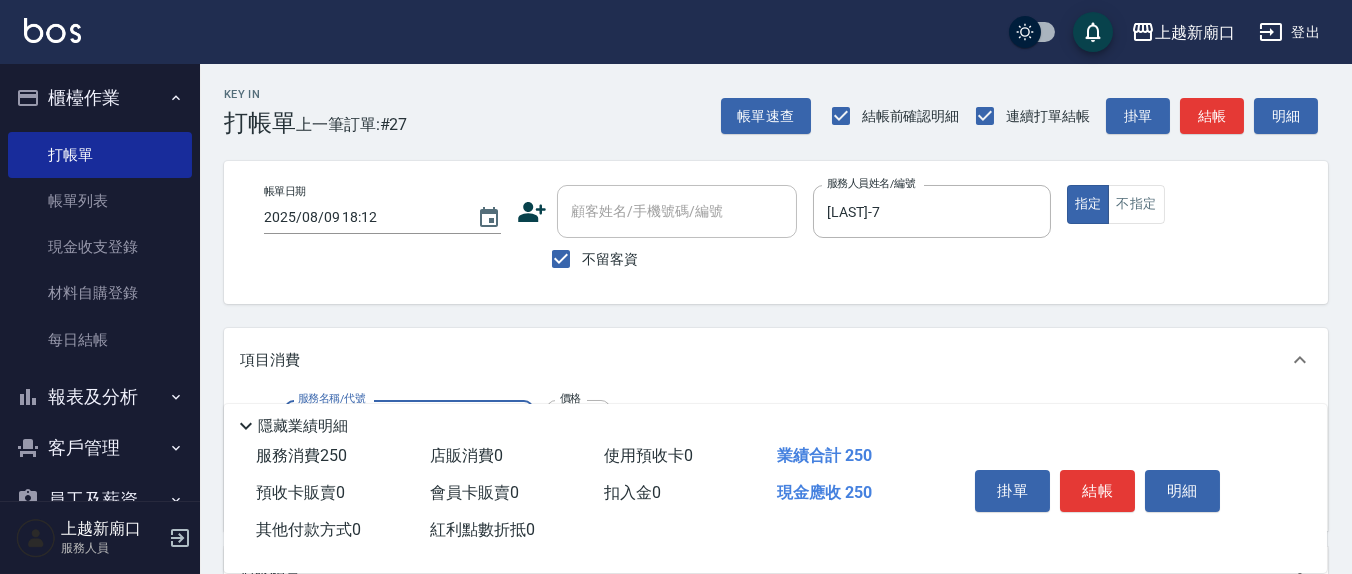 type on "洗髮(201)" 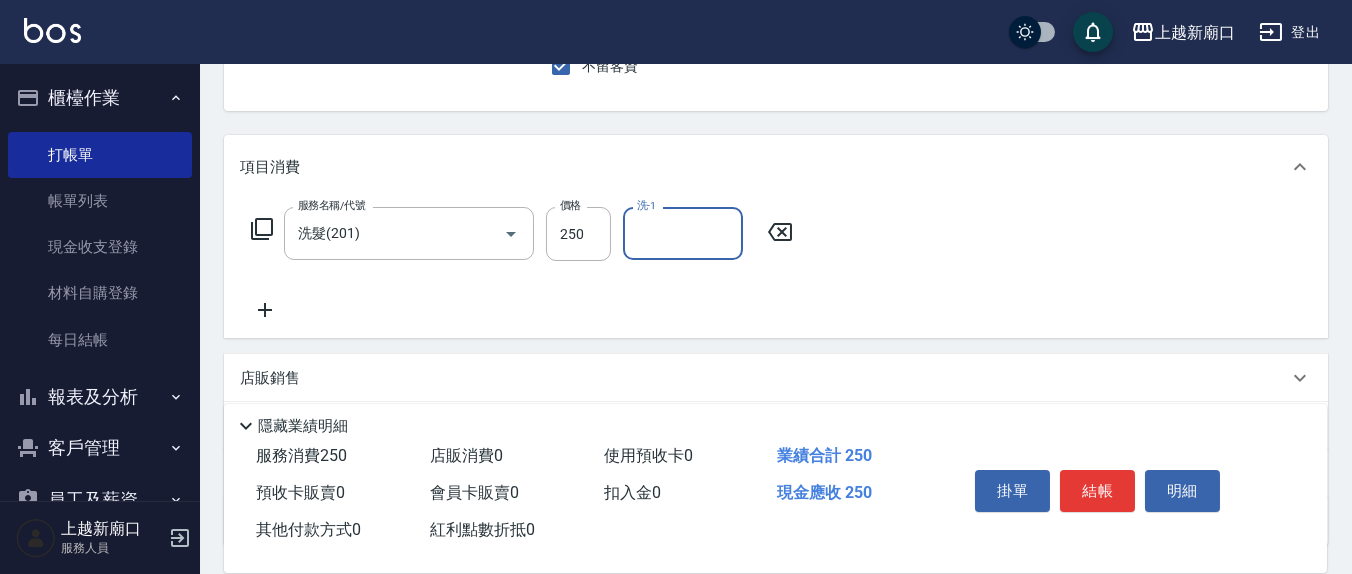 scroll, scrollTop: 208, scrollLeft: 0, axis: vertical 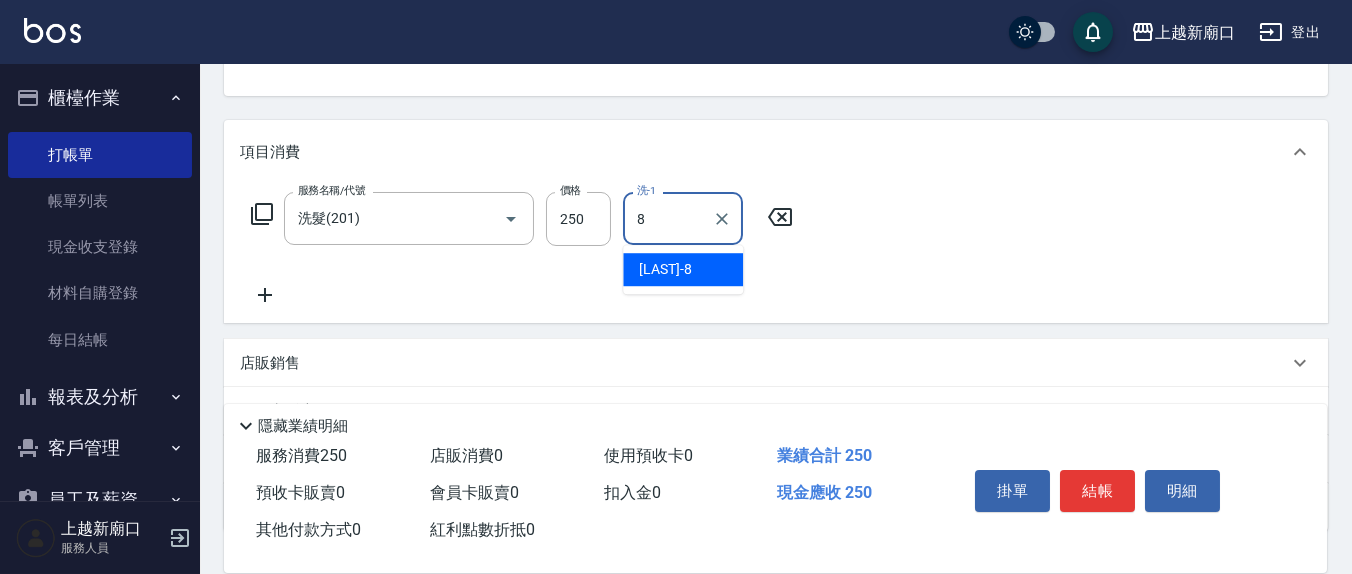 type on "林育萱-8" 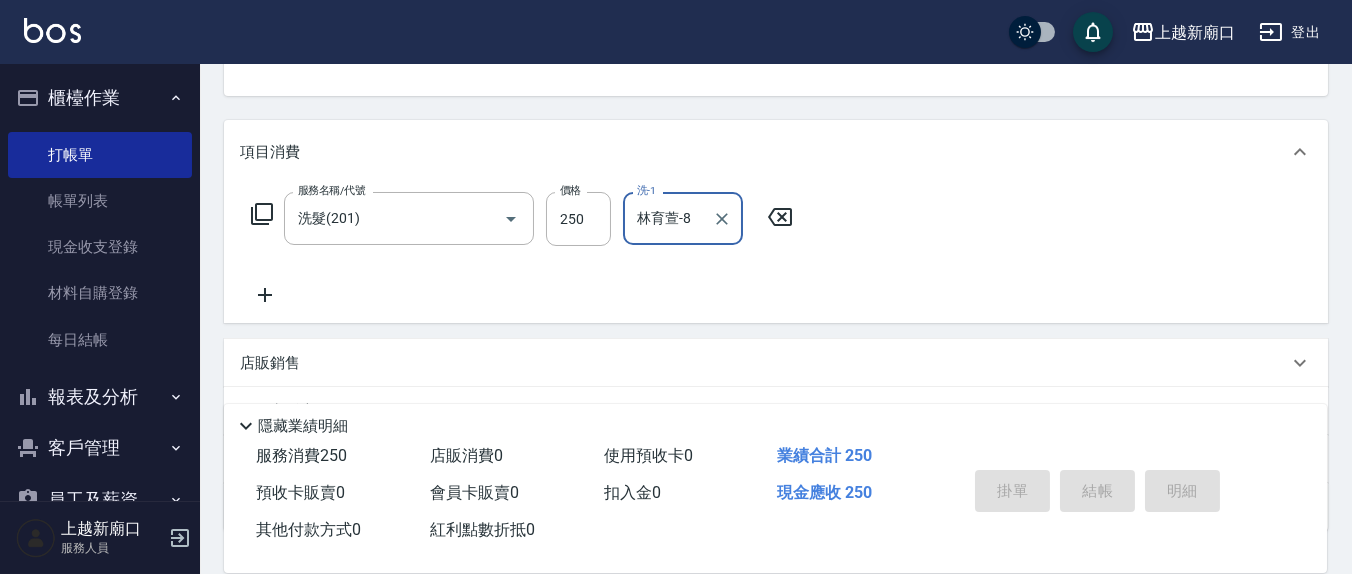 type 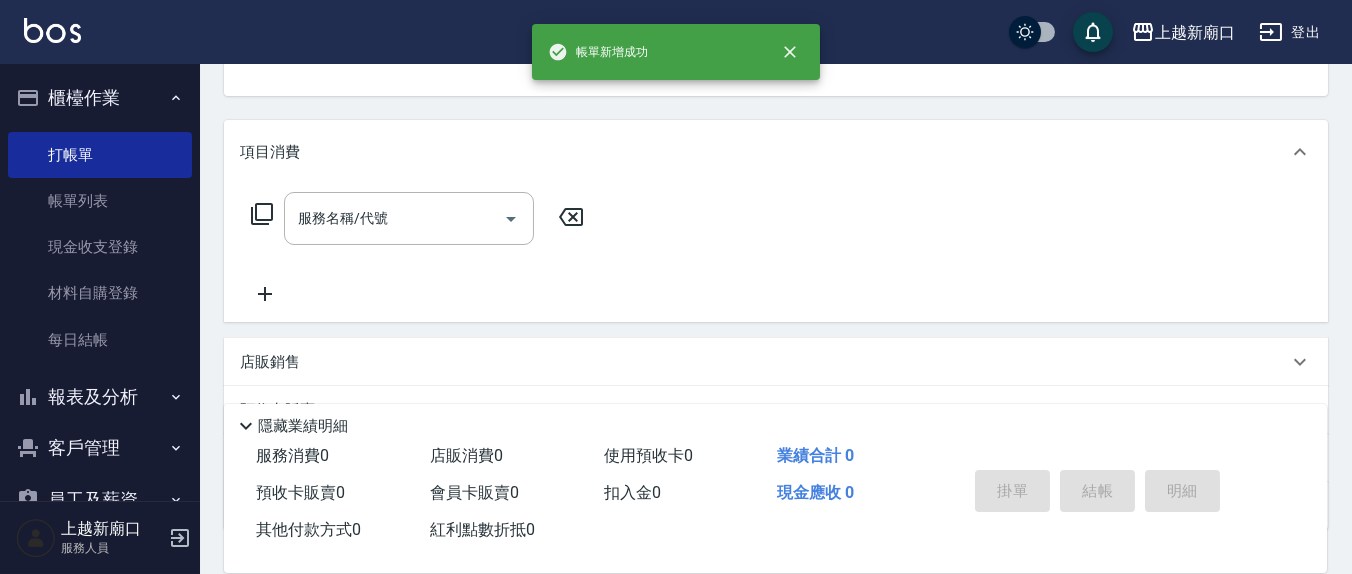 scroll, scrollTop: 185, scrollLeft: 0, axis: vertical 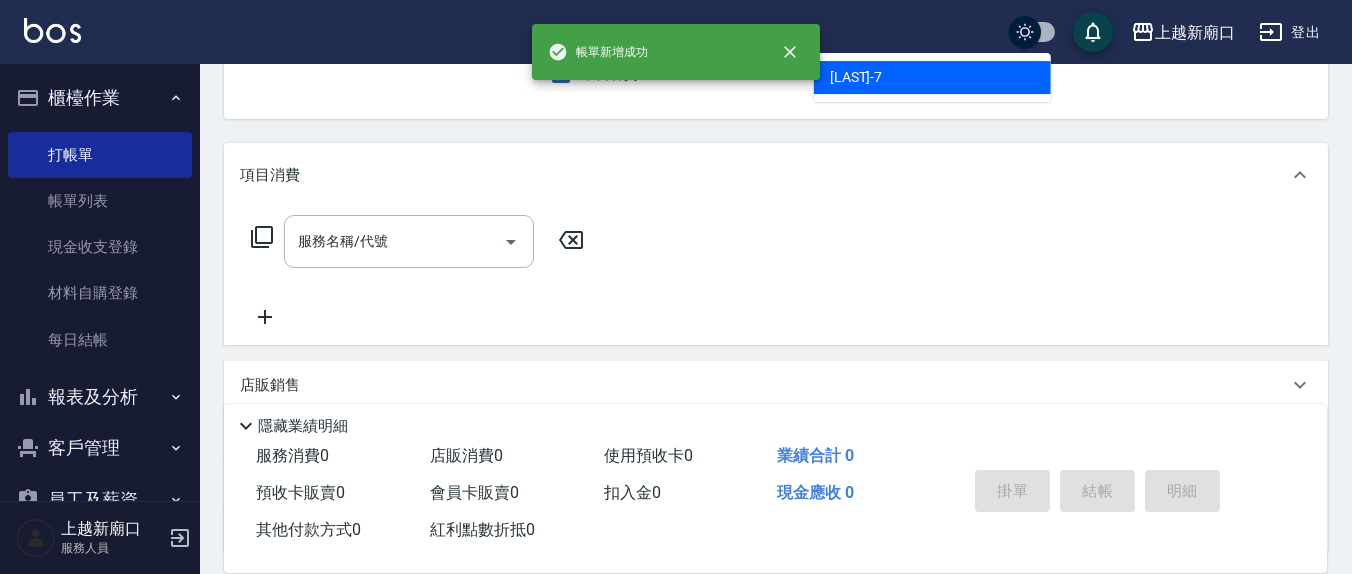 type on "[LAST]-7" 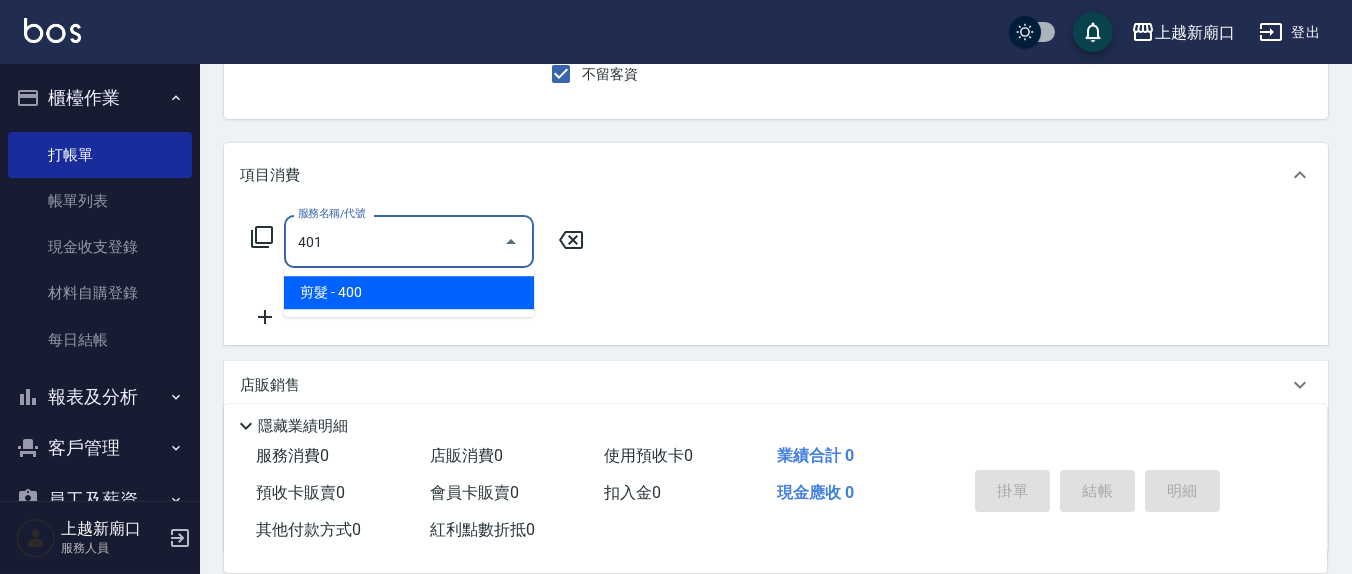 type on "剪髮(401)" 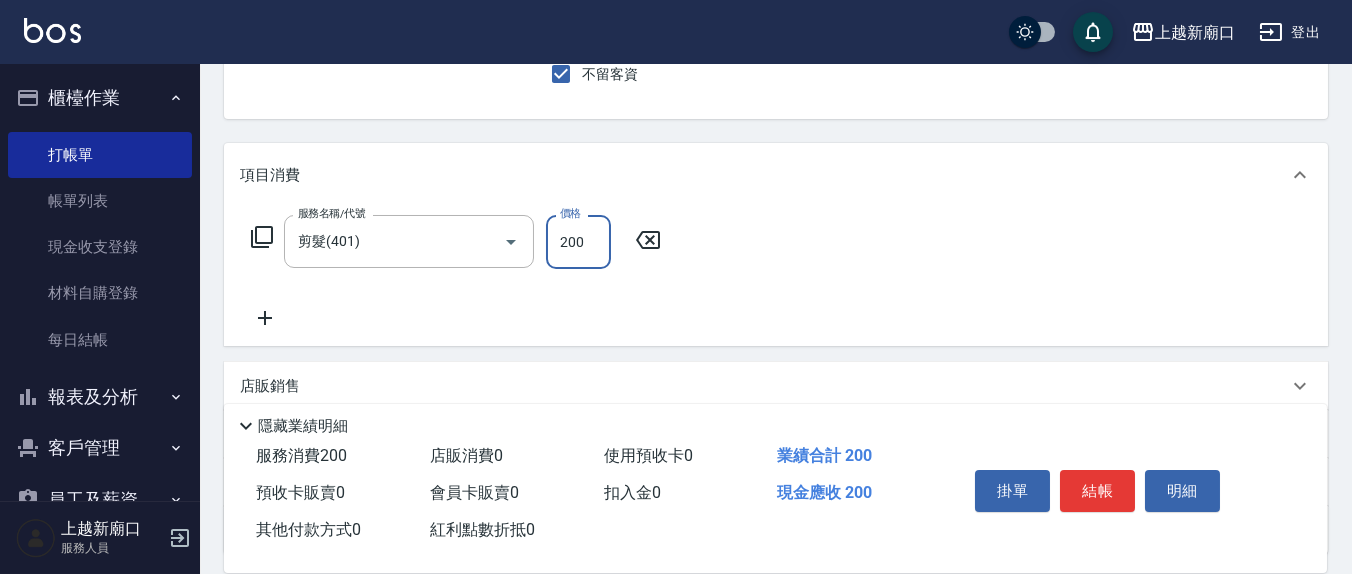 type on "200" 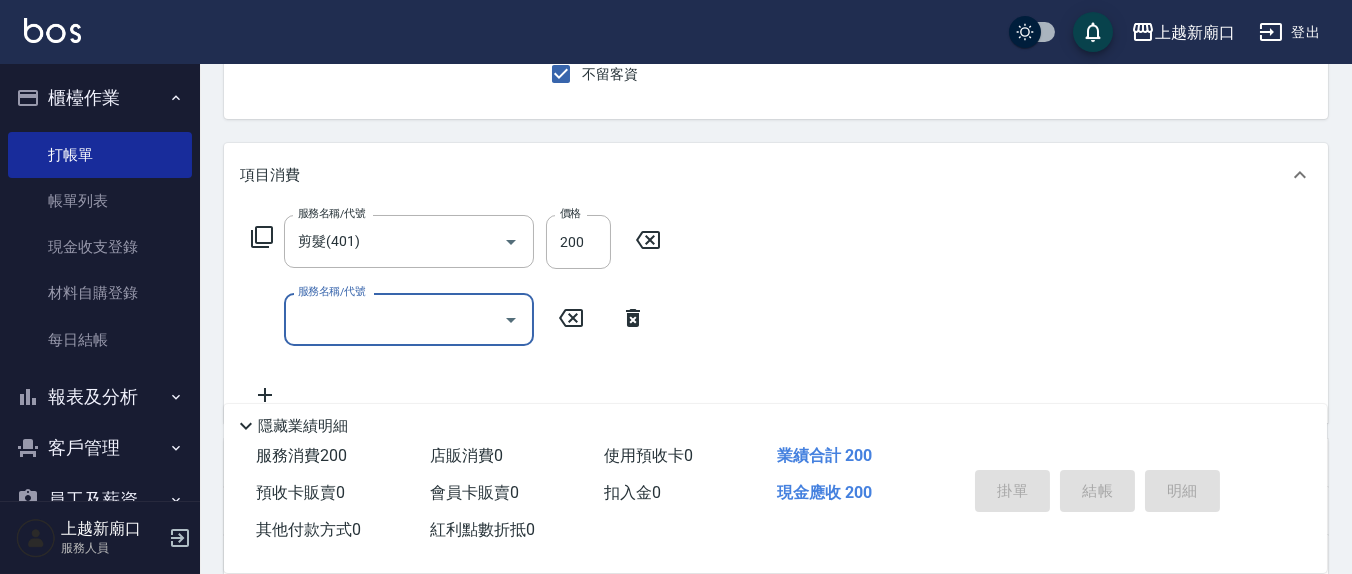 type 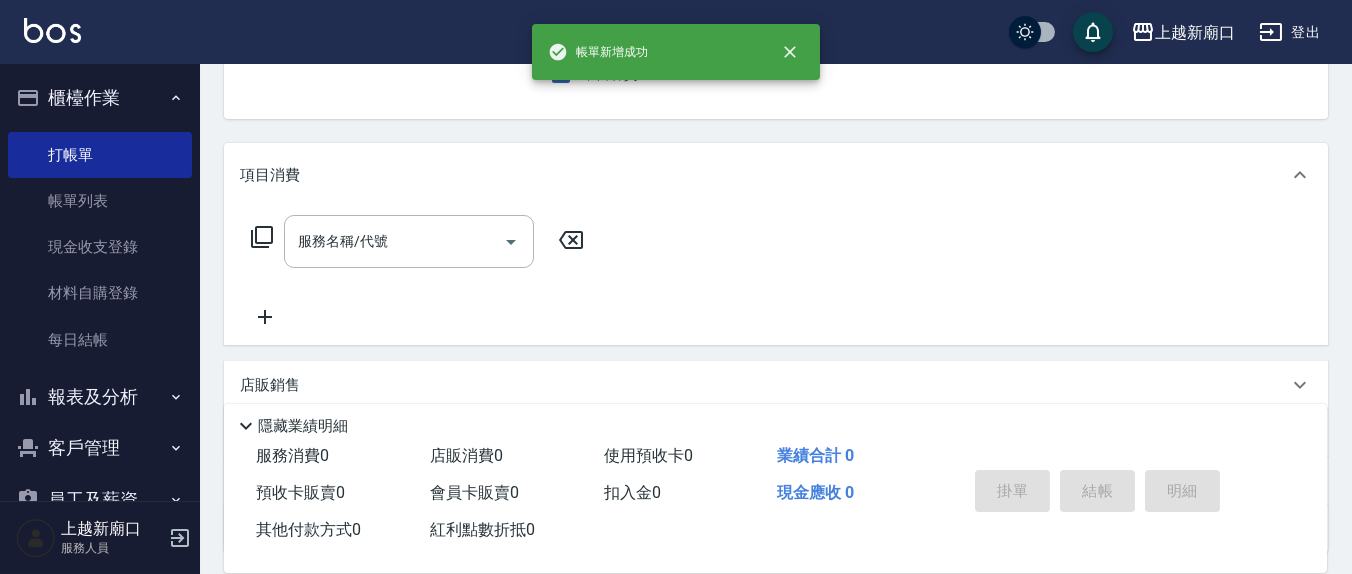 scroll, scrollTop: 0, scrollLeft: 0, axis: both 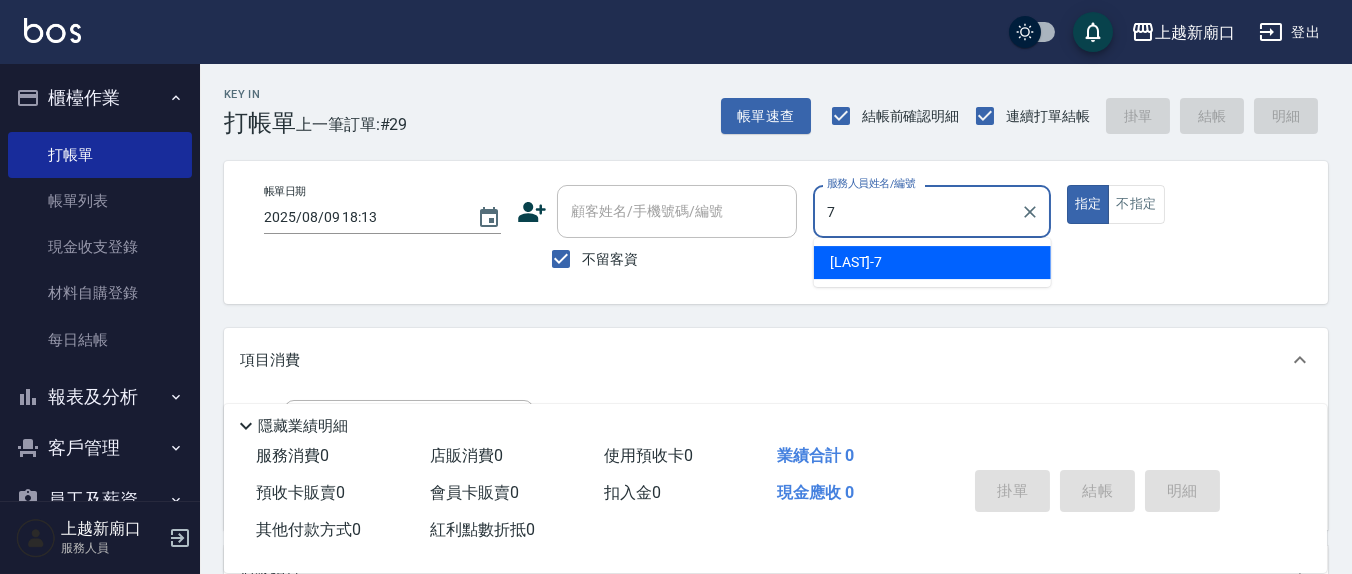 type on "[LAST]-7" 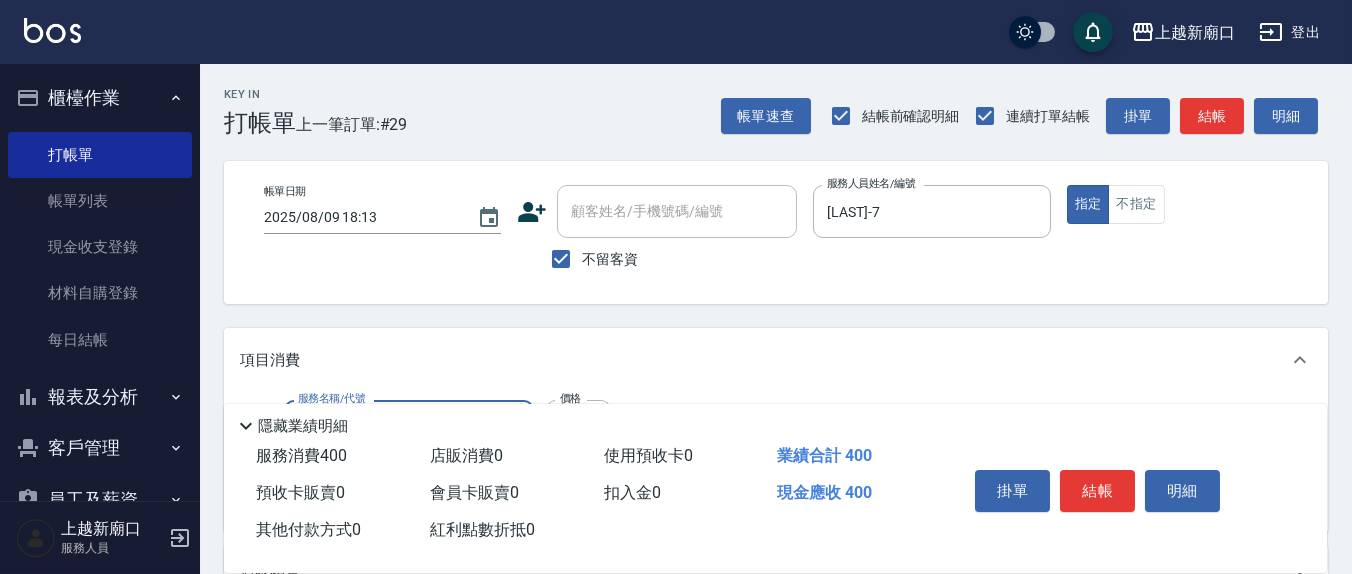 type on "剪髮(401)" 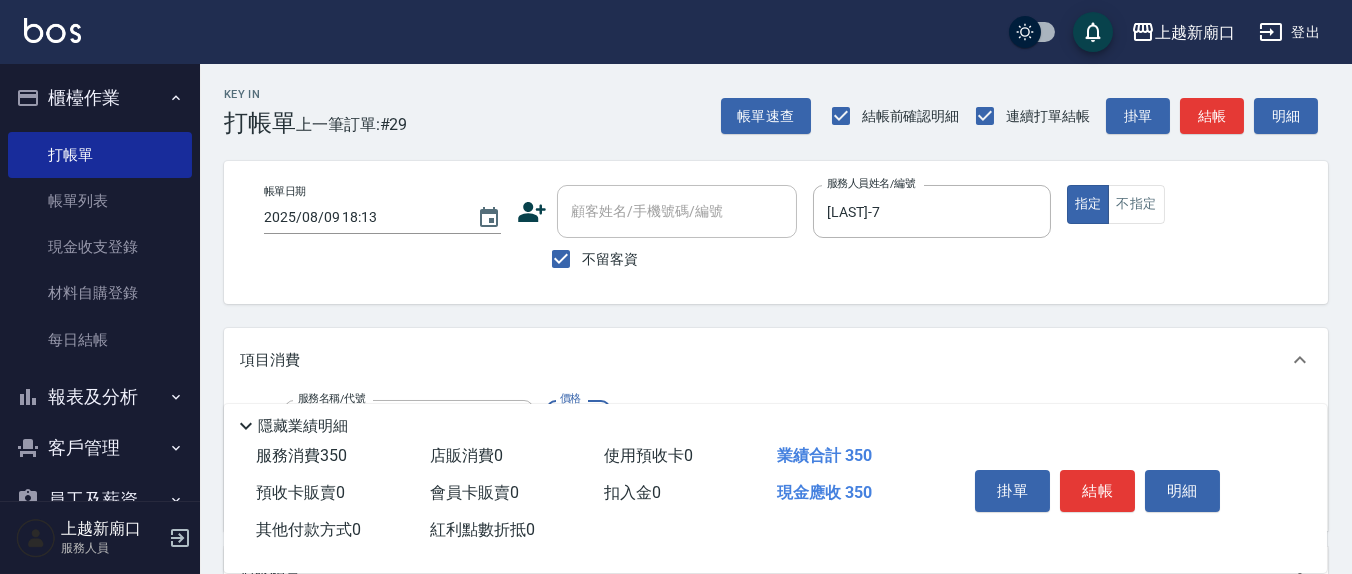 type on "350" 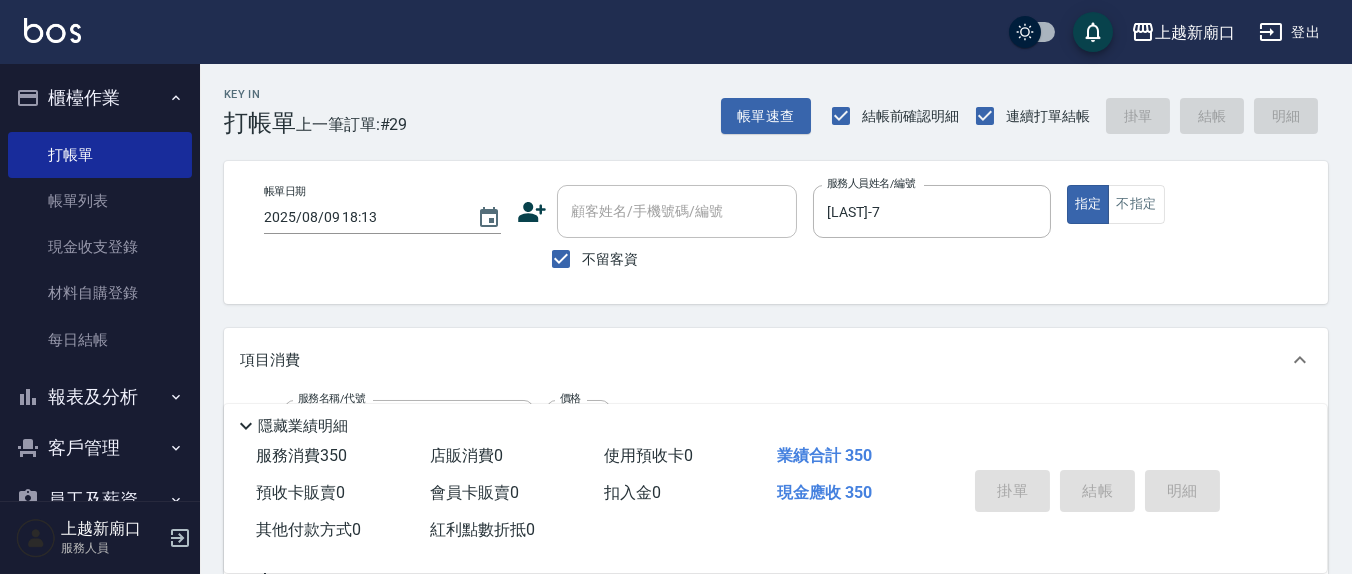 type 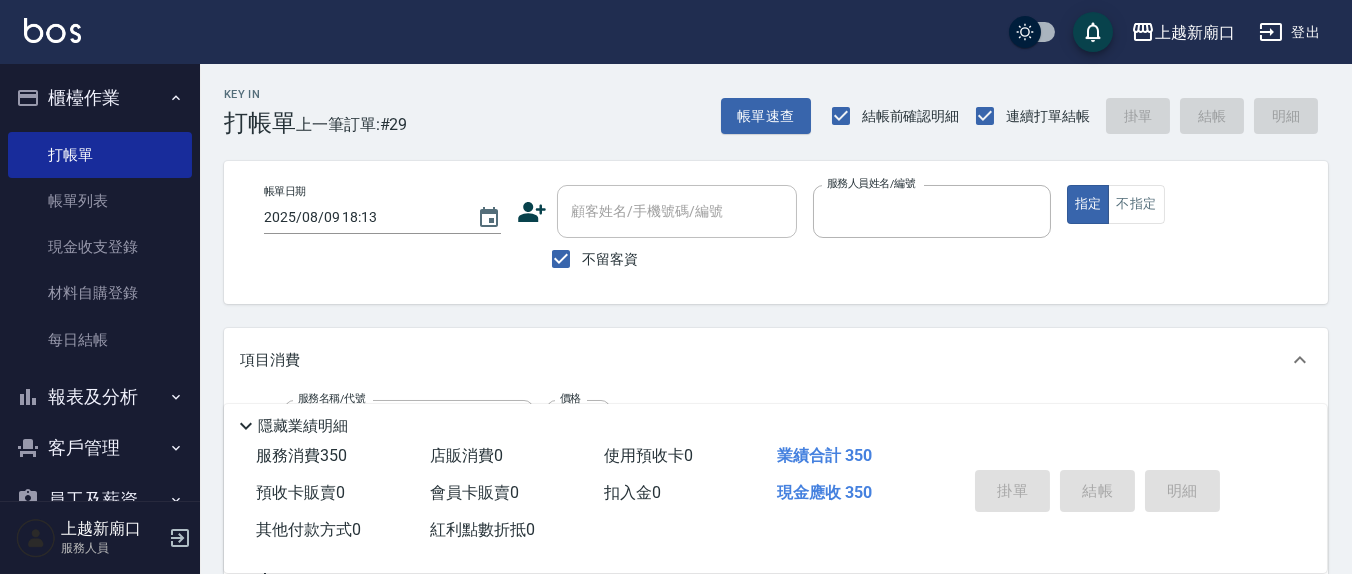 click on "指定" at bounding box center (1088, 204) 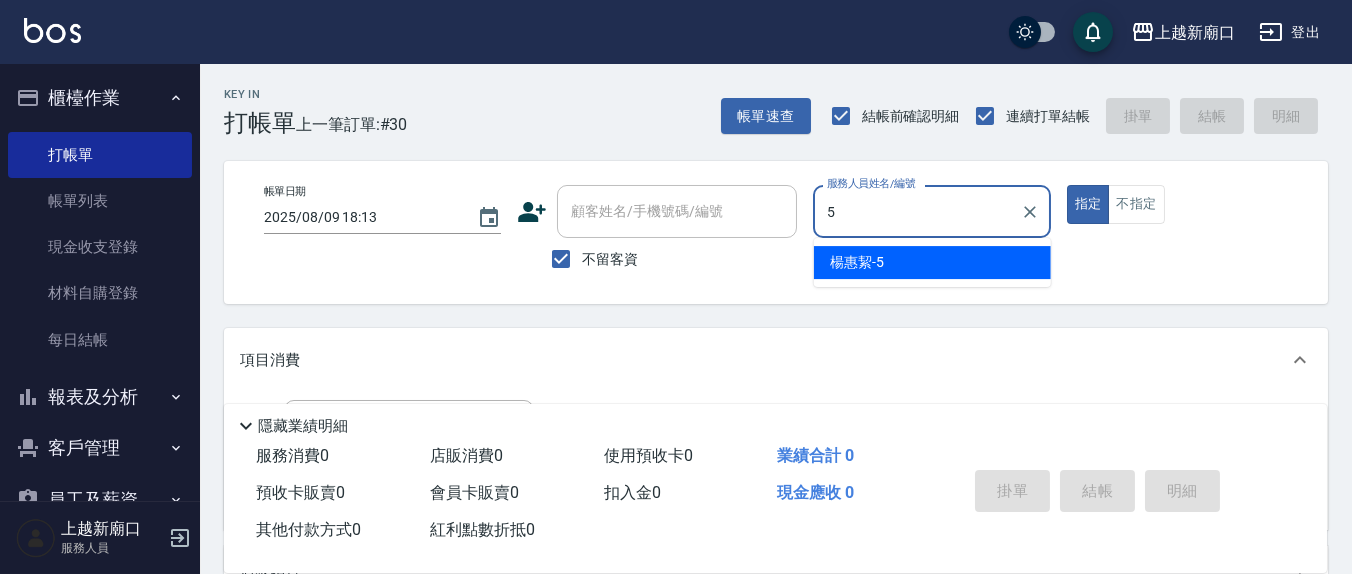 type on "楊惠絜-5" 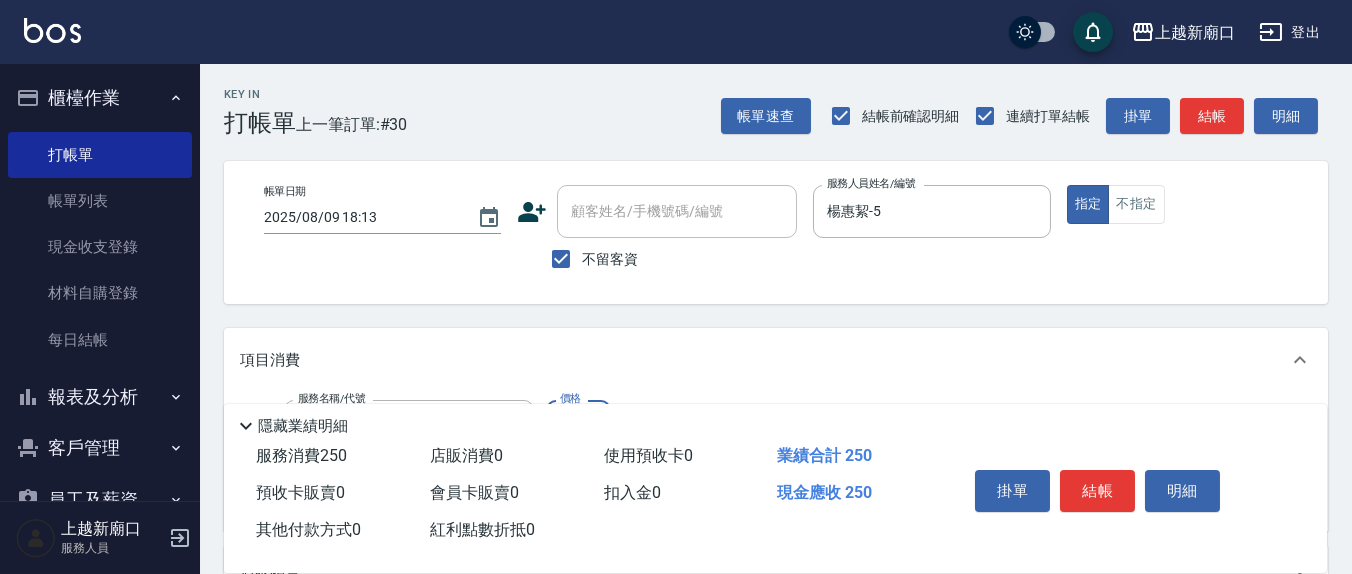 type on "洗髮(201)" 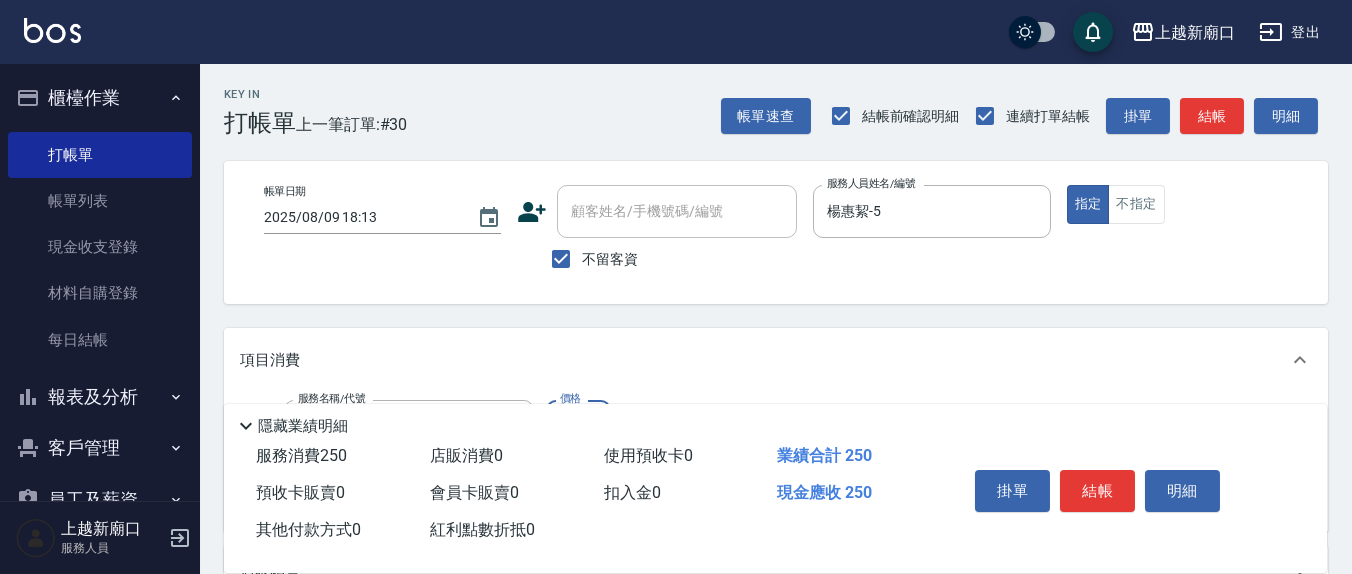 scroll, scrollTop: 352, scrollLeft: 0, axis: vertical 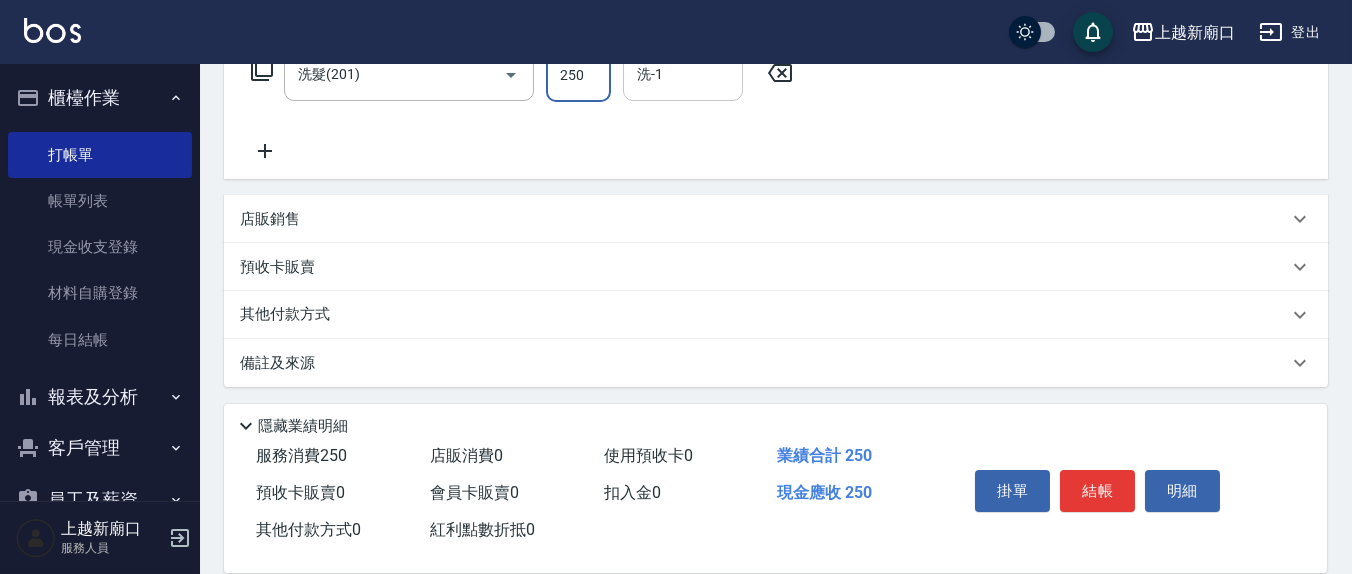 click on "洗-1" at bounding box center (683, 74) 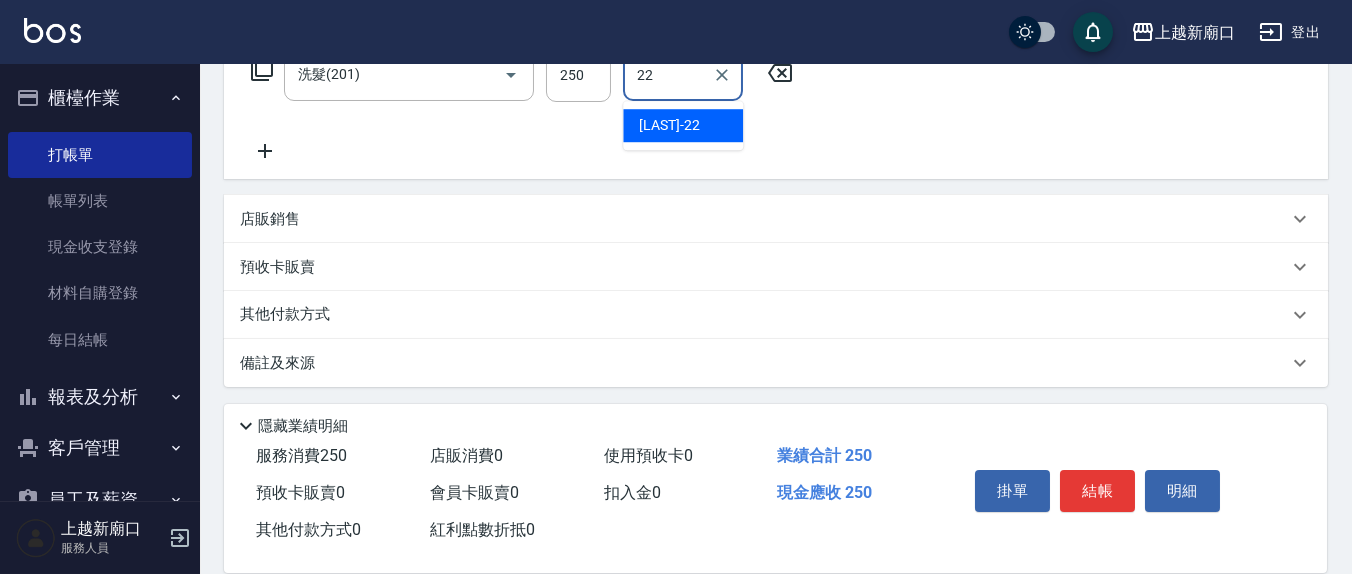 type on "[LAST]-22" 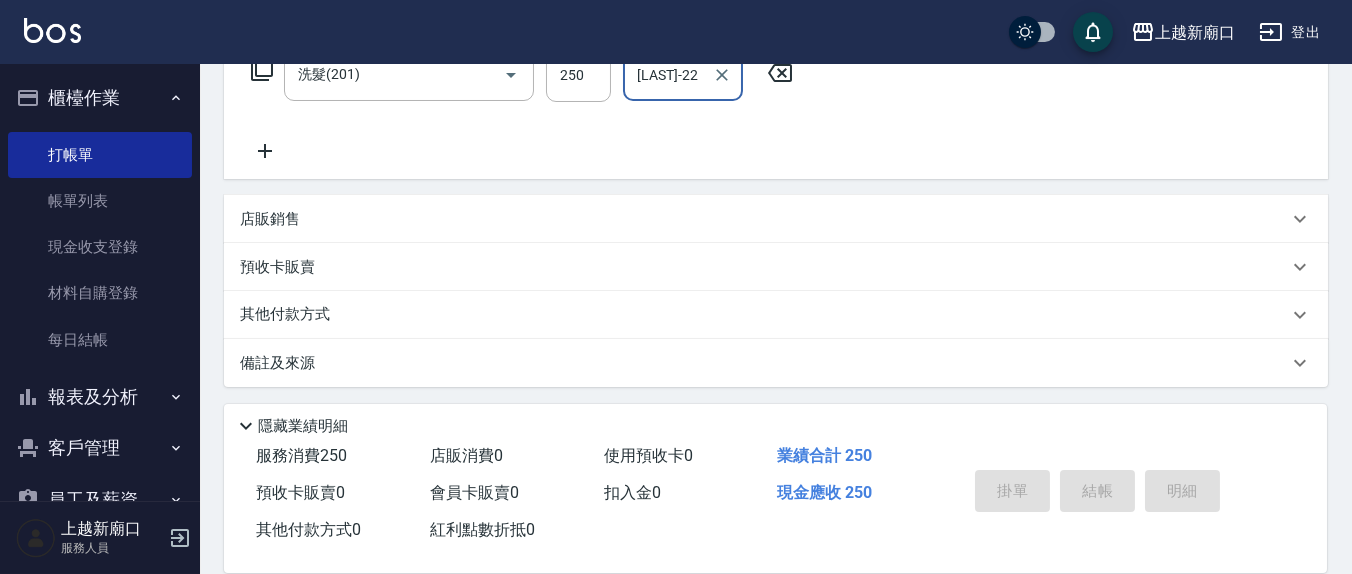 type 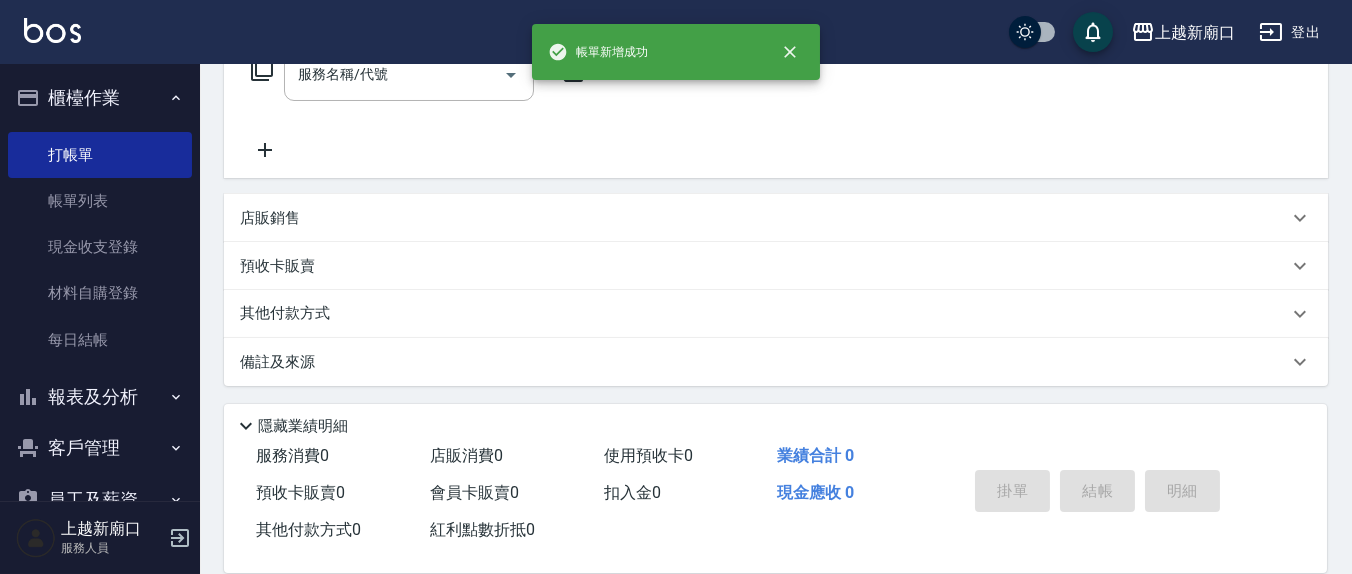 scroll, scrollTop: 0, scrollLeft: 0, axis: both 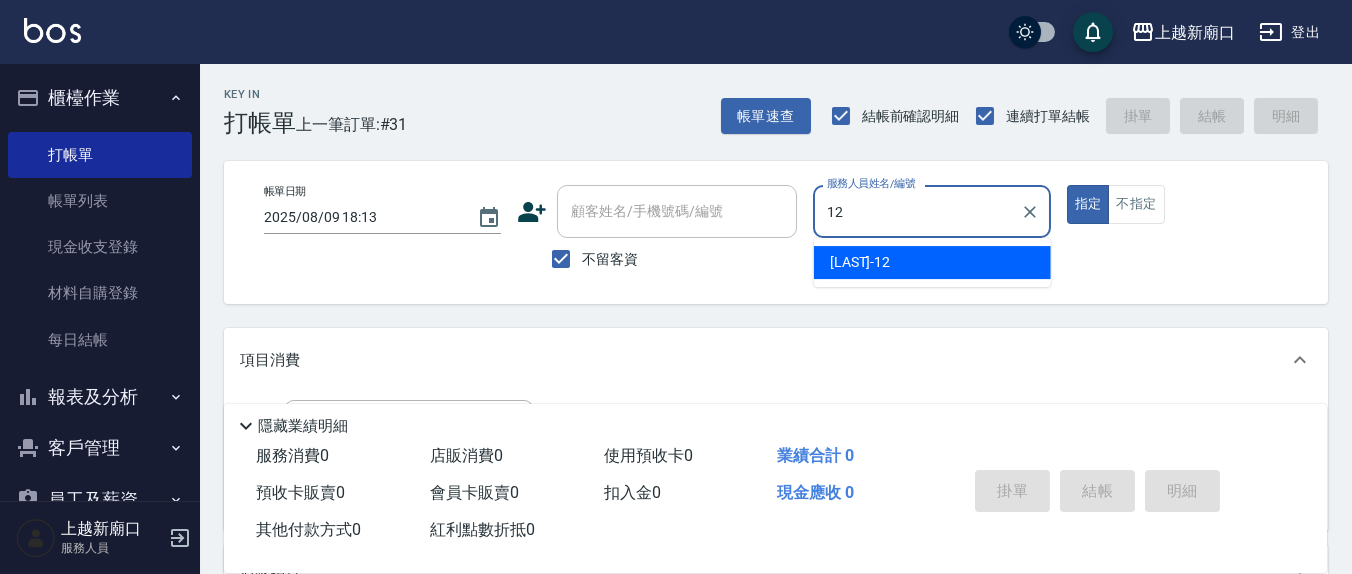 type on "呂桂花-12" 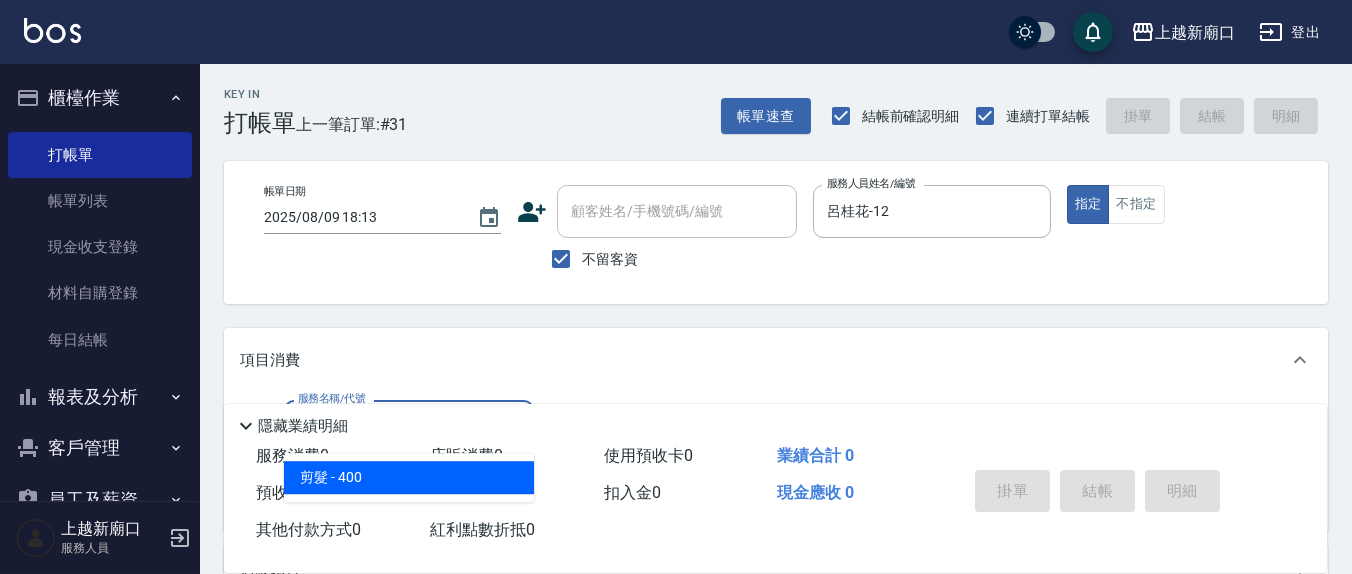 type on "剪髮(401)" 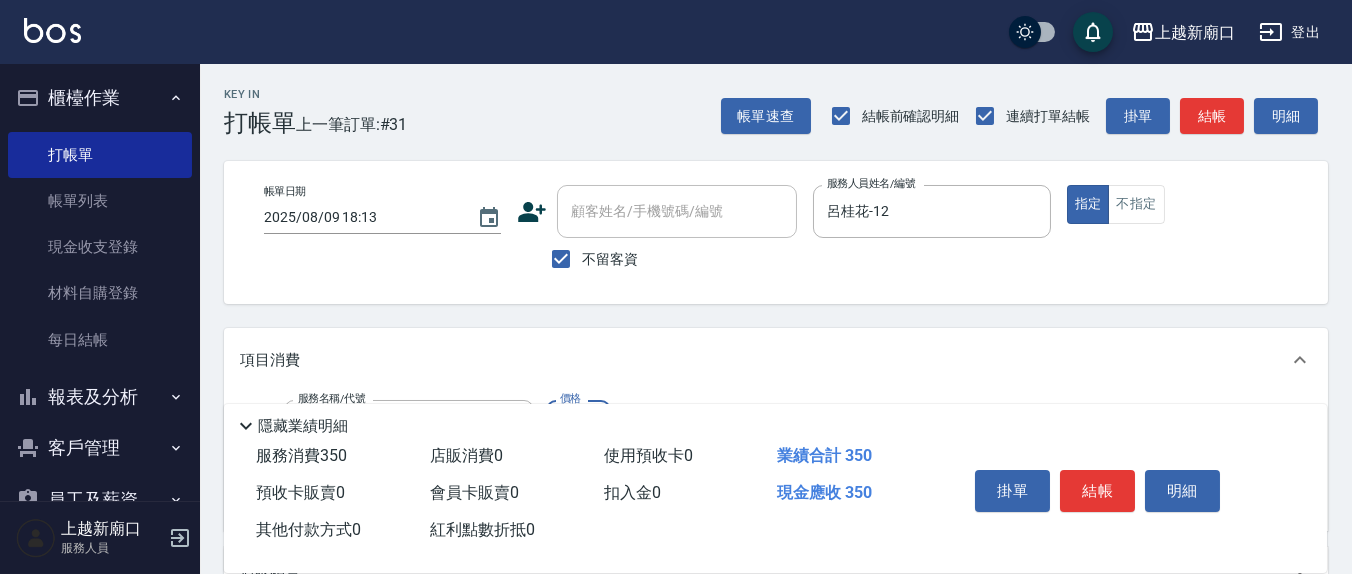 type on "350" 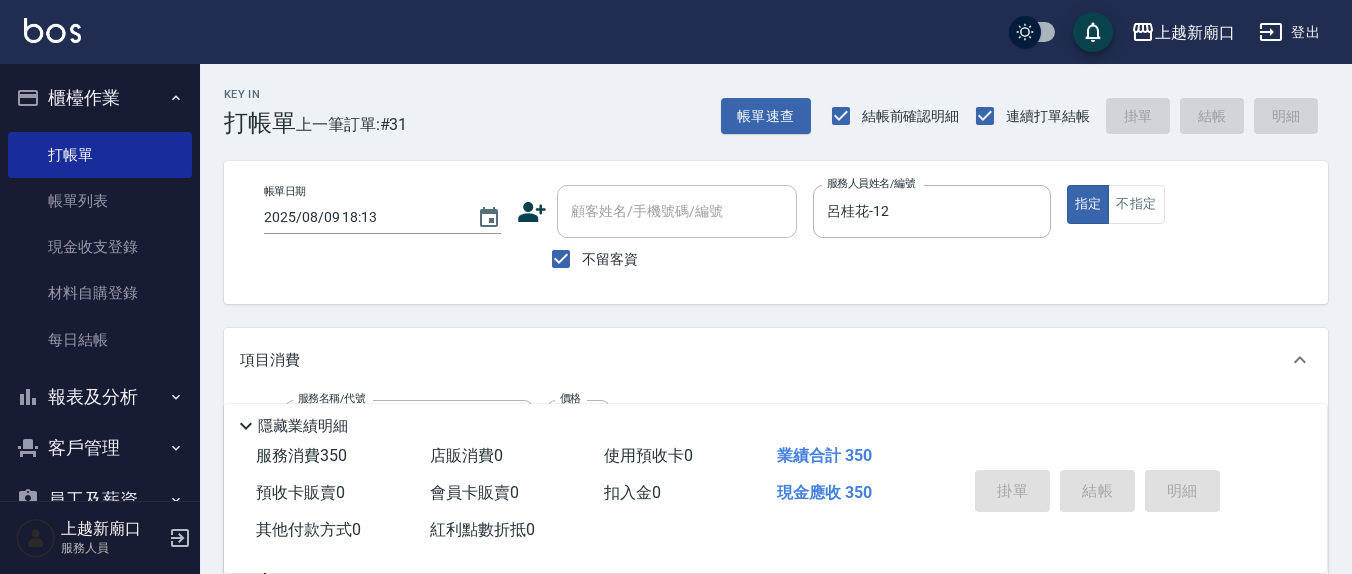 type 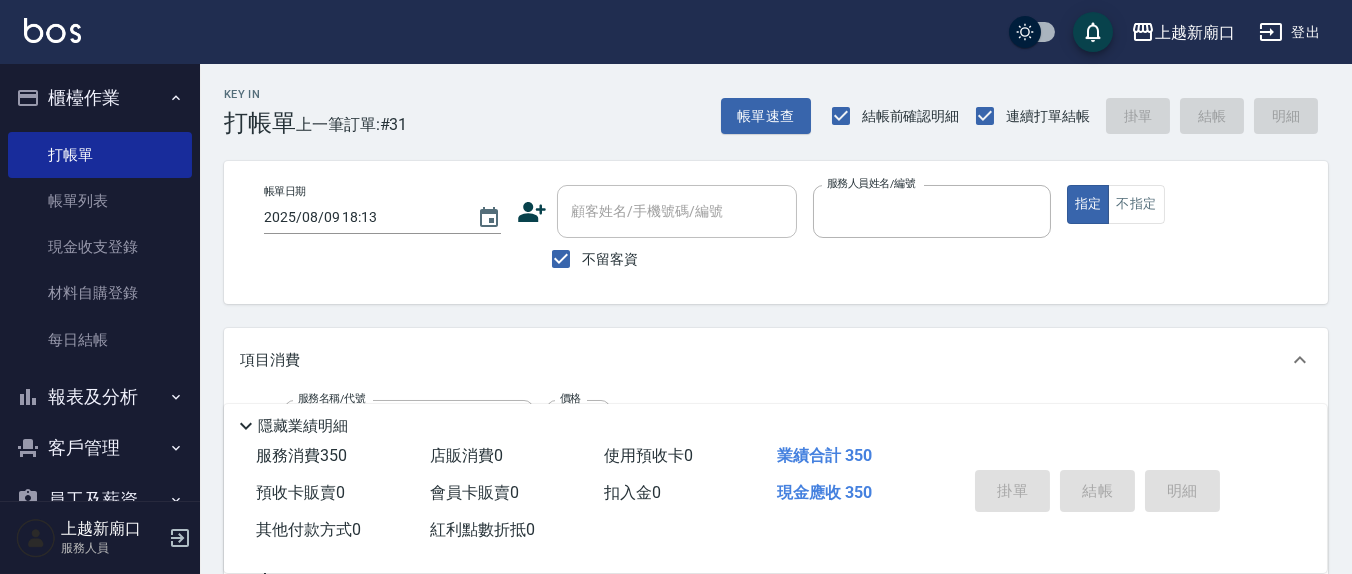 click on "指定" at bounding box center (1088, 204) 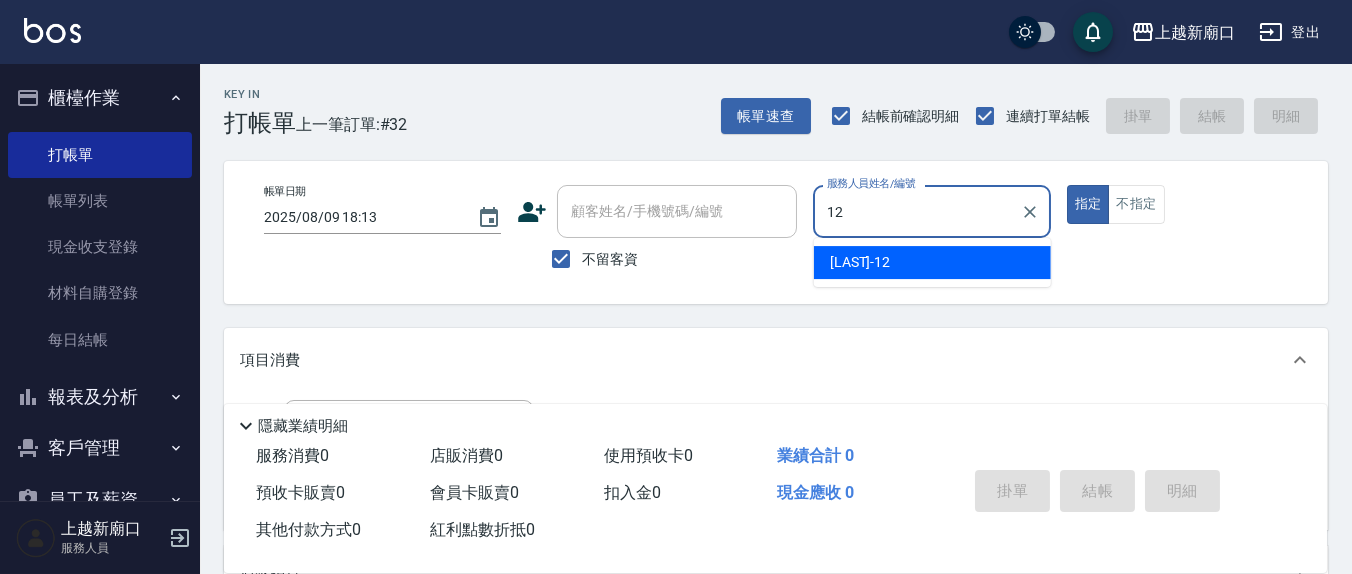 type on "呂桂花-12" 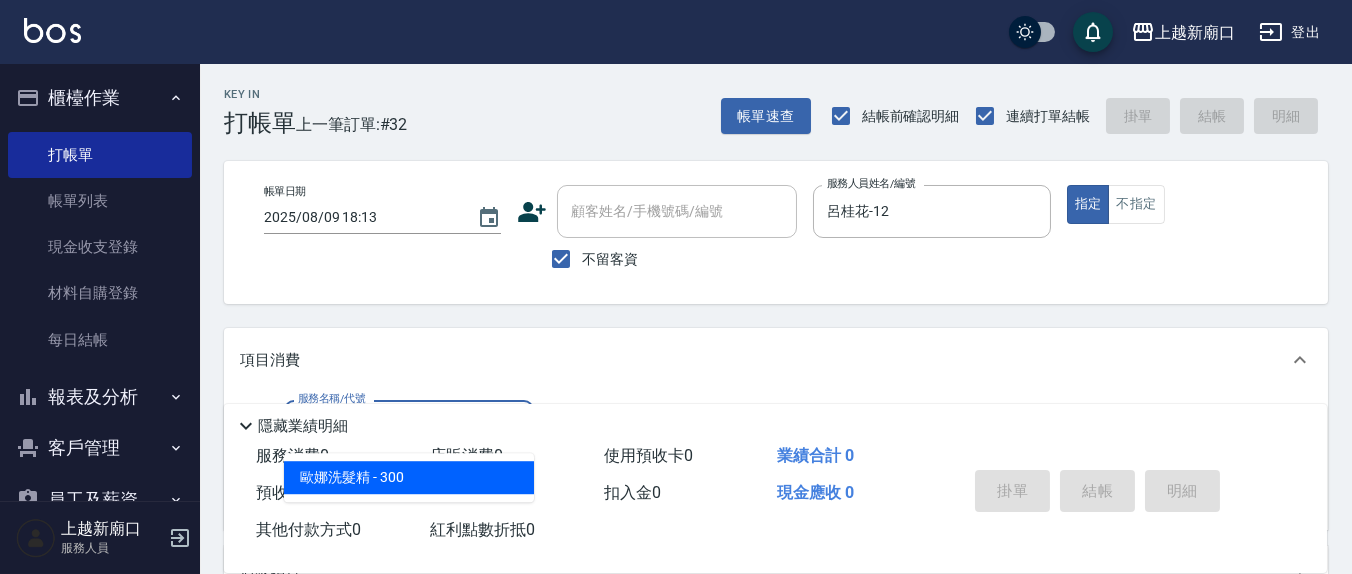 type on "歐娜洗髮精(210)" 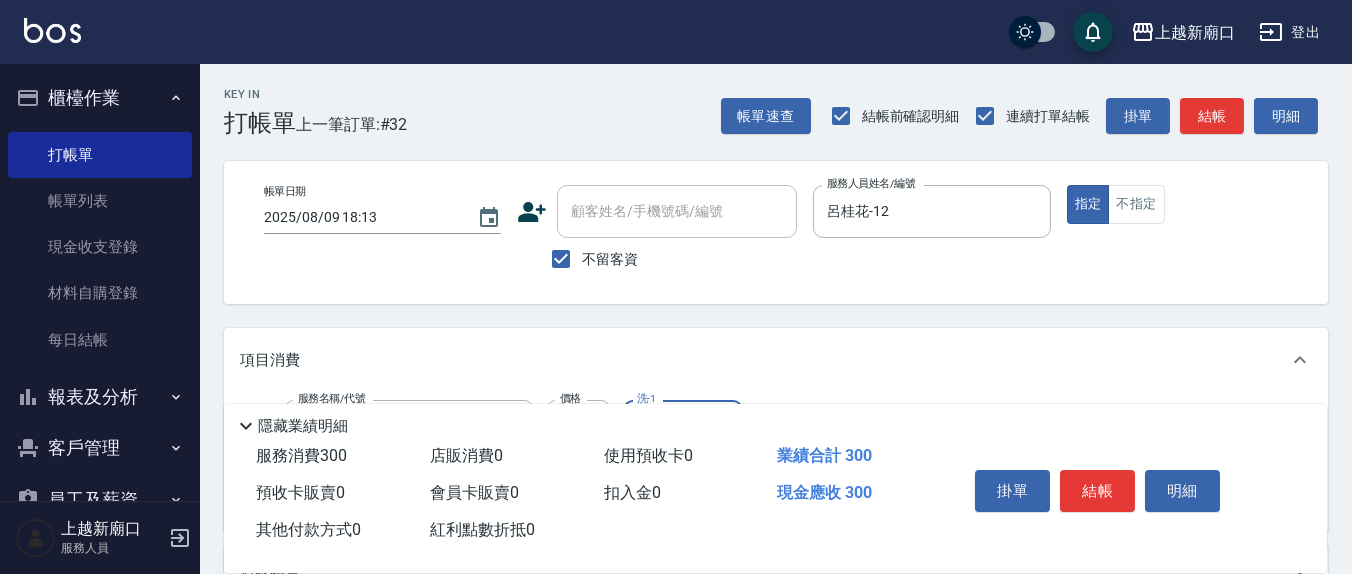scroll, scrollTop: 208, scrollLeft: 0, axis: vertical 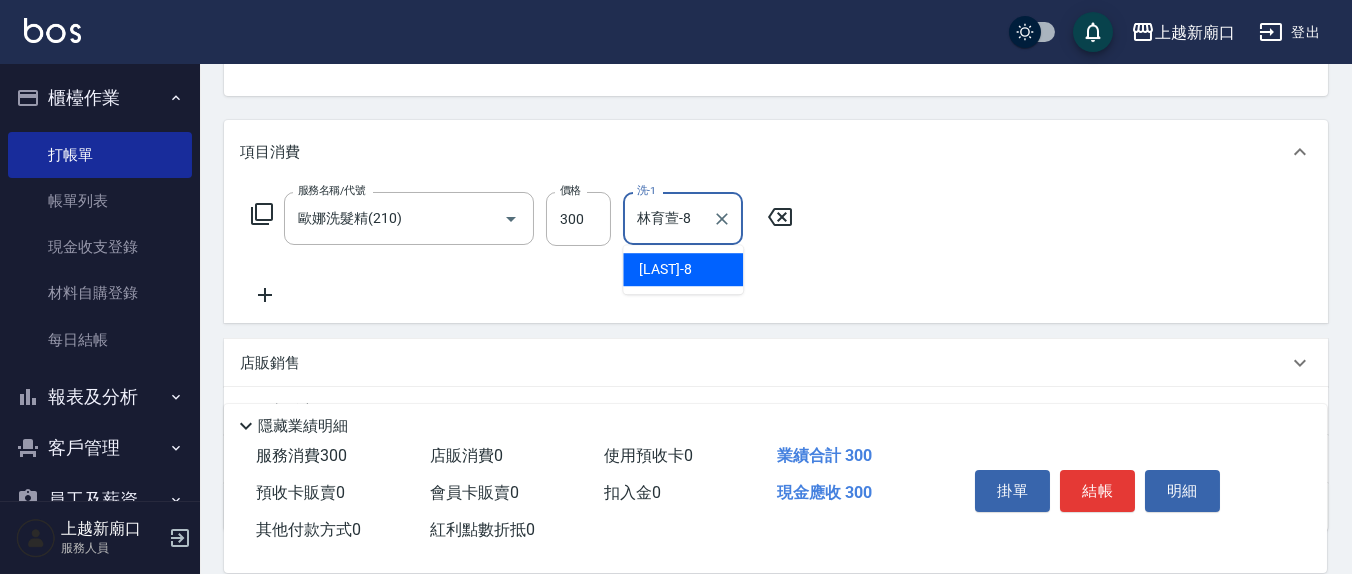 type on "林育萱-8" 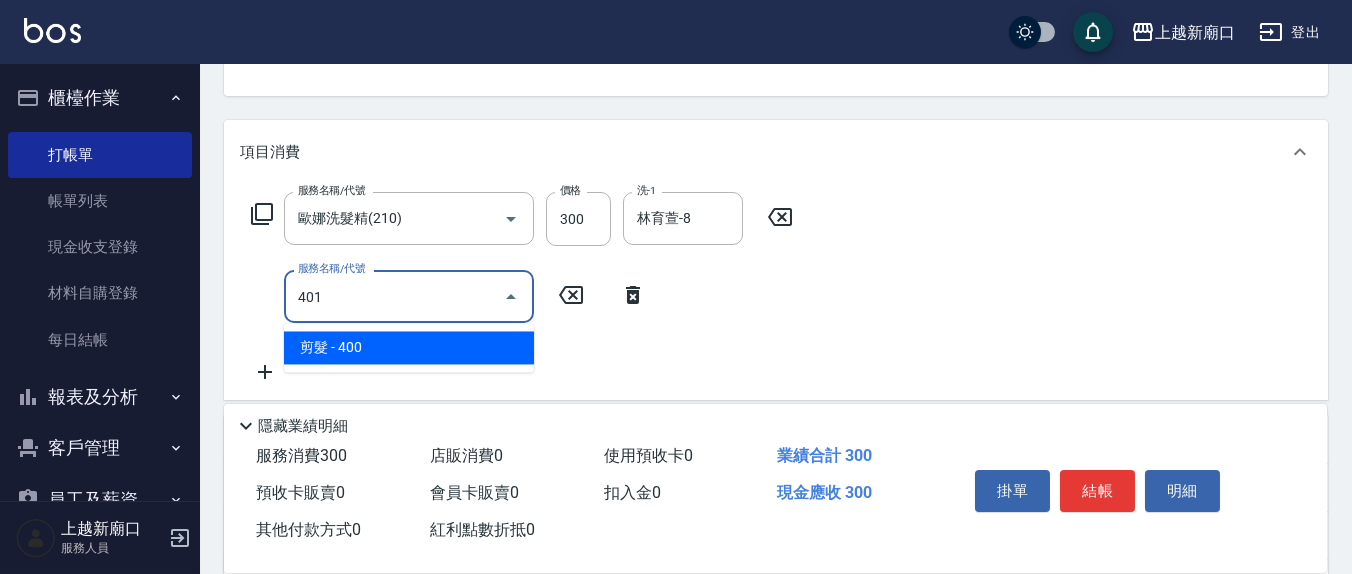 type on "剪髮(401)" 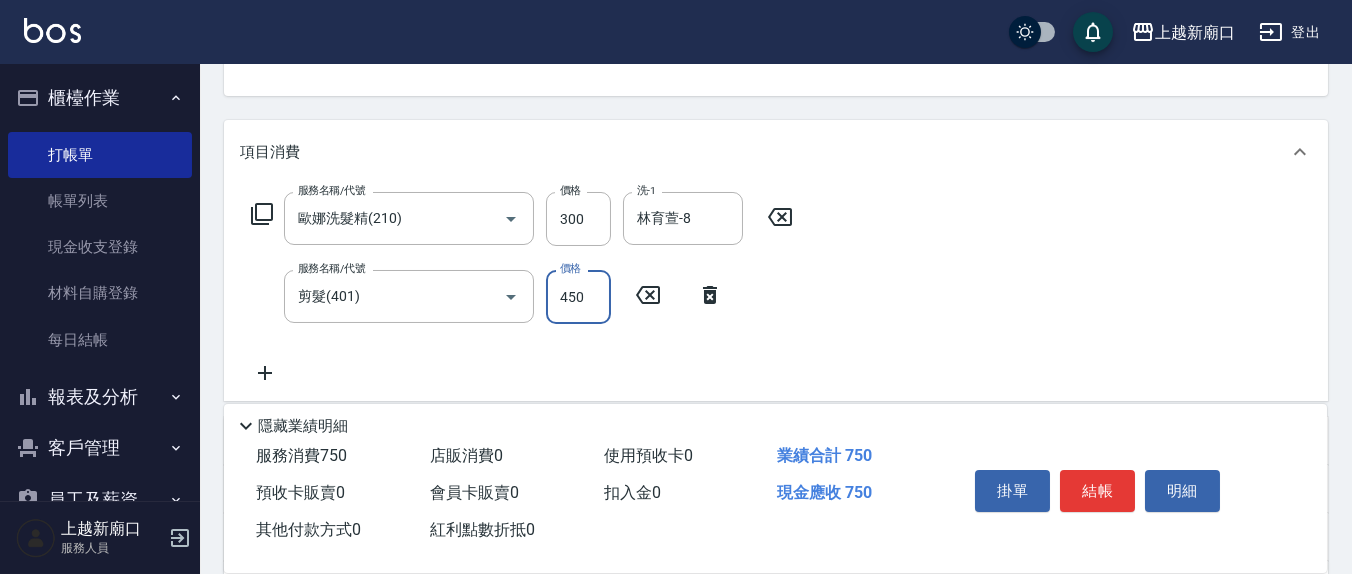 type on "450" 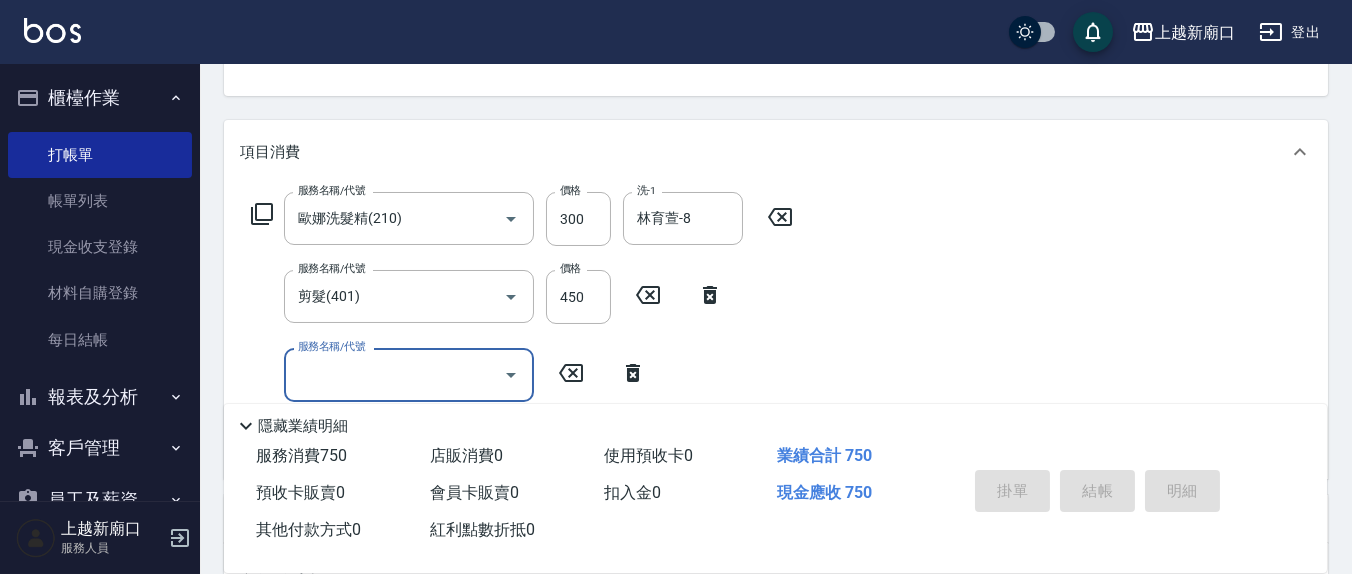 type 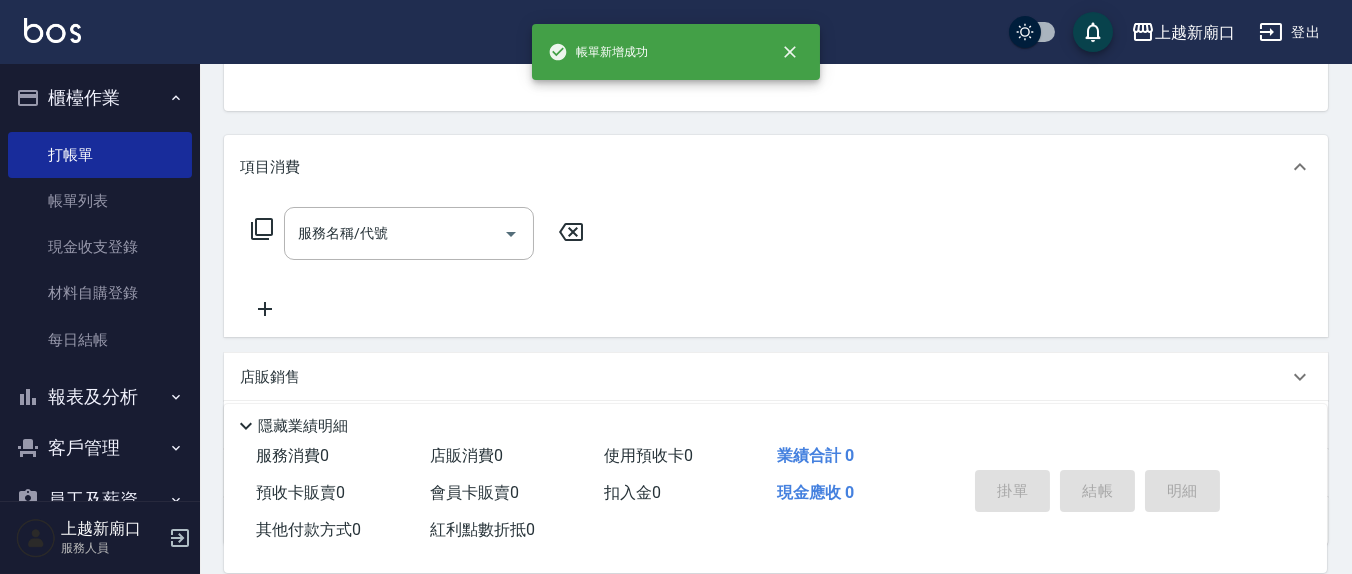 scroll, scrollTop: 0, scrollLeft: 0, axis: both 